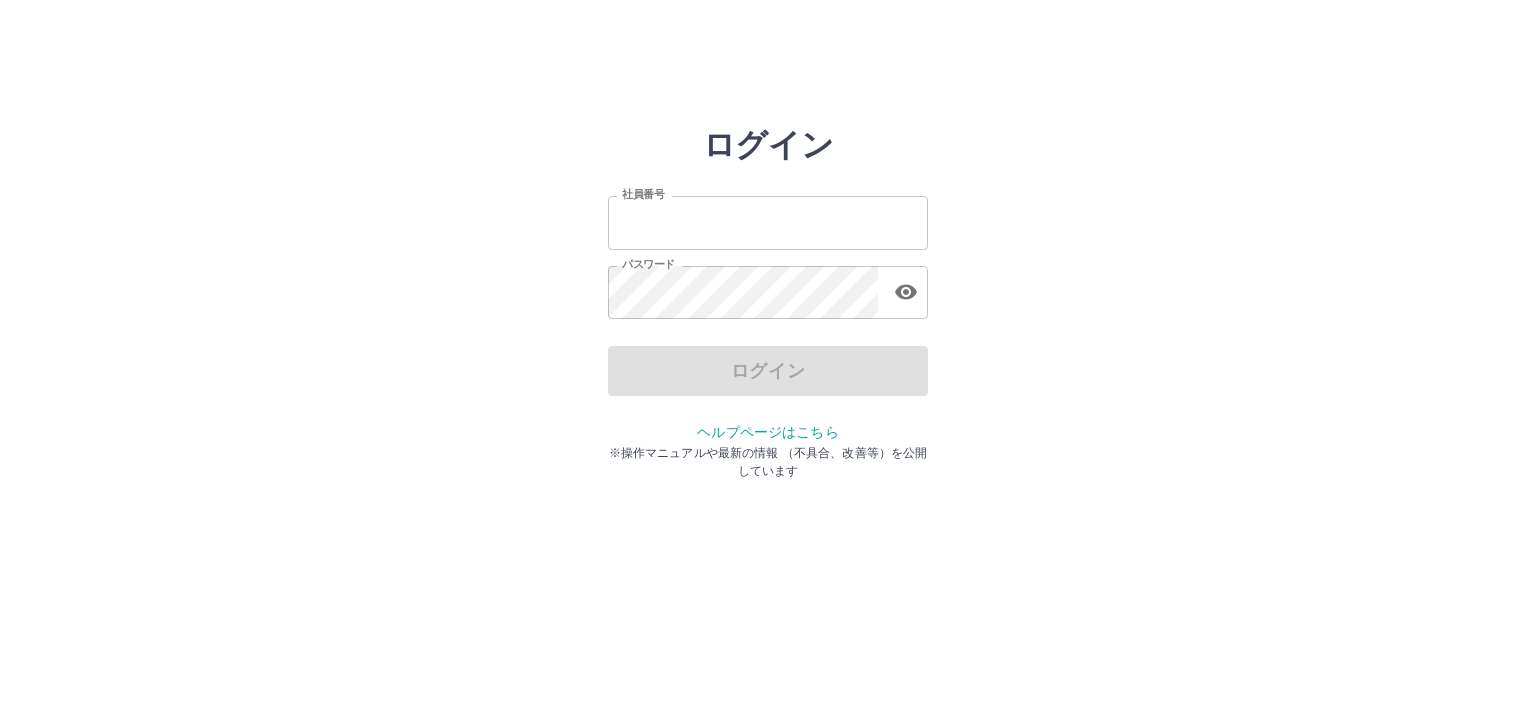 scroll, scrollTop: 0, scrollLeft: 0, axis: both 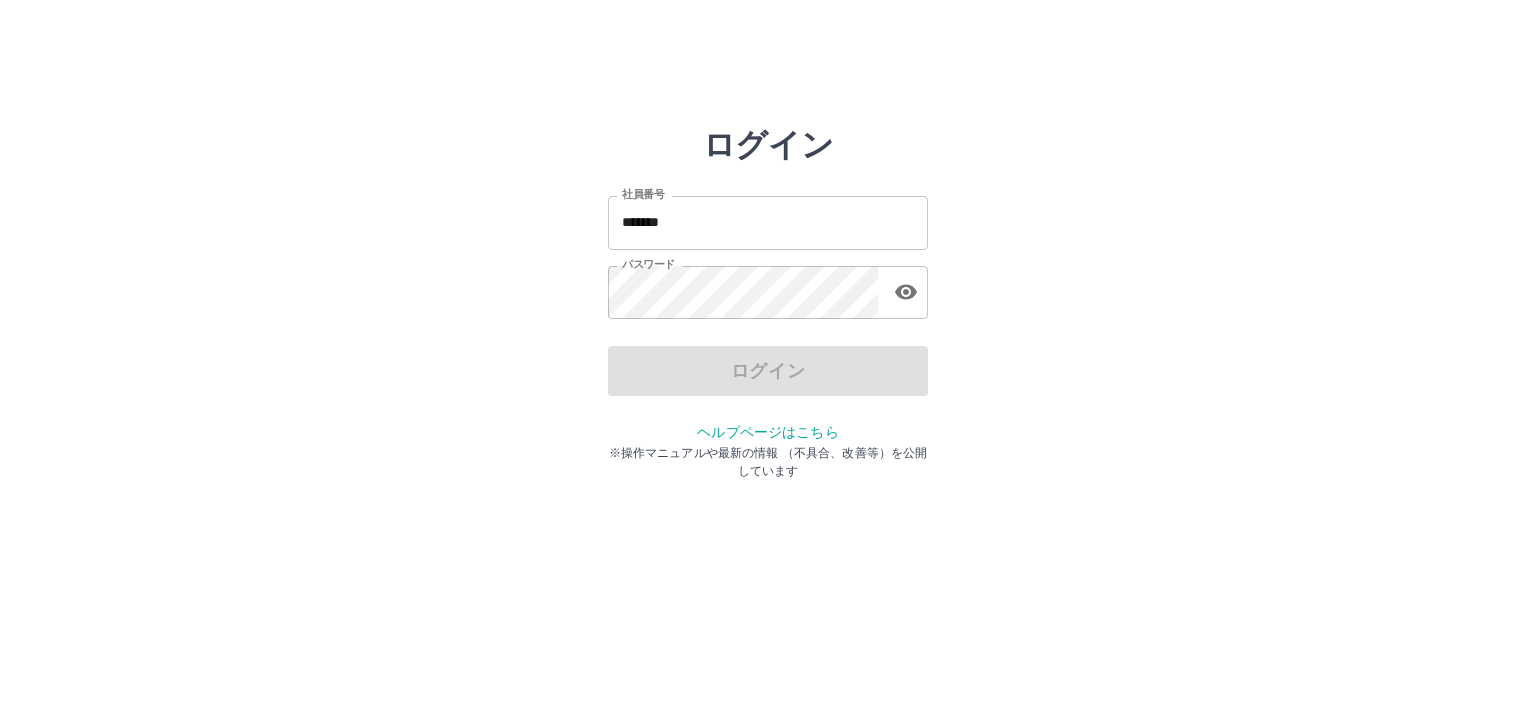 click on "ログイン" at bounding box center (768, 371) 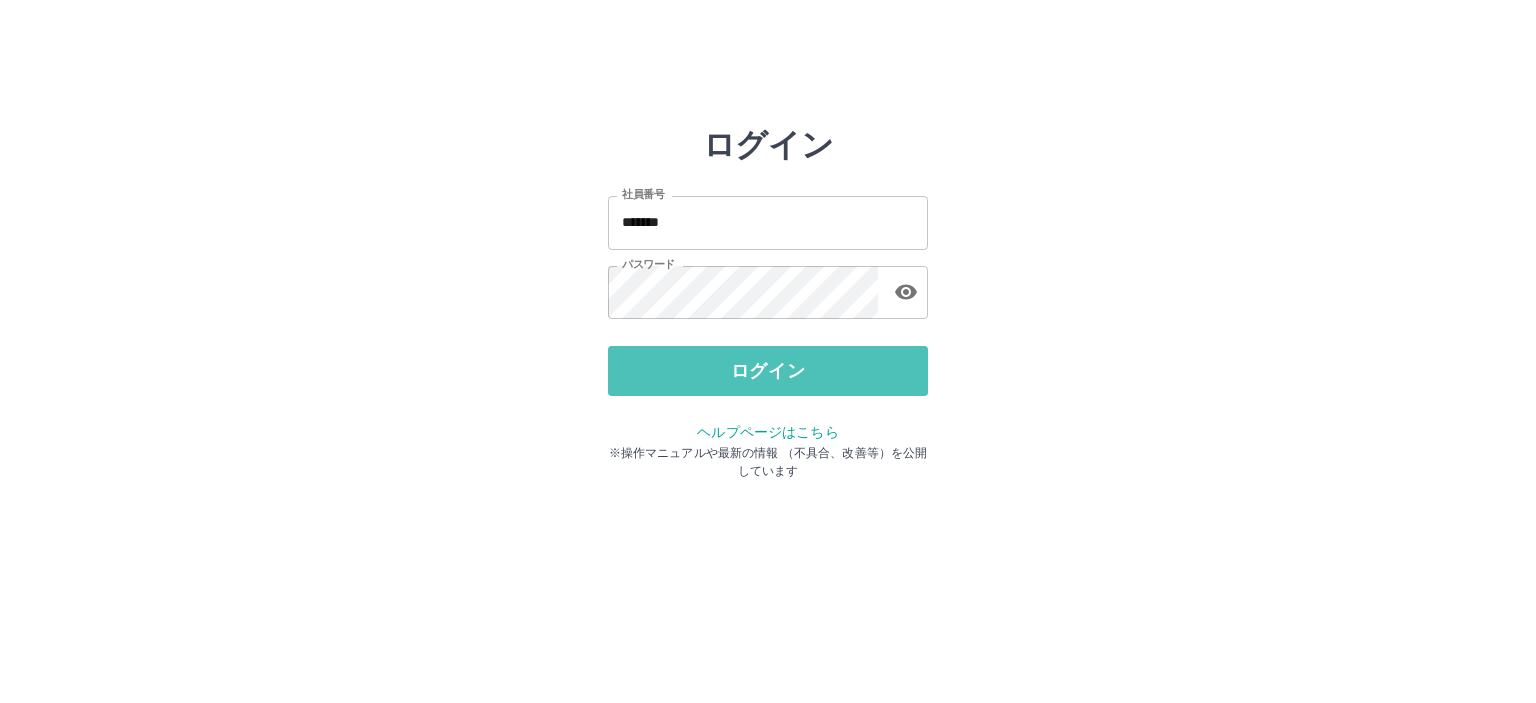 click on "ログイン" at bounding box center [768, 371] 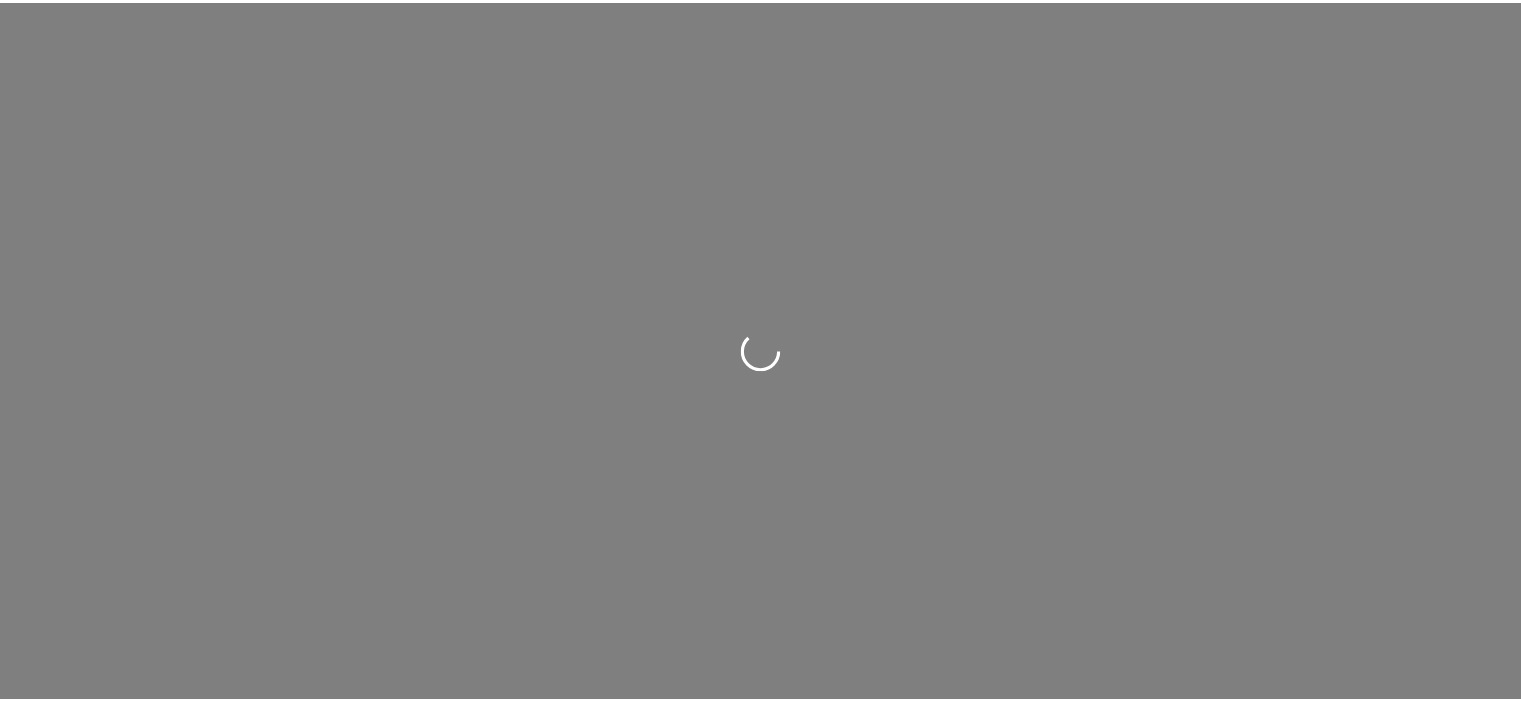 scroll, scrollTop: 0, scrollLeft: 0, axis: both 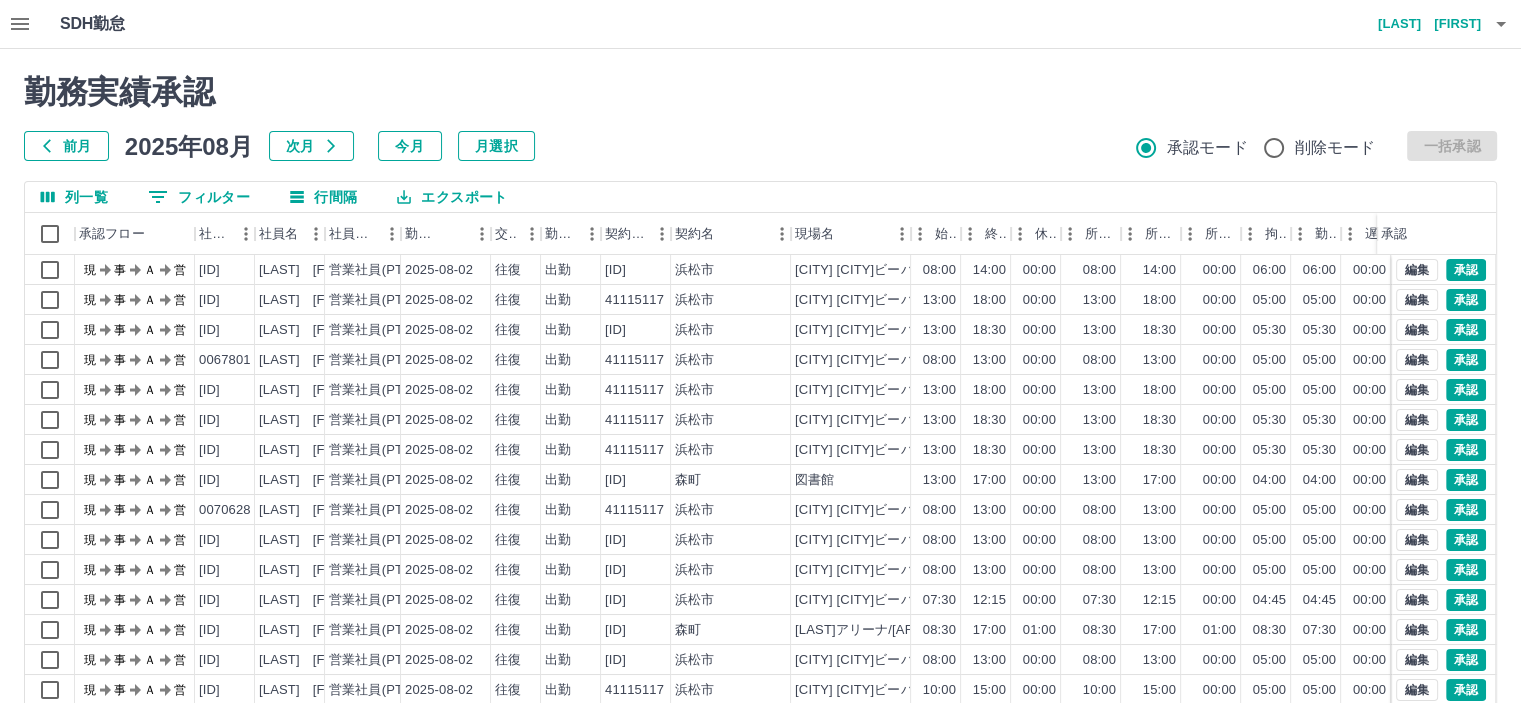 click on "前月" at bounding box center [66, 146] 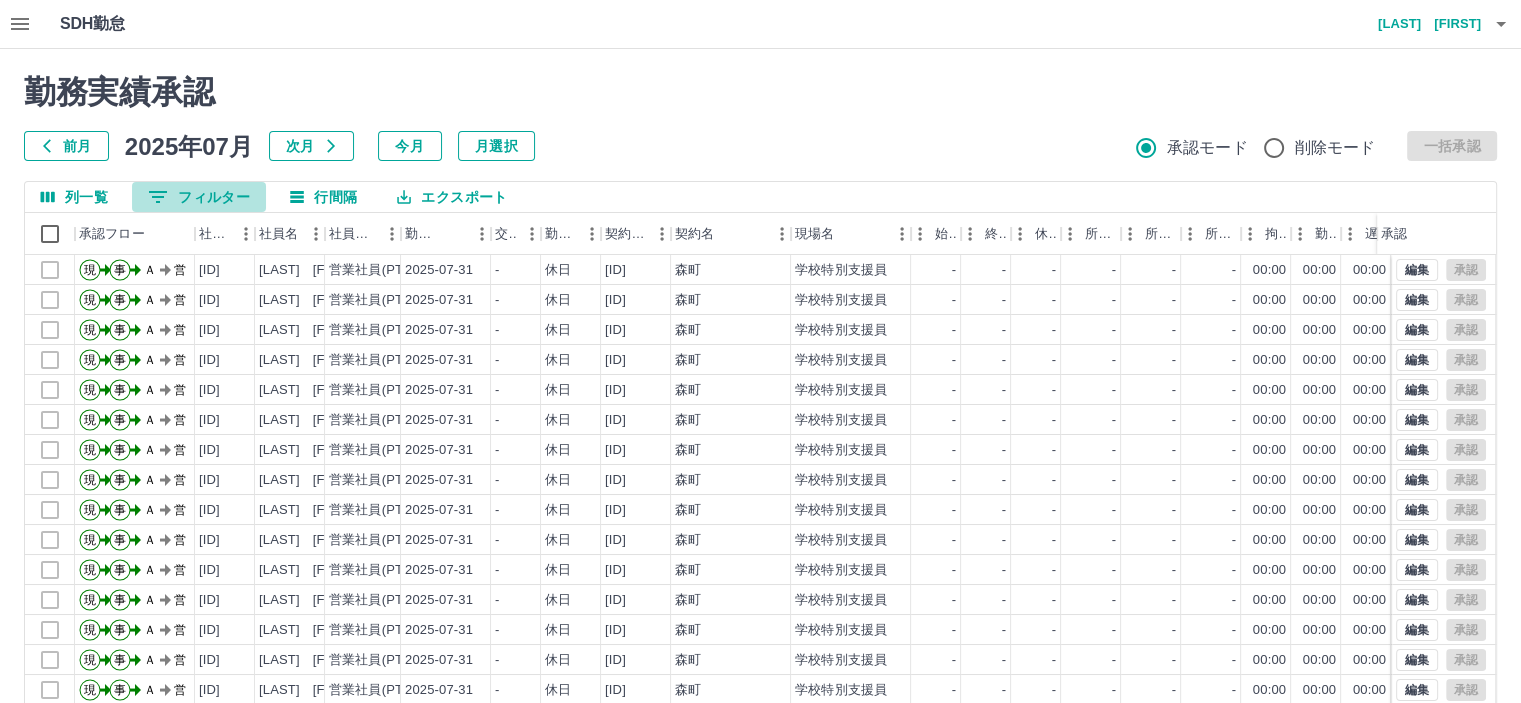 click on "0 フィルター" at bounding box center [199, 197] 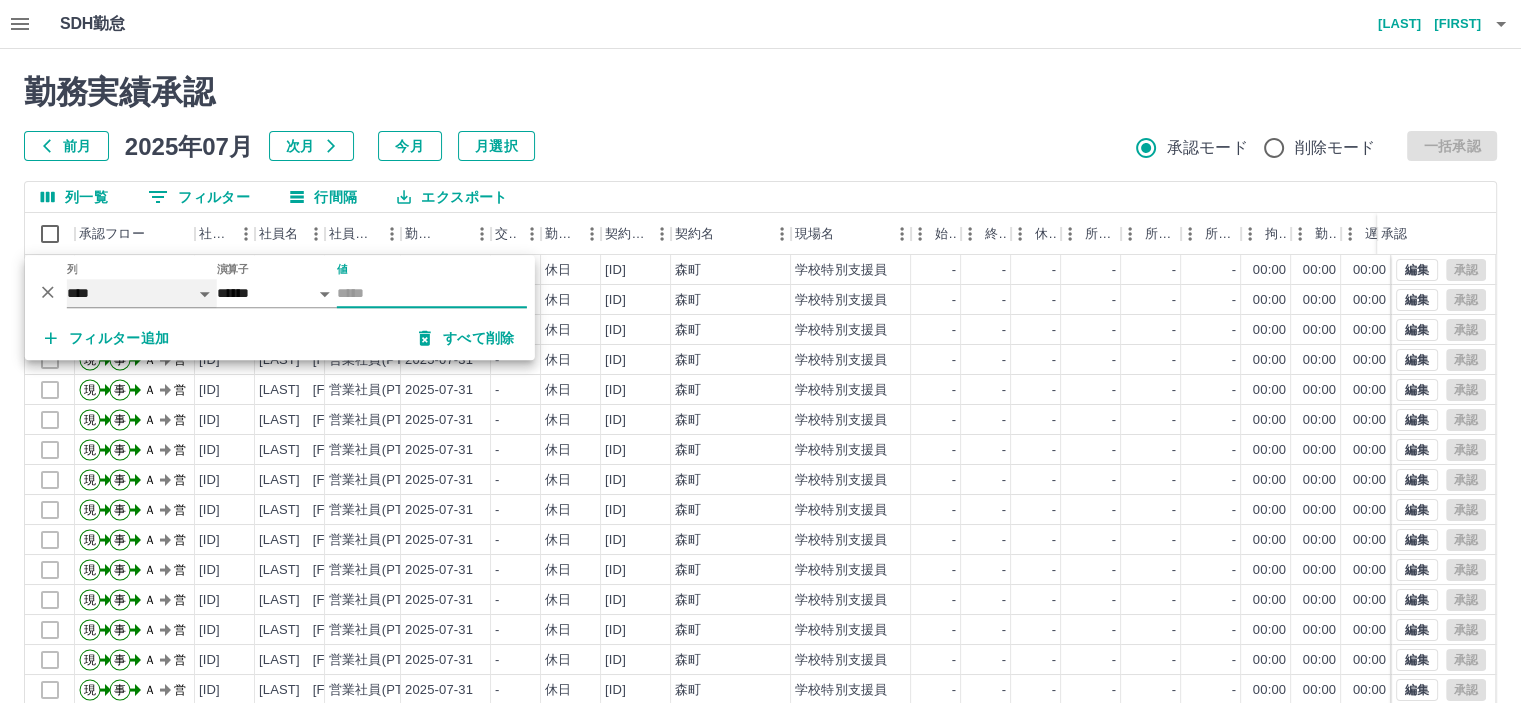 click on "**** *** **** *** *** **** ***** *** *** ** ** ** **** **** **** ** ** *** **** *****" at bounding box center [142, 293] 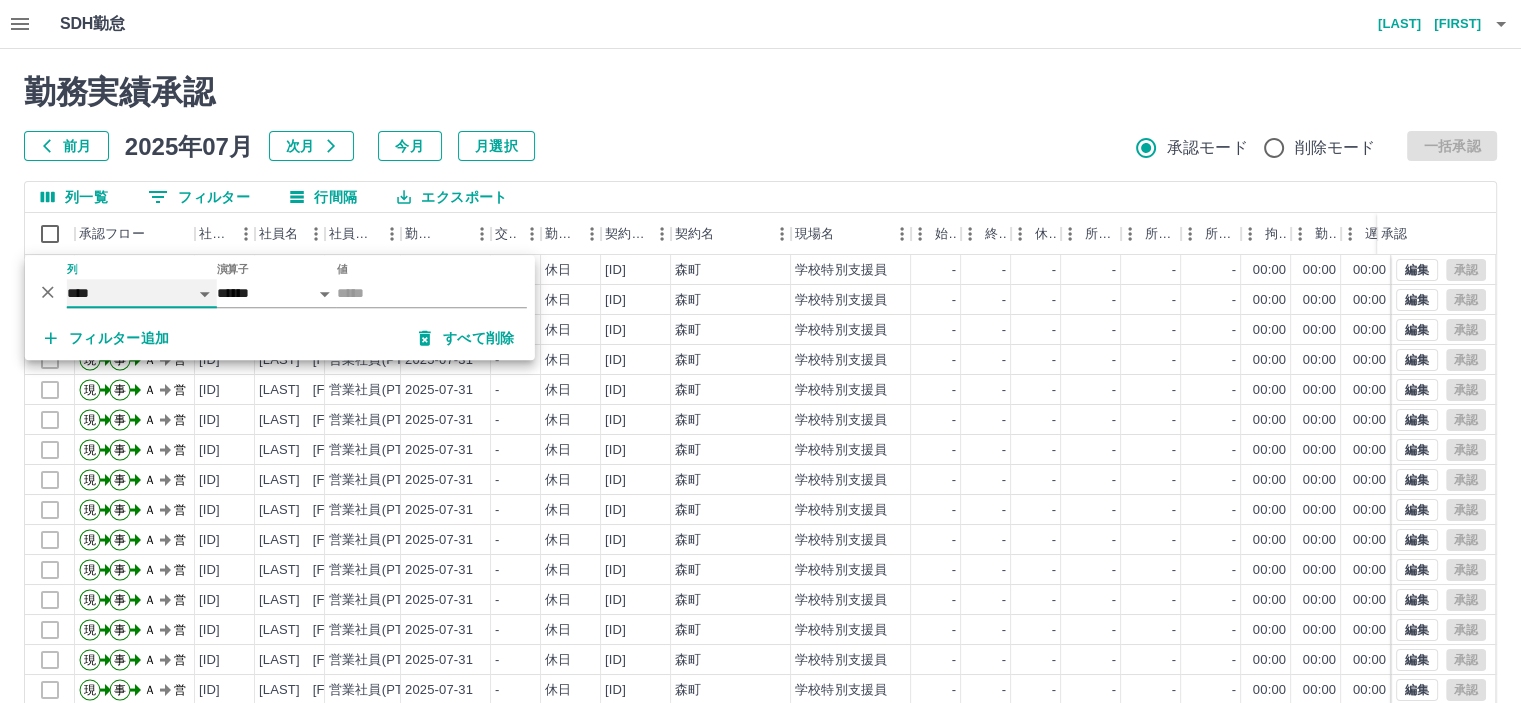 click on "**** *** **** *** *** **** ***** *** *** ** ** ** **** **** **** ** ** *** **** *****" at bounding box center (142, 293) 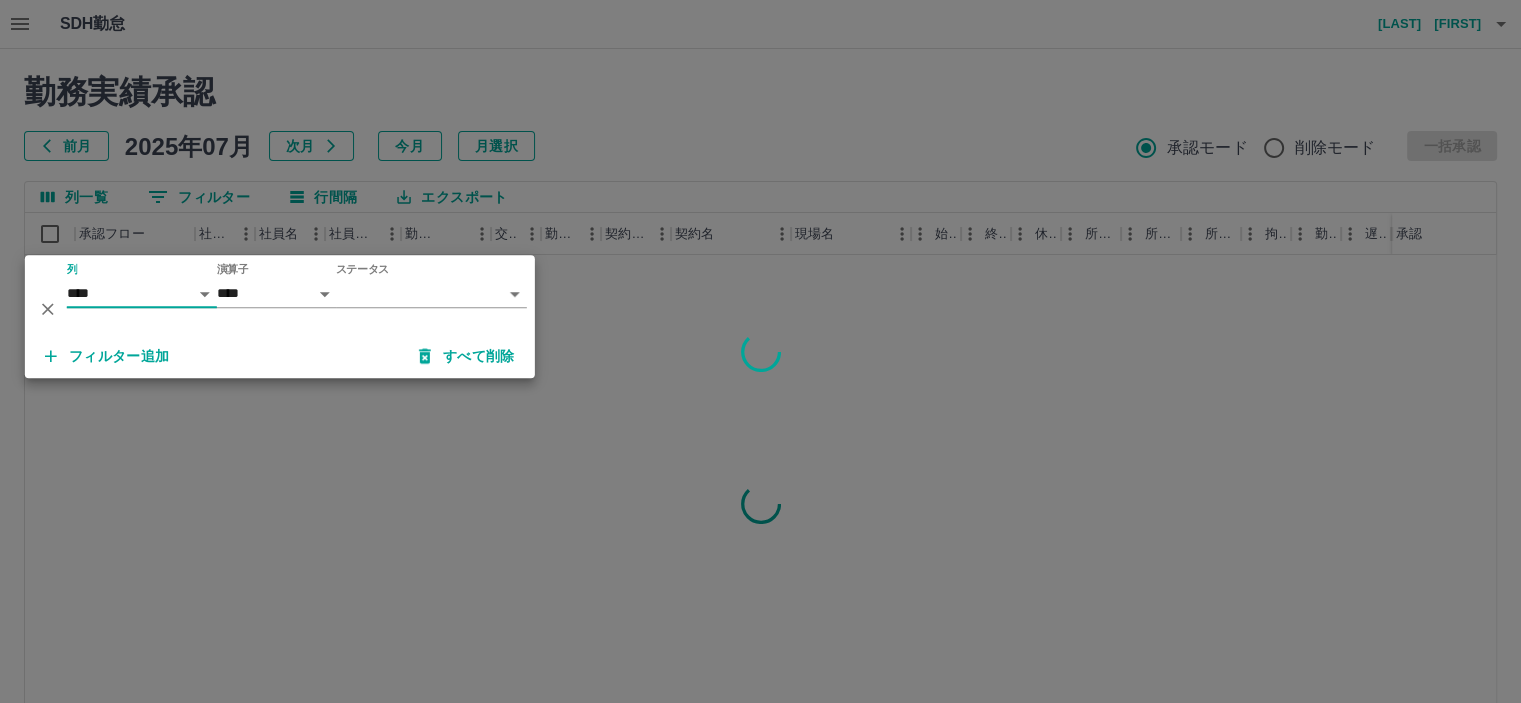 click on "SDH勤怠 青木　裕美 勤務実績承認 前月 [DATE] 次月 今月 月選択 承認モード 削除モード 一括承認 列一覧 [NUM] フィルター 行間隔 エクスポート 承認フロー 社員番号 社員名 社員区分 勤務日 交通費 勤務区分 契約コード 契約名 現場名 始業 終業 休憩 所定開始 所定終業 所定休憩 拘束 勤務 遅刻等 コメント ステータス 承認 ページあたりの行数: [NUM] ** [NUM]–[NUM] / [NUM] SDH勤怠 *** ** 列 **** *** **** *** *** **** ***** *** *** ** ** ** **** **** **** ** ** *** **** ***** 演算子 **** ****** ステータス ​ ********* フィルター追加 すべて削除" at bounding box center [760, 422] 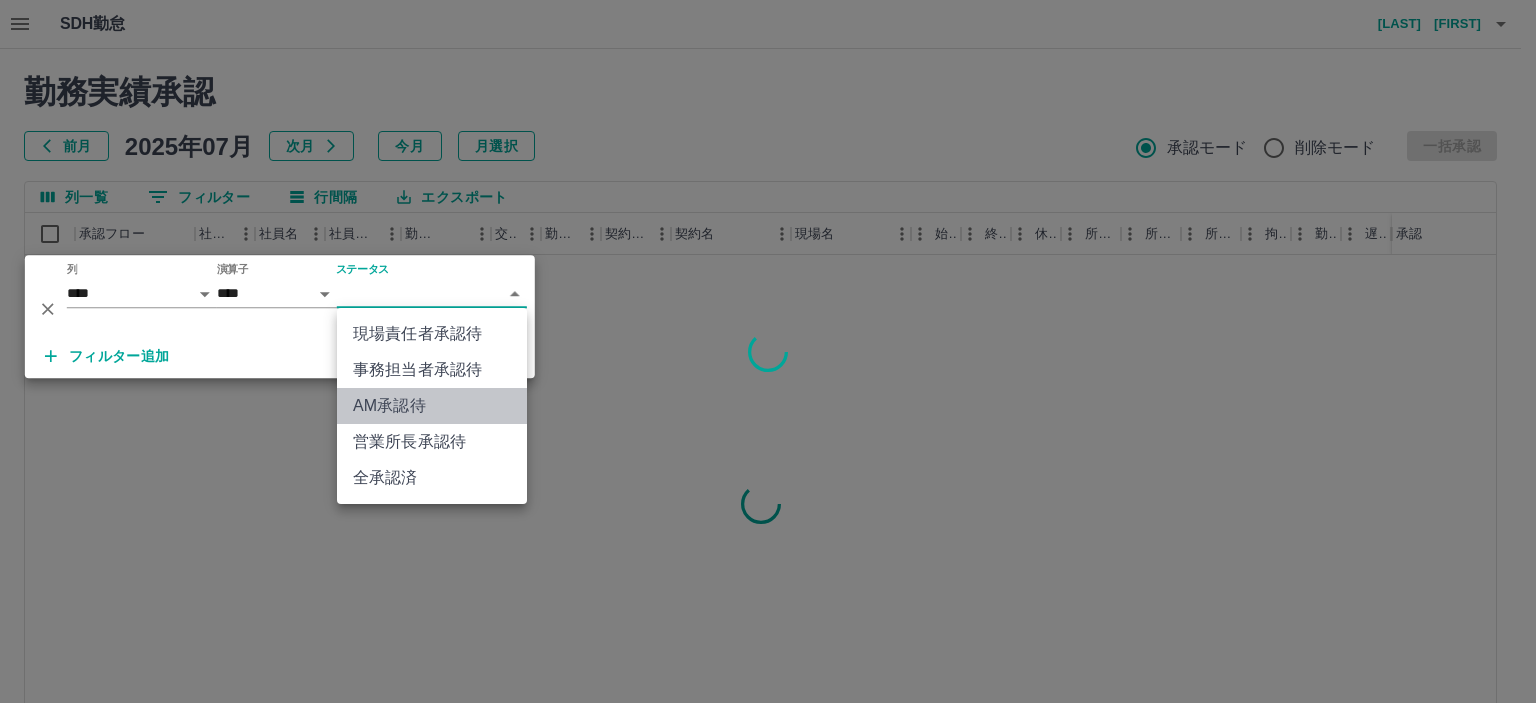 click on "AM承認待" at bounding box center [432, 406] 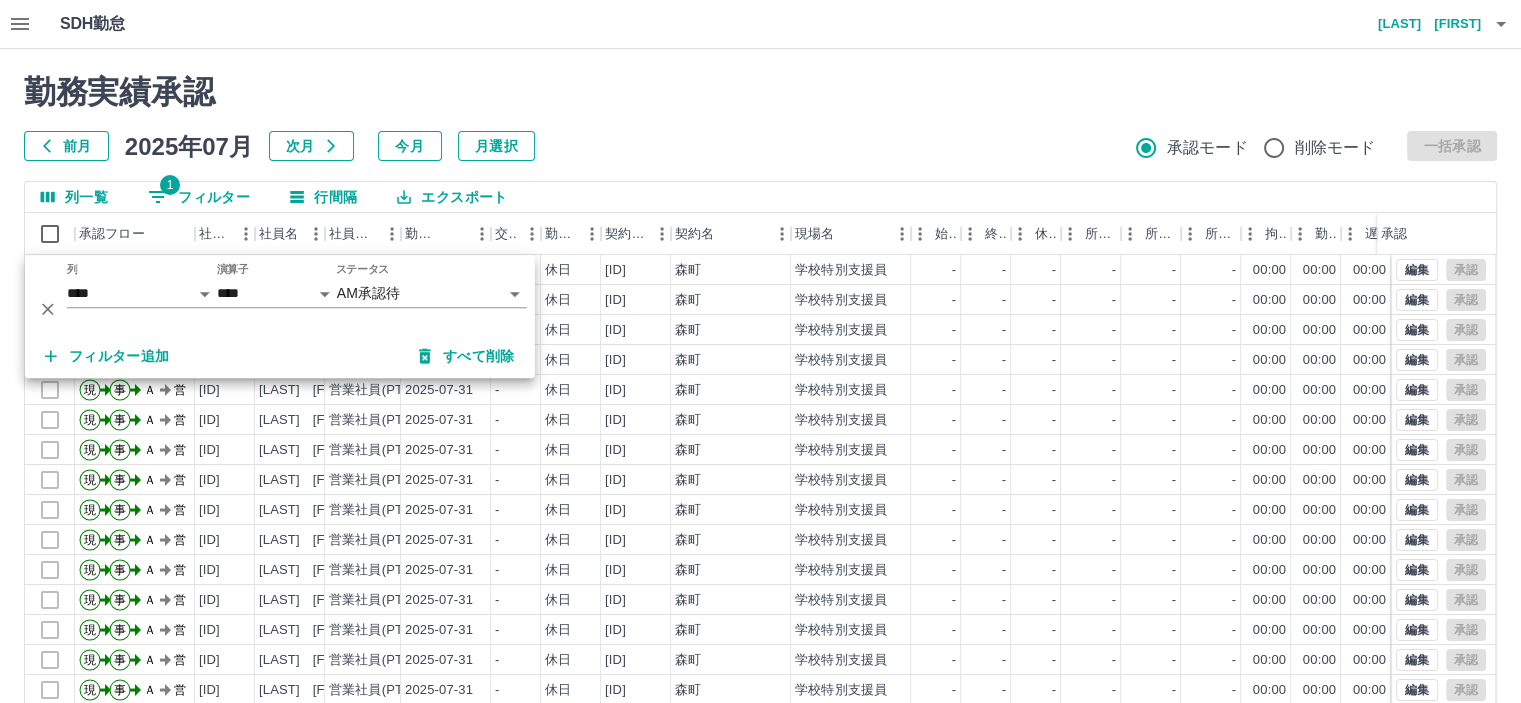 click on "勤務実績承認 前月 [DATE] 次月 今月 月選択 承認モード 削除モード 一括承認 列一覧 [NUM] フィルター 行間隔 エクスポート 承認フロー 社員番号 社員名 社員区分 勤務日 交通費 勤務区分 契約コード 契約名 現場名 始業 終業 休憩 所定開始 所定終業 所定休憩 拘束 勤務 遅刻等 コメント ステータス 承認 現 事 Ａ 営 [ID] [LAST]　[FIRST] 営業社員(PT契約) [DATE]  -  休日 [ID] [CITY] 学校特別支援員 - - - - - - [TIME] [TIME] [TIME] AM承認待 現 事 Ａ 営 [ID] [LAST]　[FIRST] 営業社員(PT契約) [DATE]  -  休日 [ID] [CITY] 学校特別支援員 - - - - - - [TIME] [TIME] [TIME] AM承認待 現 事 Ａ 営 [ID] [LAST]　[FIRST] 営業社員(PT契約) [DATE]  -  休日 [ID] [CITY] 学校特別支援員 - - - - - - [TIME] [TIME] [TIME] AM承認待 現 事 Ａ 営 [ID] [LAST]　[FIRST] 営業社員(PT契約) [DATE]  -  休日 [ID] [CITY] - - - - - -" at bounding box center (760, 447) 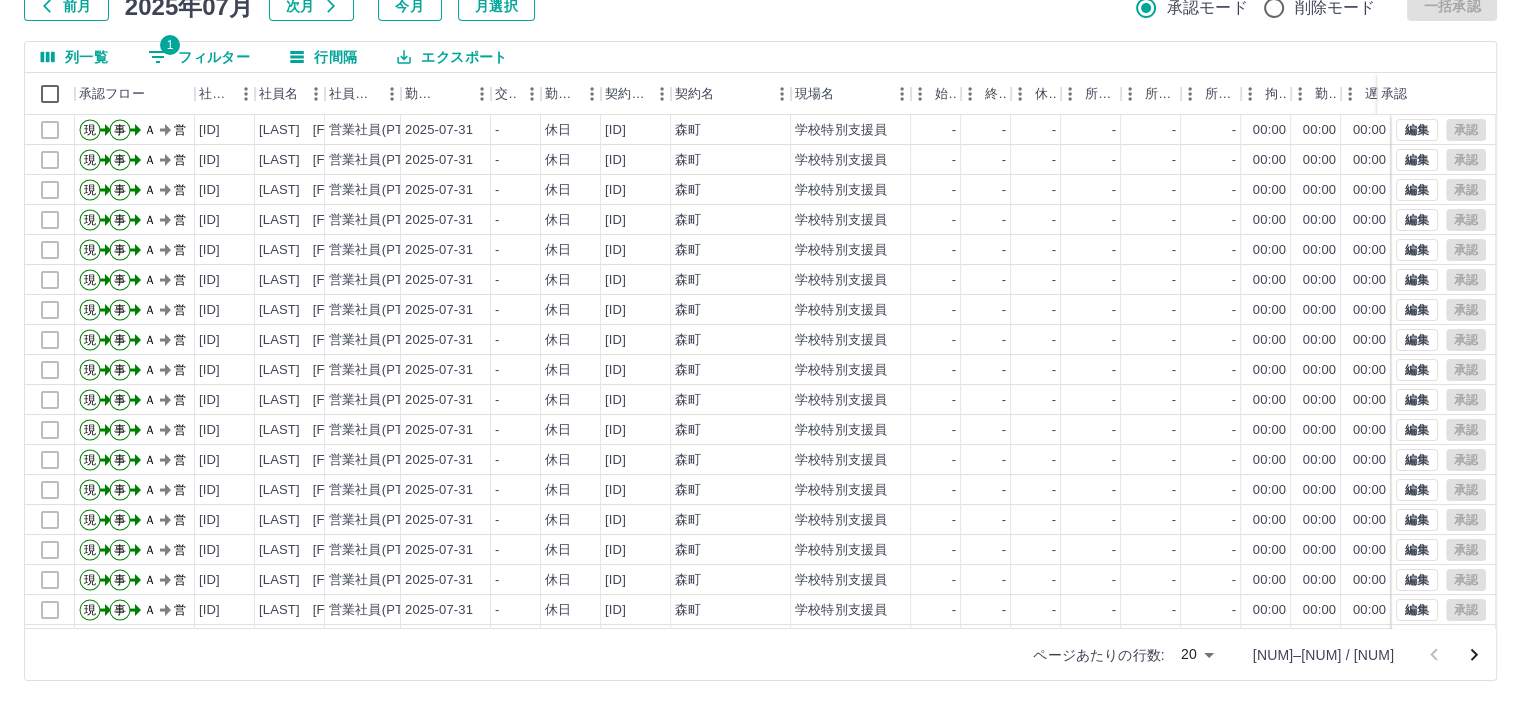 scroll, scrollTop: 142, scrollLeft: 0, axis: vertical 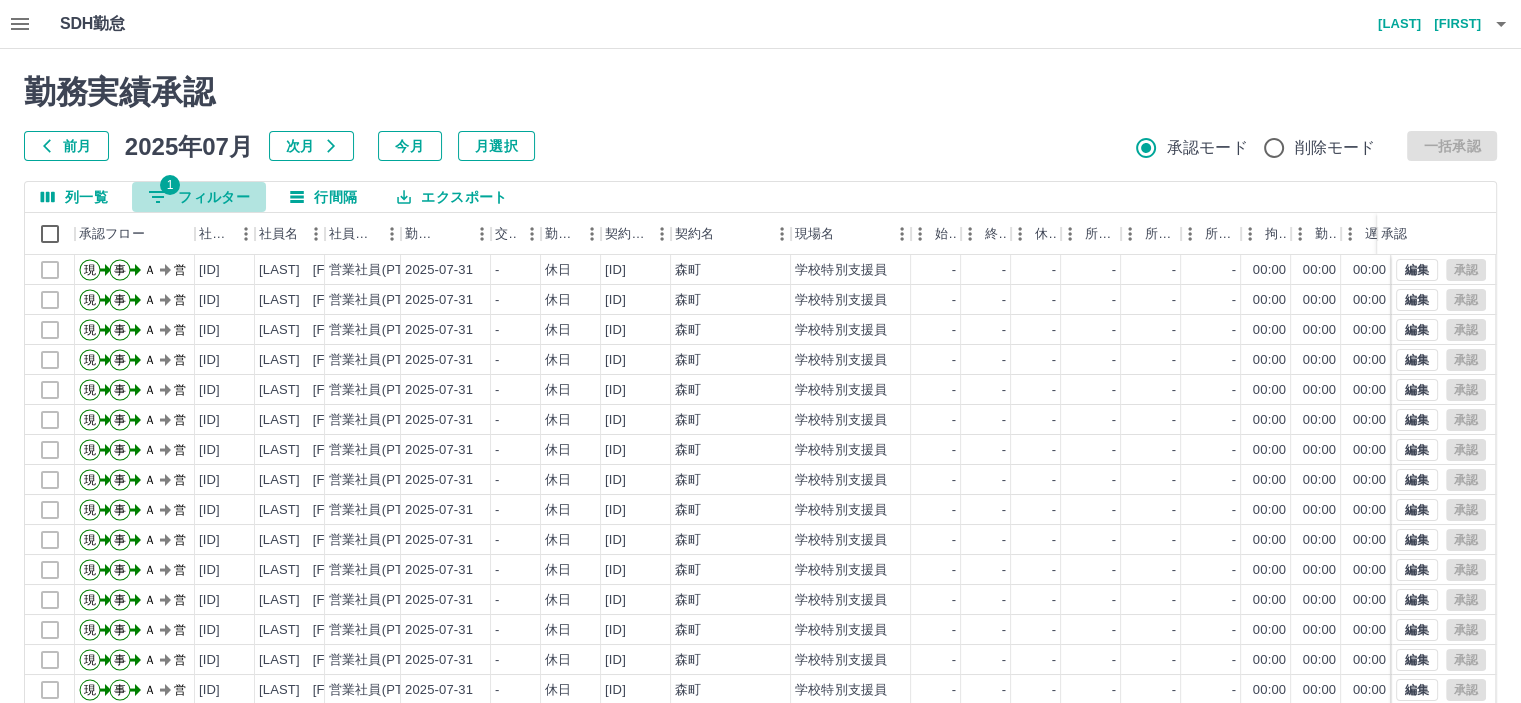 click on "1 フィルター" at bounding box center [199, 197] 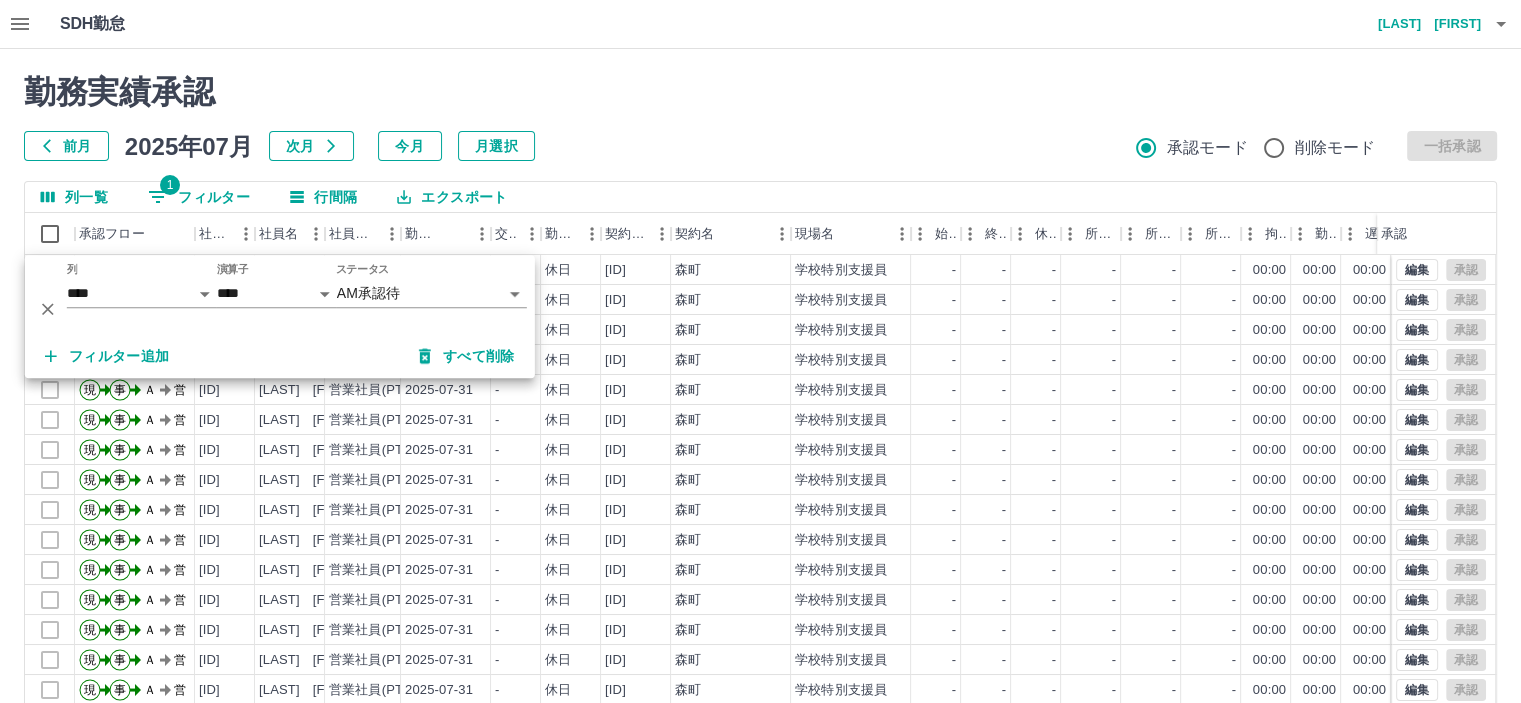 click on "前月 2025年07月 次月 今月 月選択 承認モード 削除モード 一括承認" at bounding box center [760, 146] 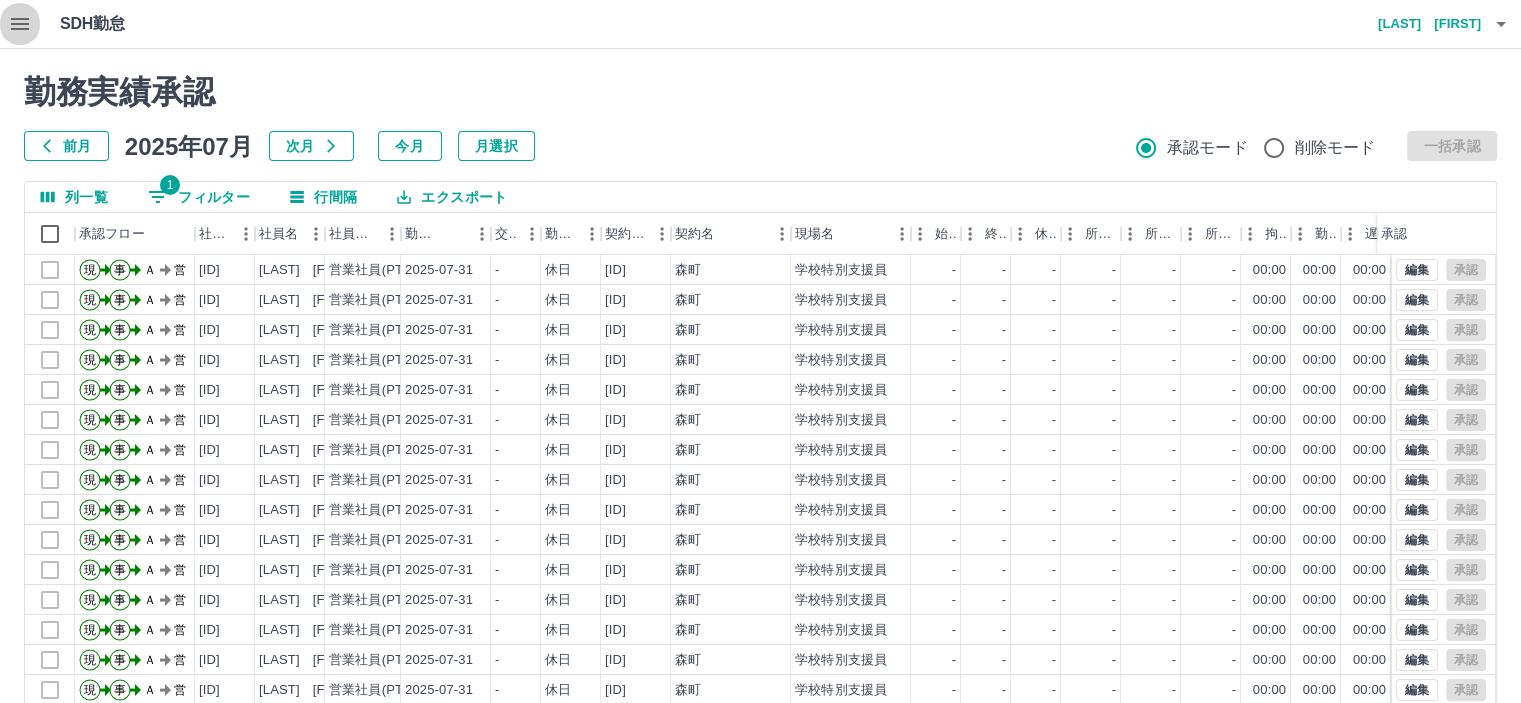 click 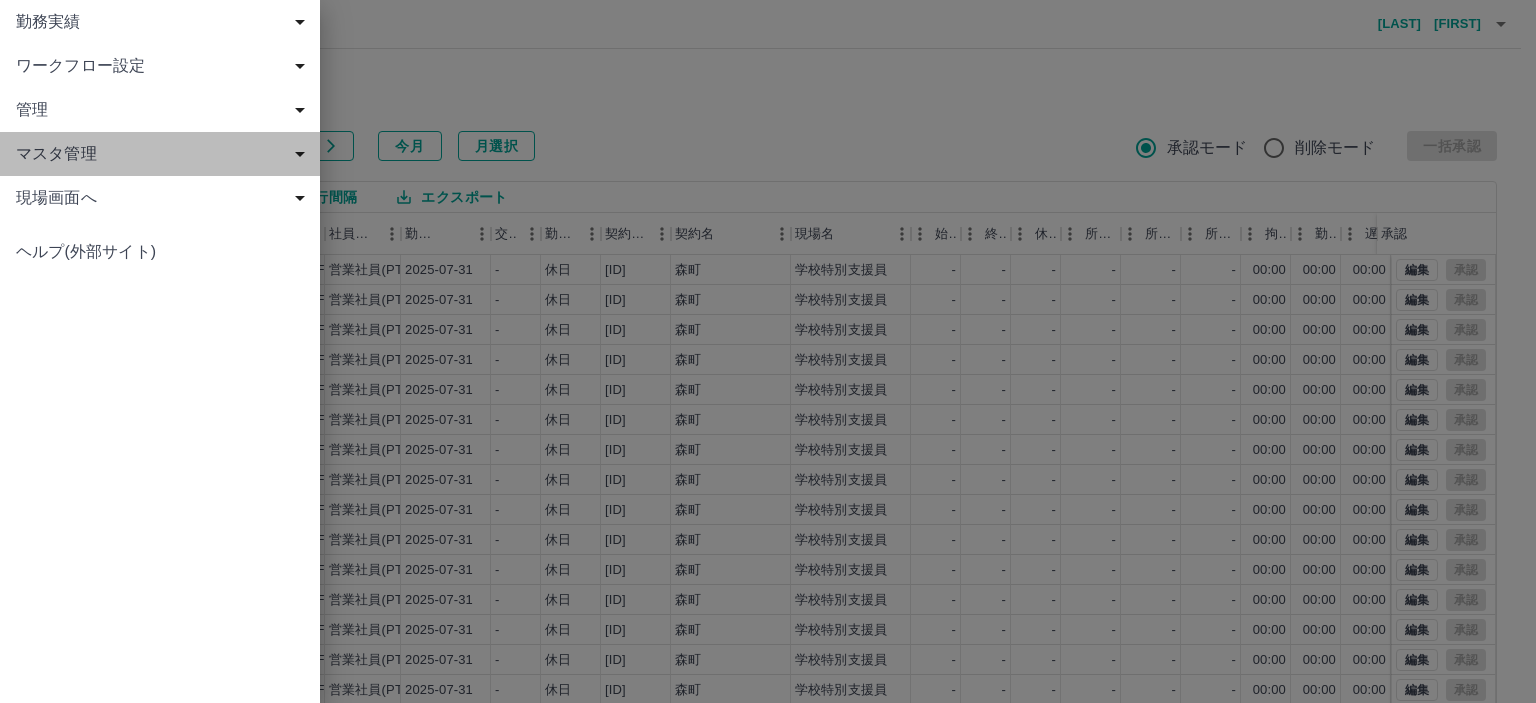 click on "マスタ管理" at bounding box center (164, 154) 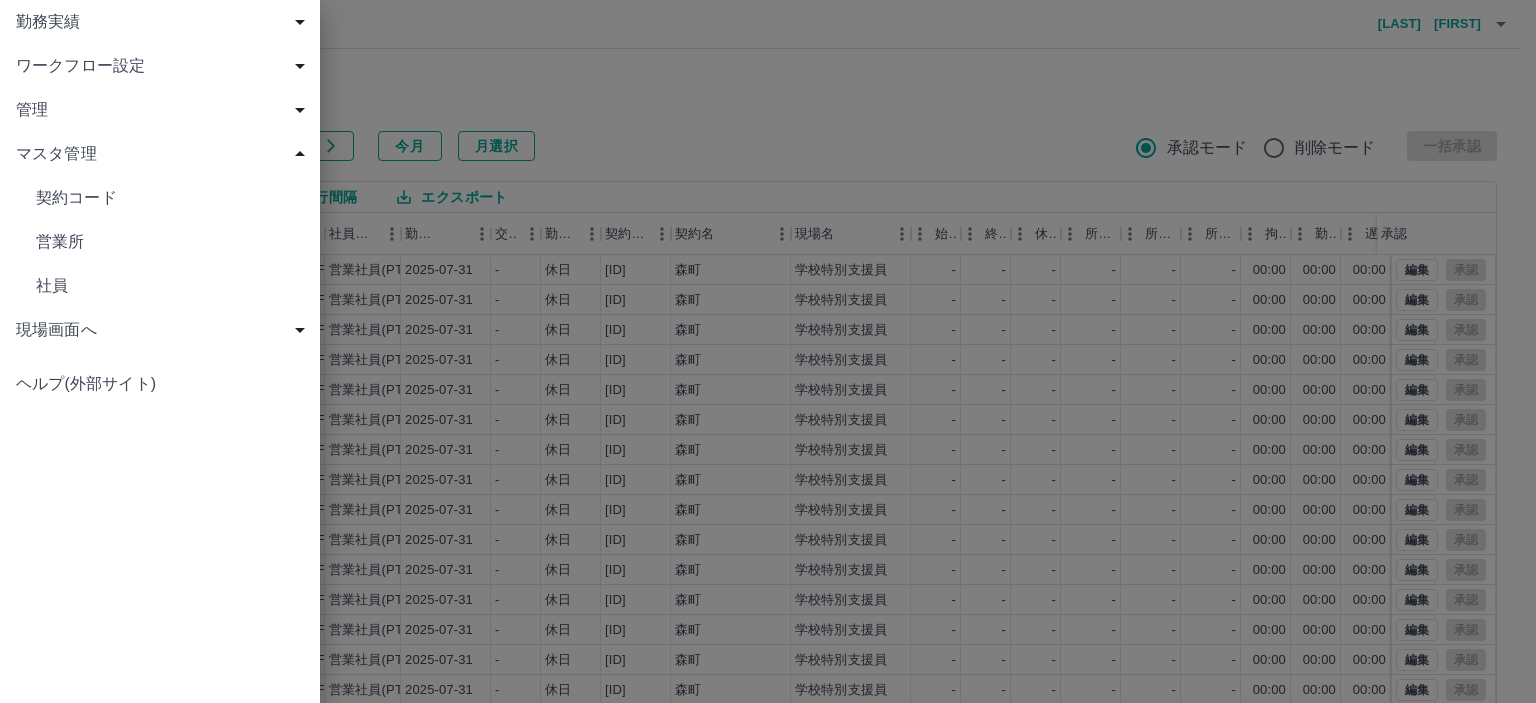 click on "ワークフロー設定" at bounding box center (164, 66) 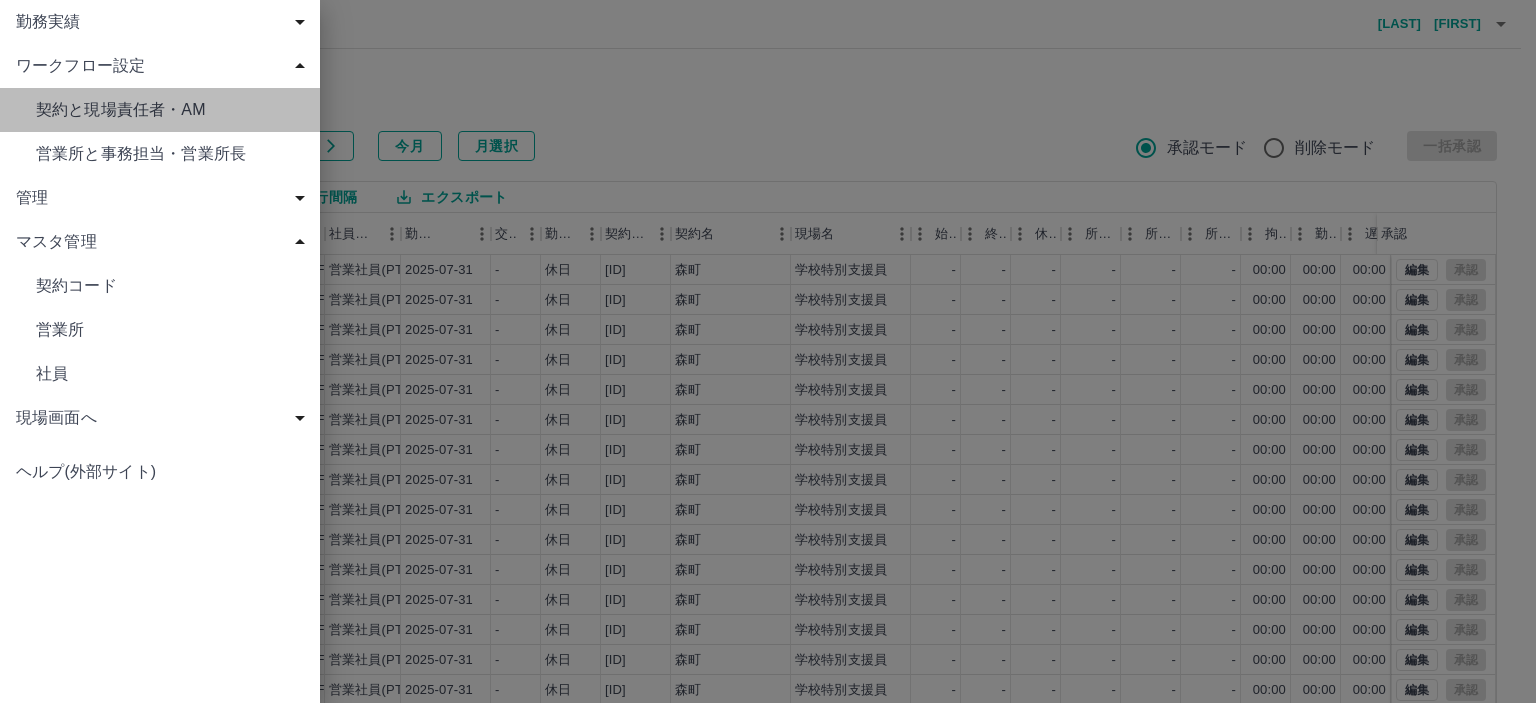 click on "契約と現場責任者・AM" at bounding box center (170, 110) 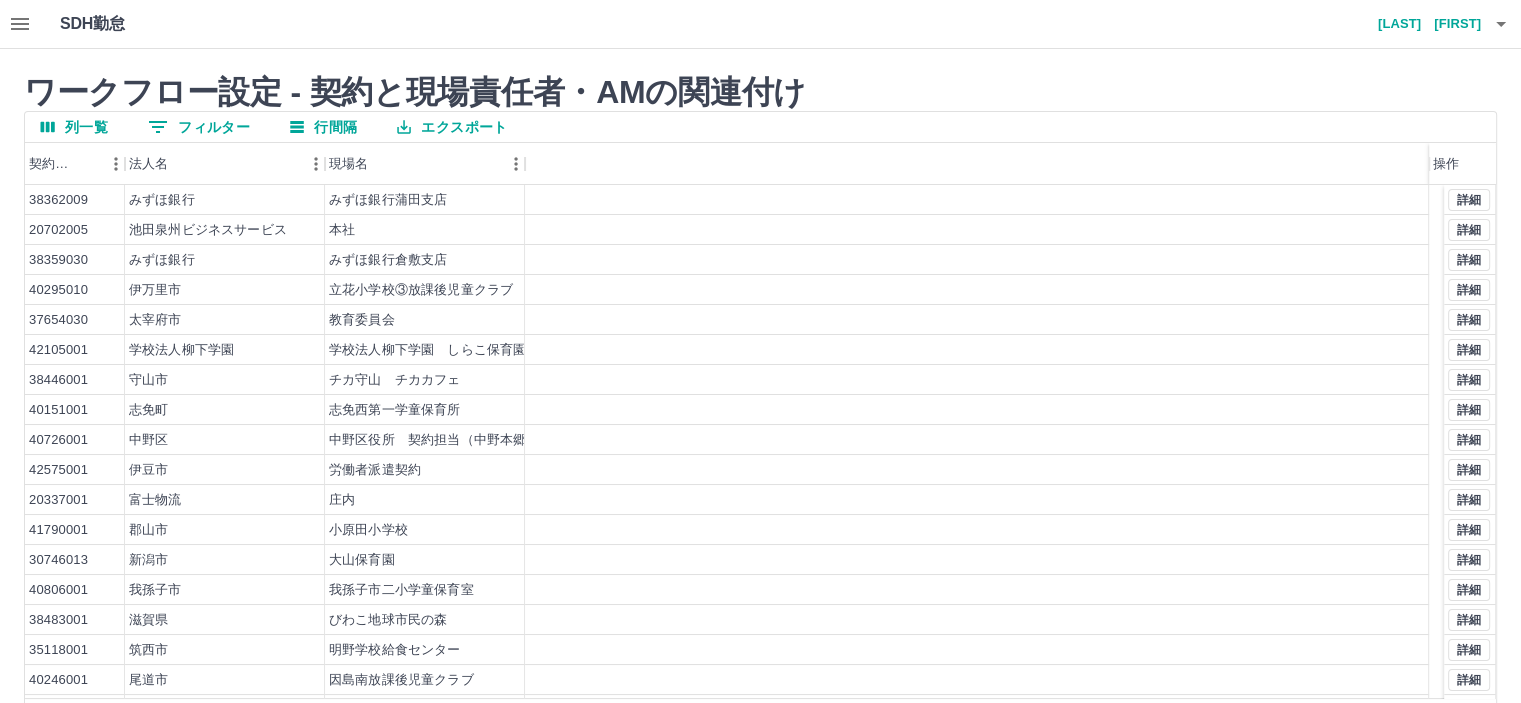 click on "ワークフロー設定 - 契約と現場責任者・AMの関連付け" at bounding box center [760, 92] 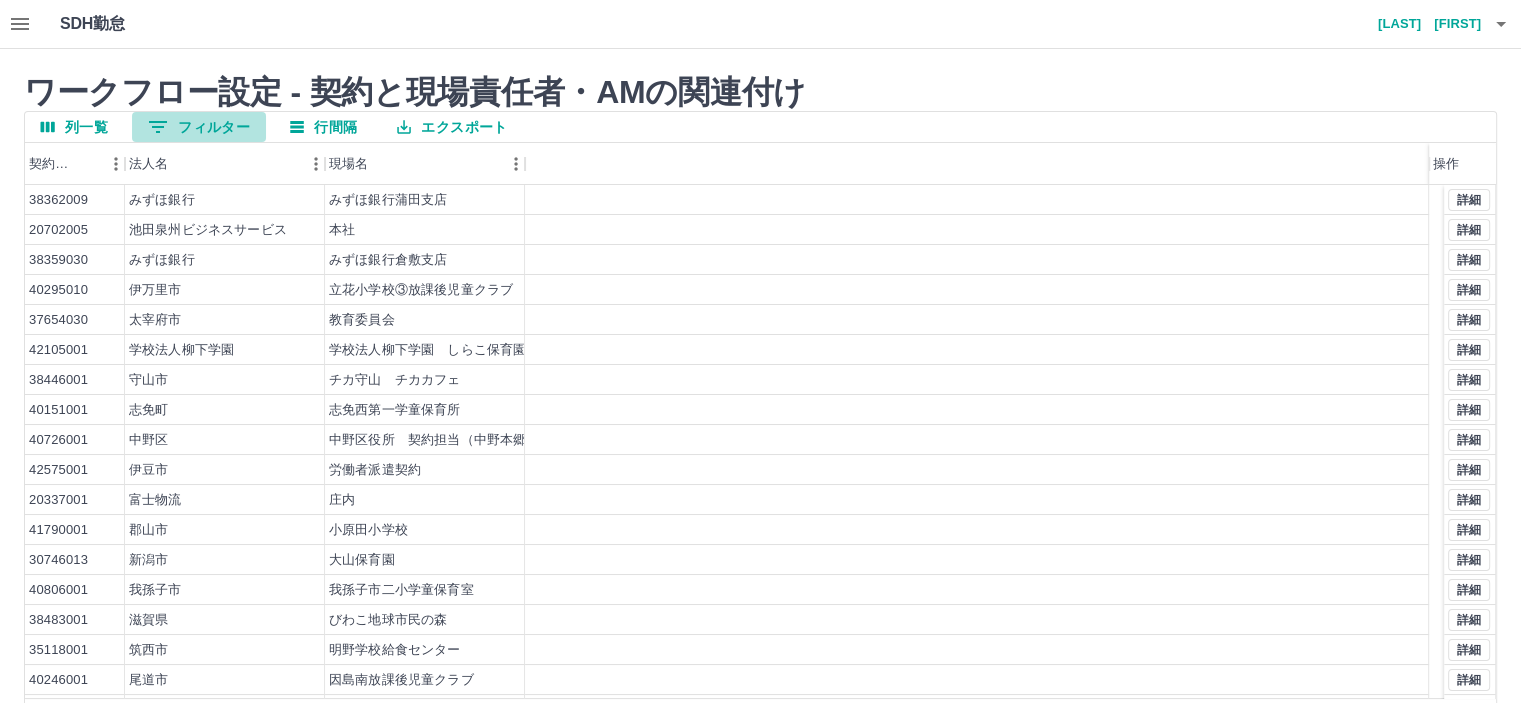 click on "0 フィルター" at bounding box center (199, 127) 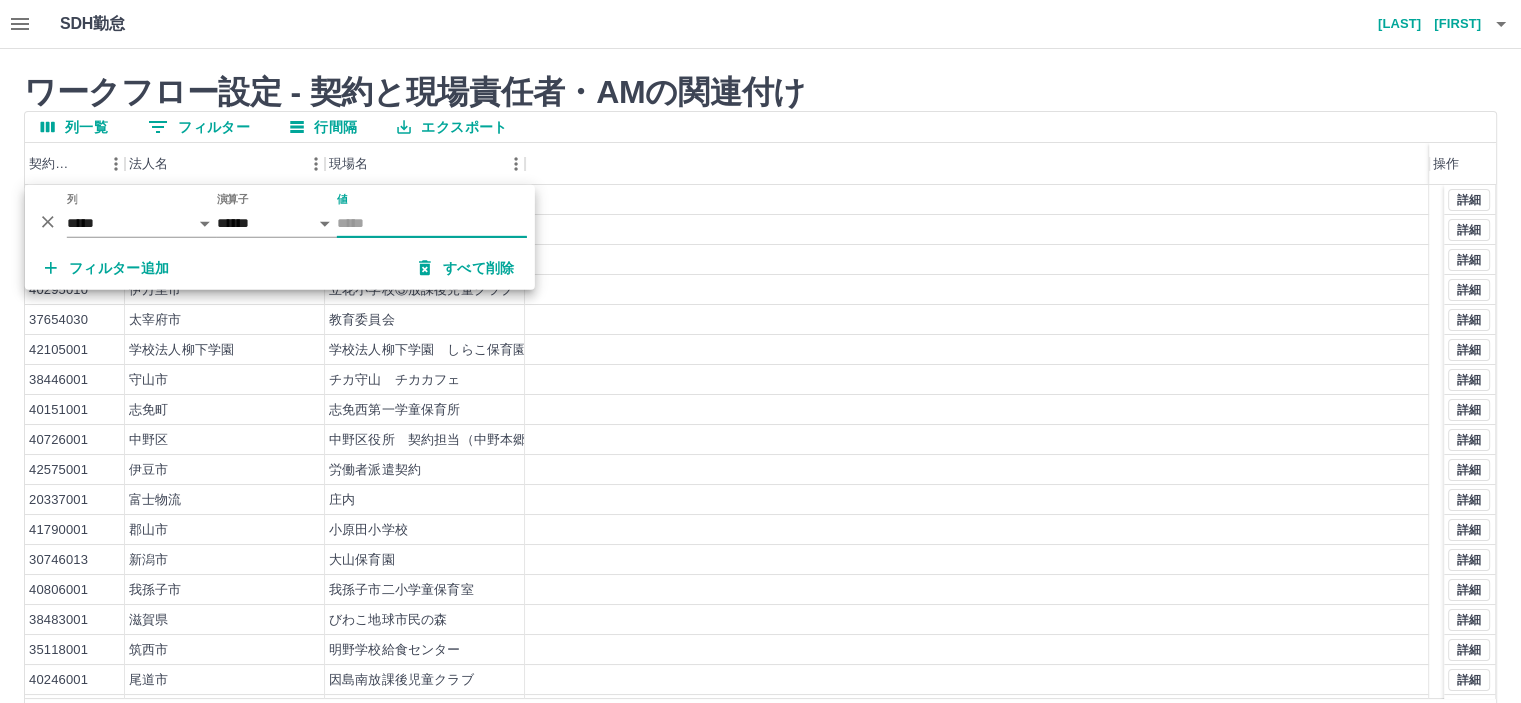 click on "値" at bounding box center (432, 223) 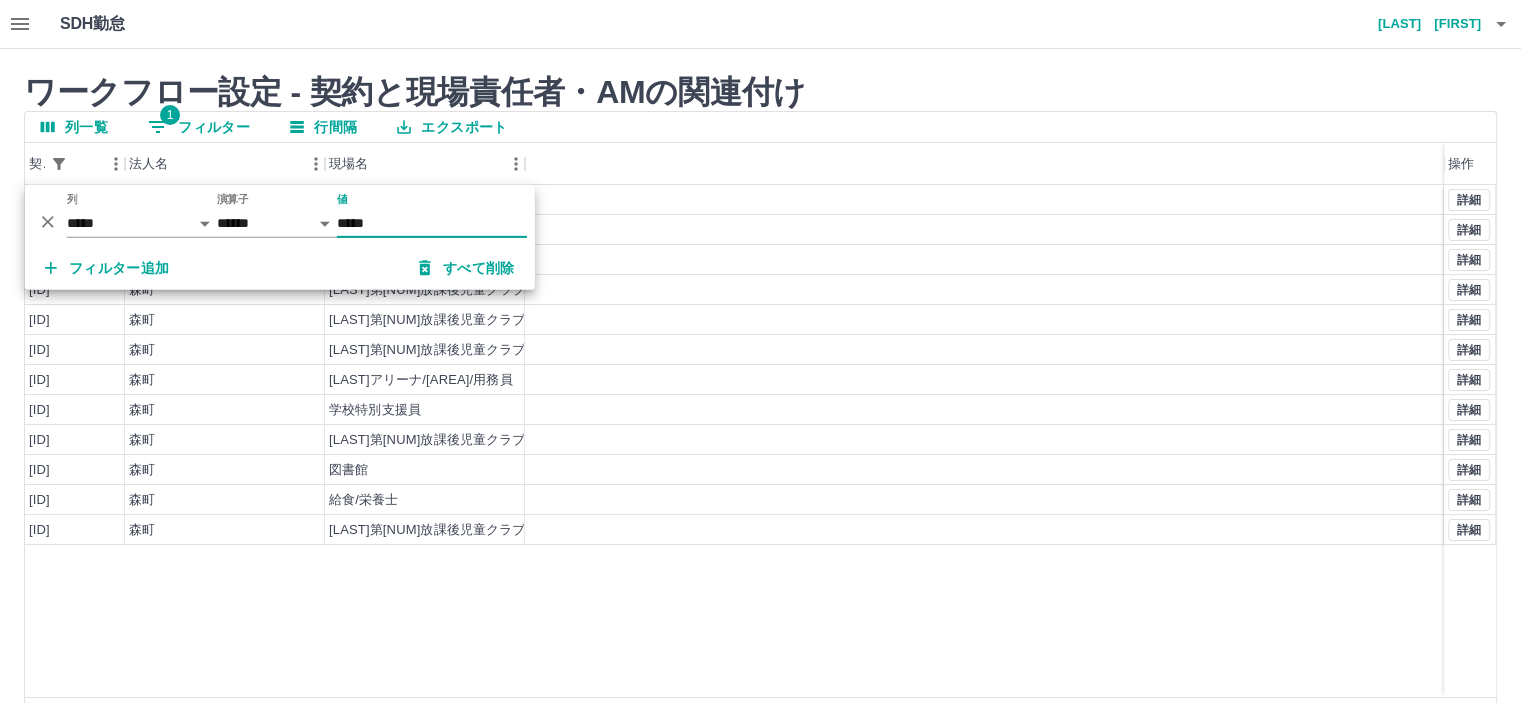 type on "*****" 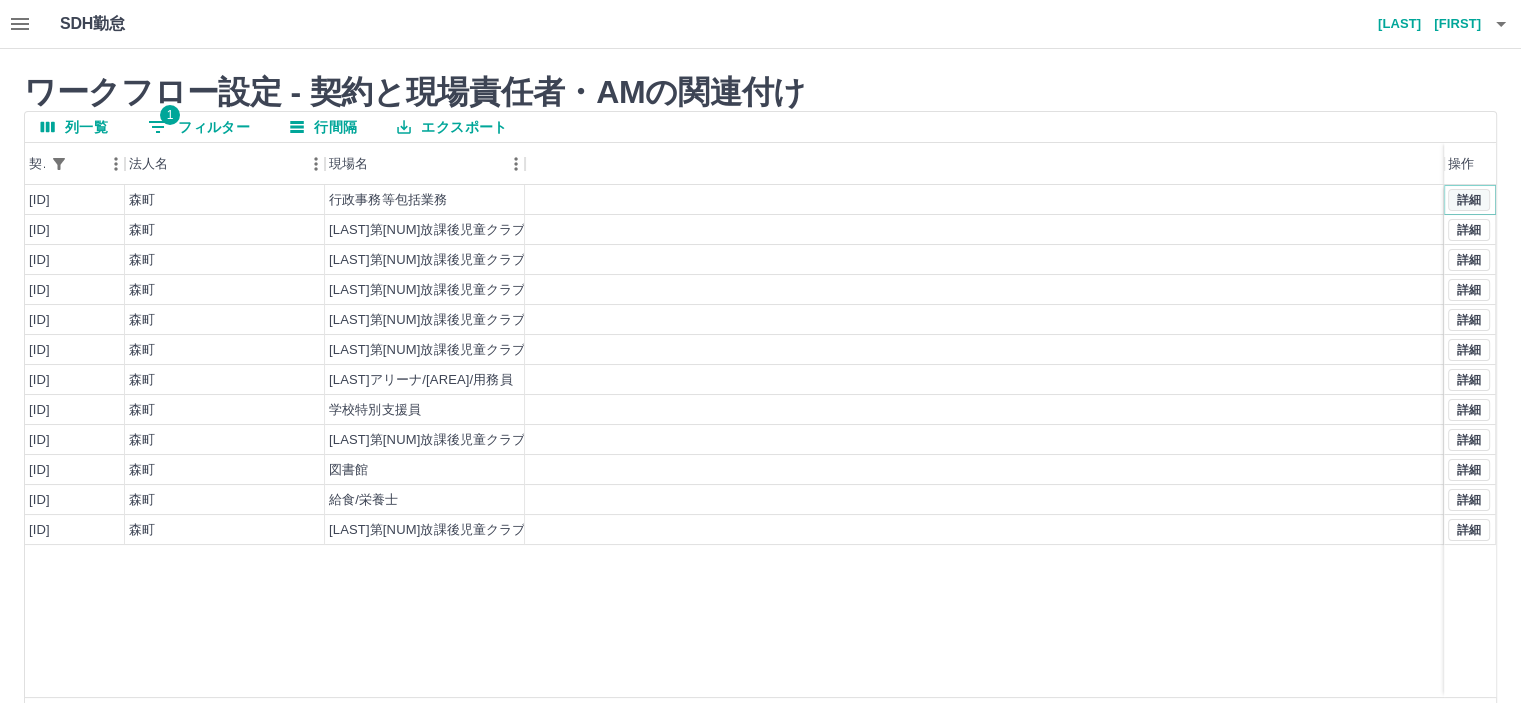 click on "詳細" at bounding box center [1469, 200] 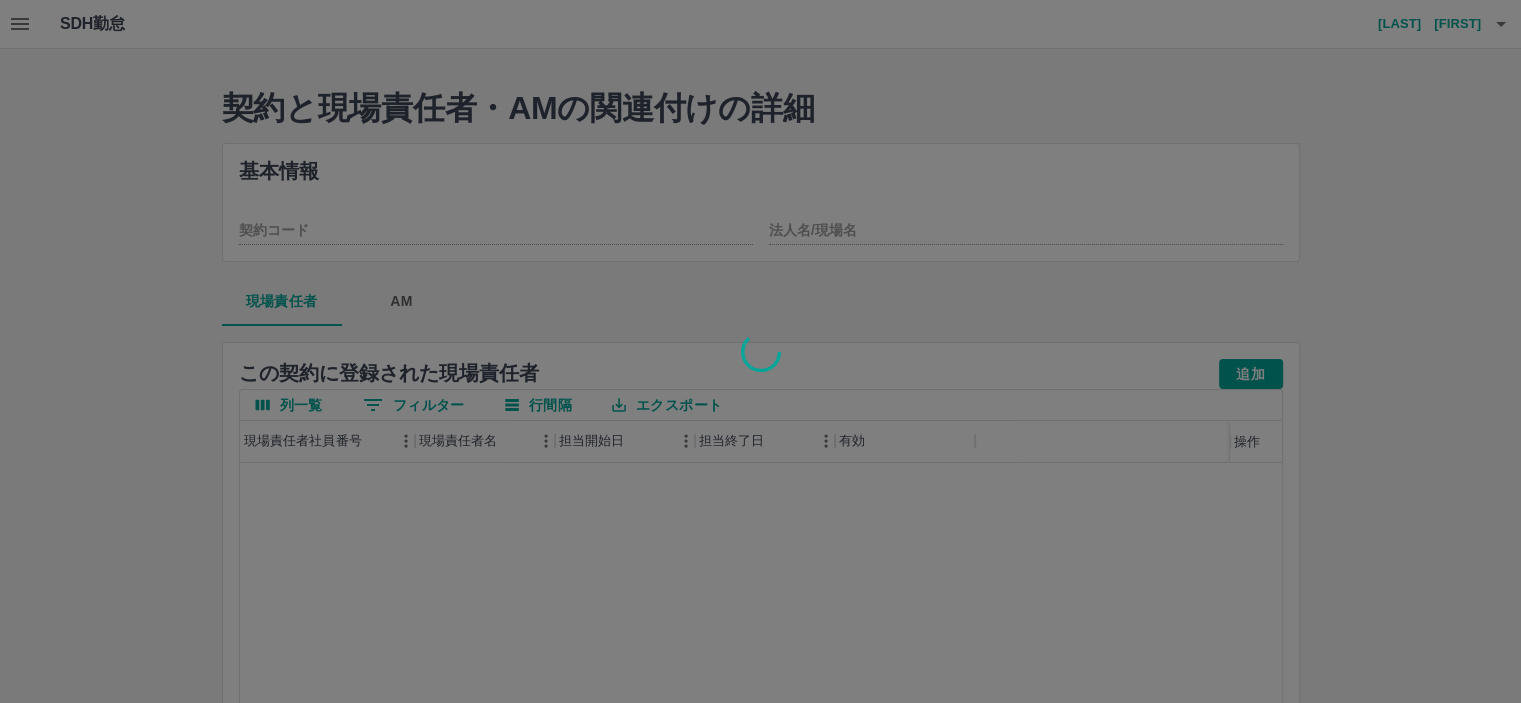 type on "********" 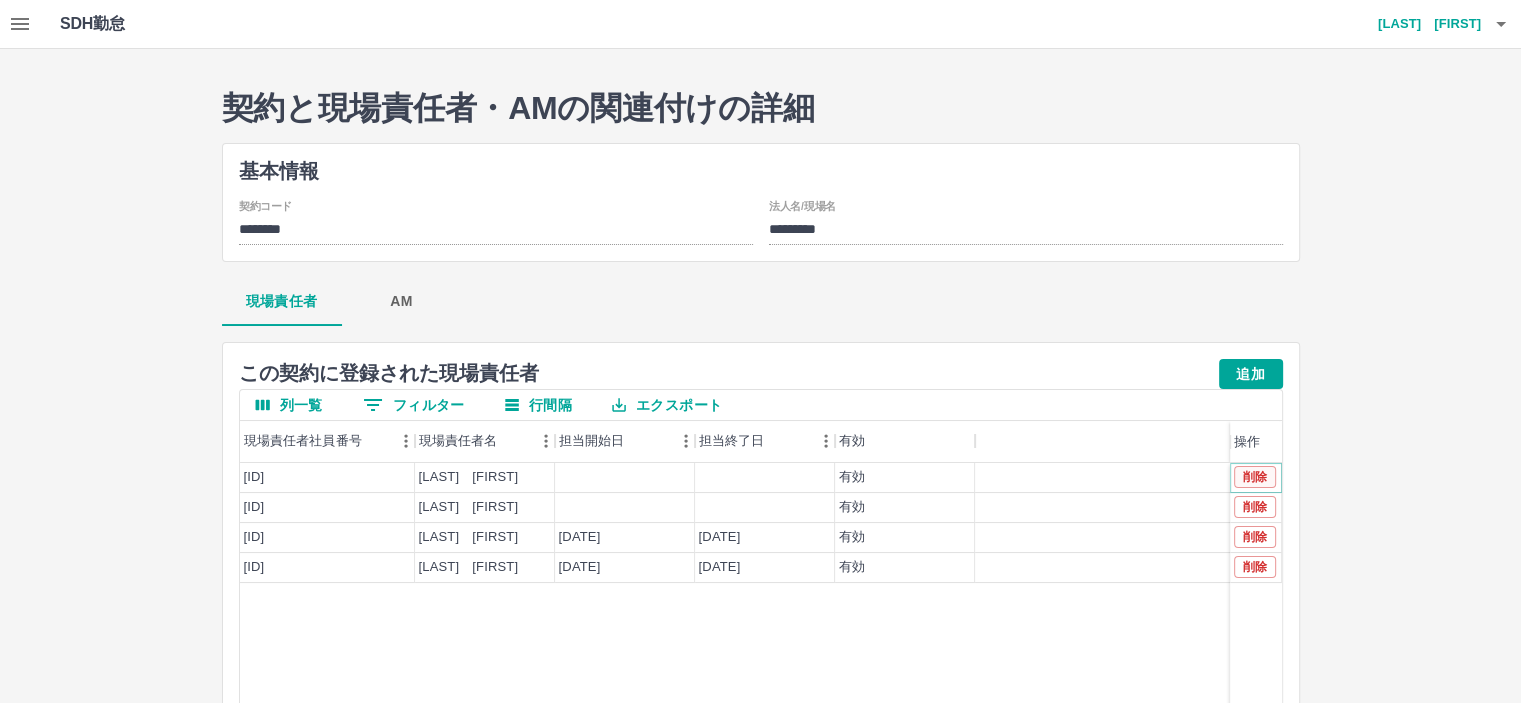 click on "削除" at bounding box center [1255, 477] 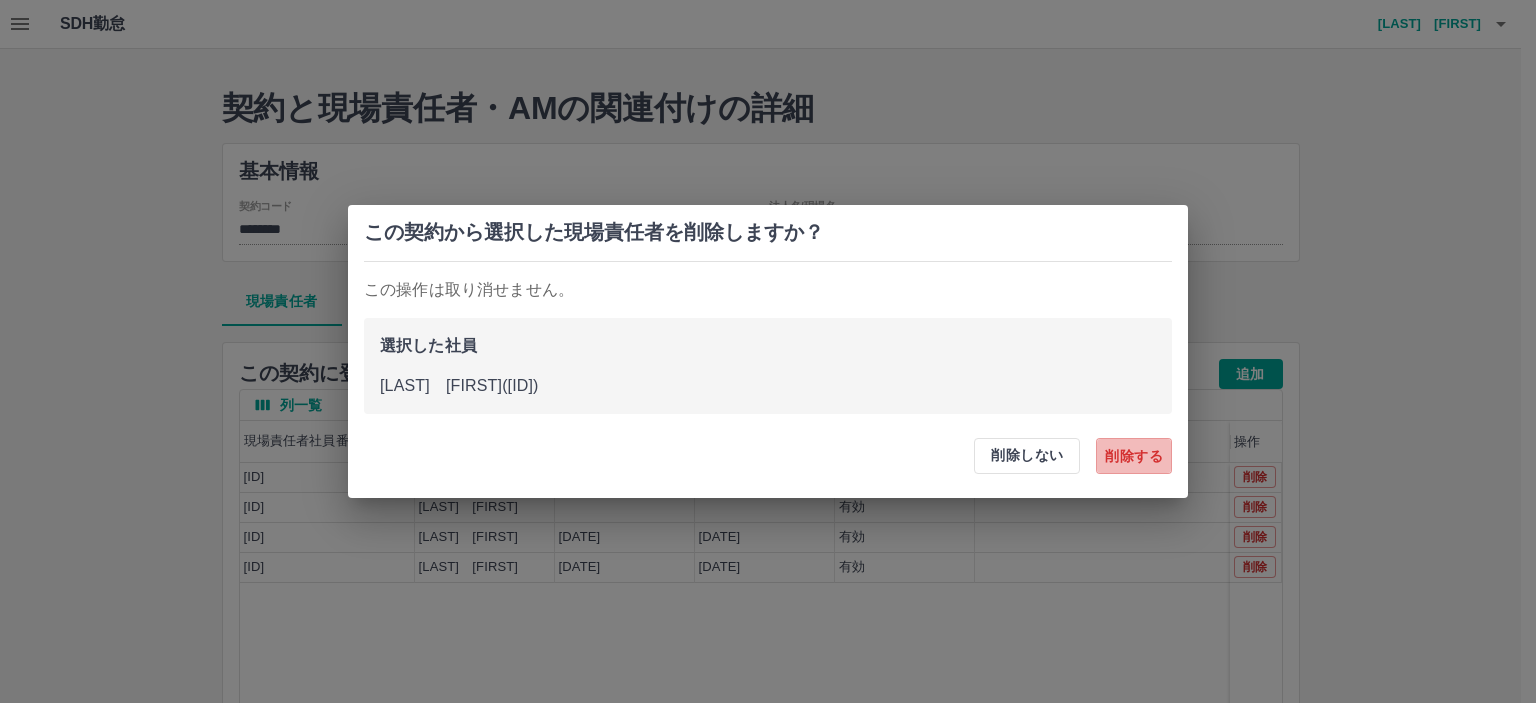 click on "削除する" at bounding box center (1134, 456) 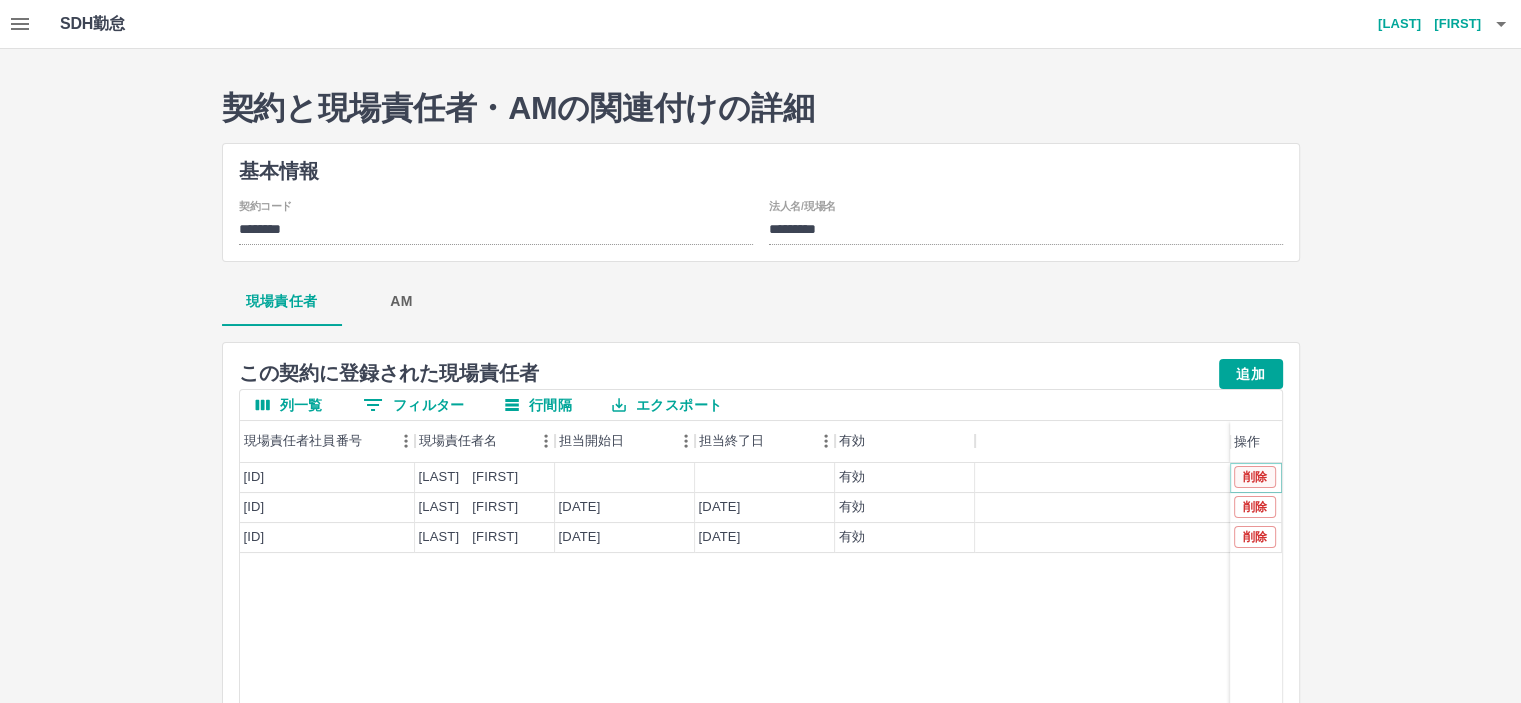 click on "削除" at bounding box center (1255, 477) 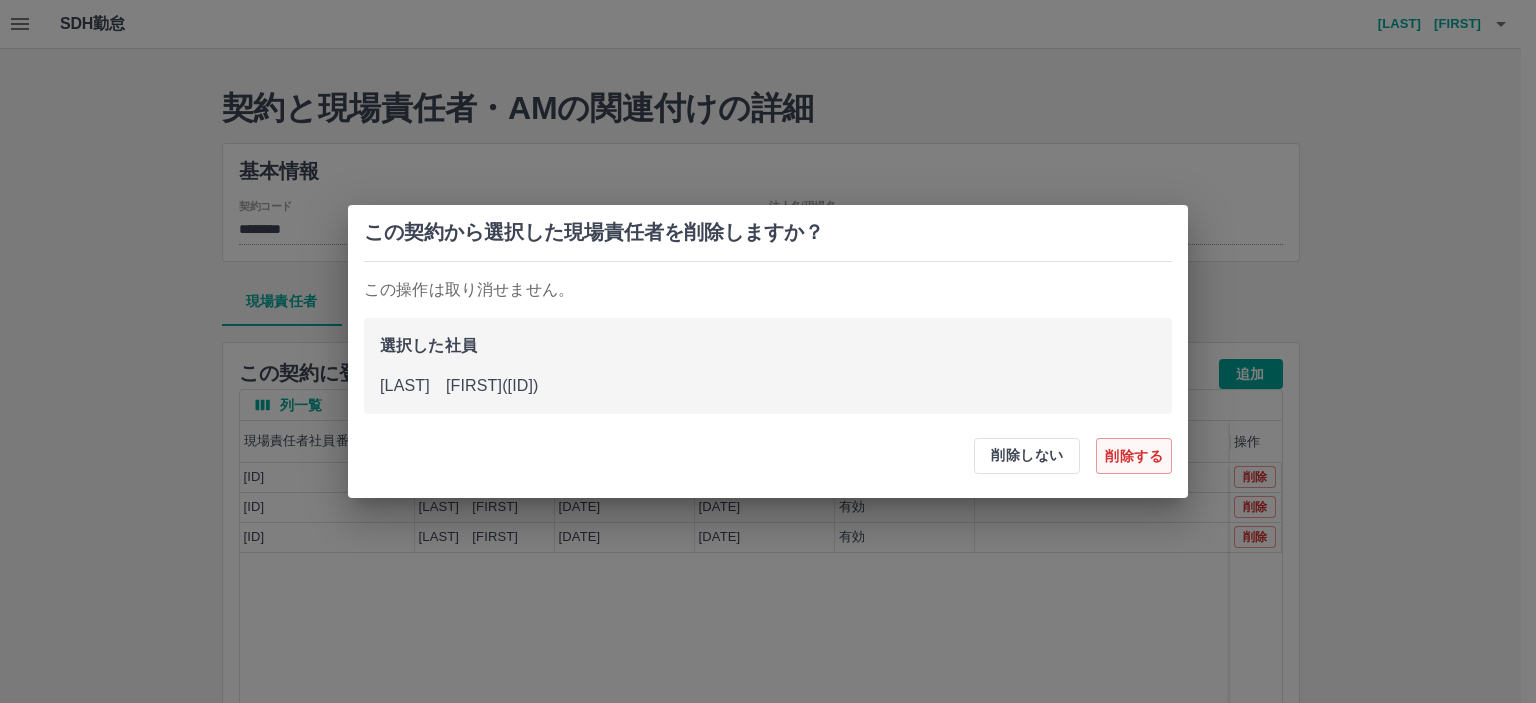 click on "削除する" at bounding box center (1134, 456) 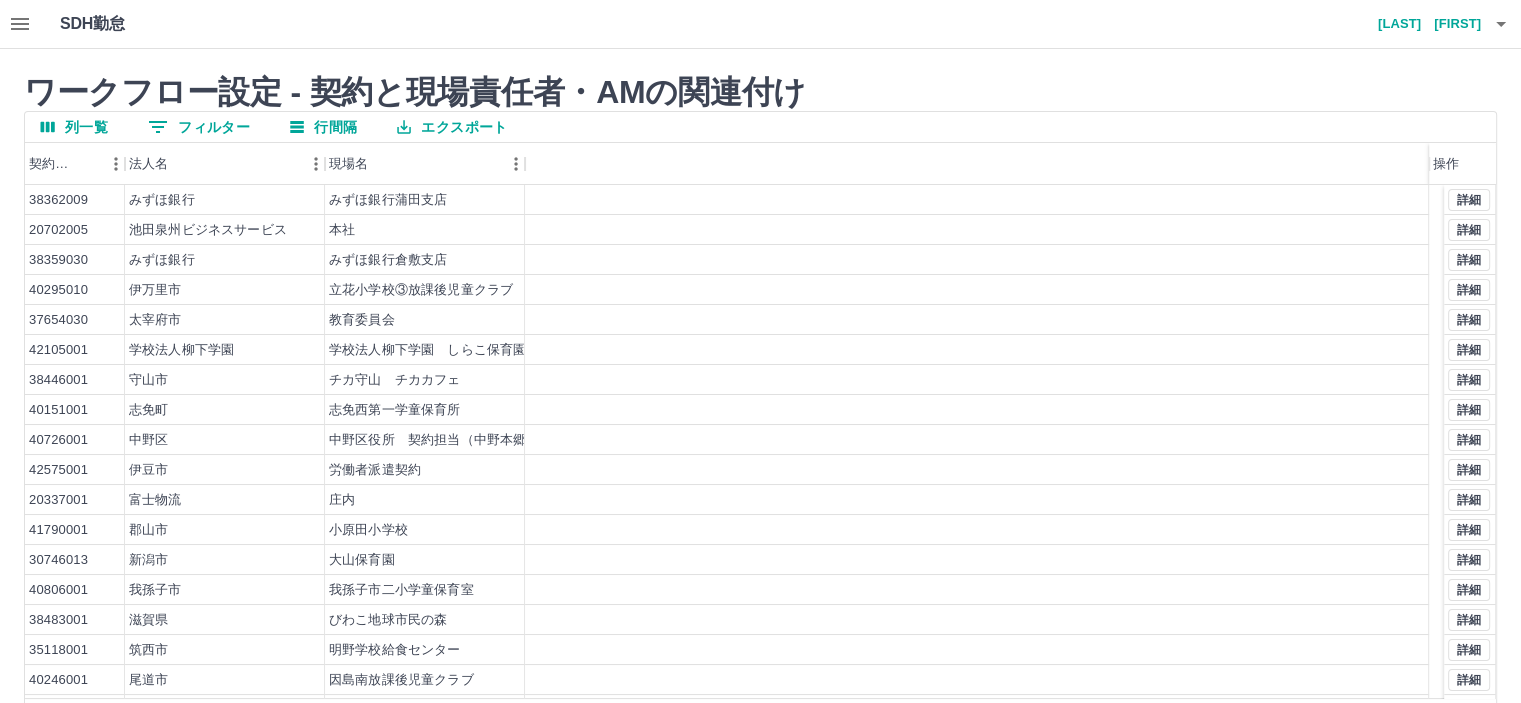 click on "0 フィルター" at bounding box center (199, 127) 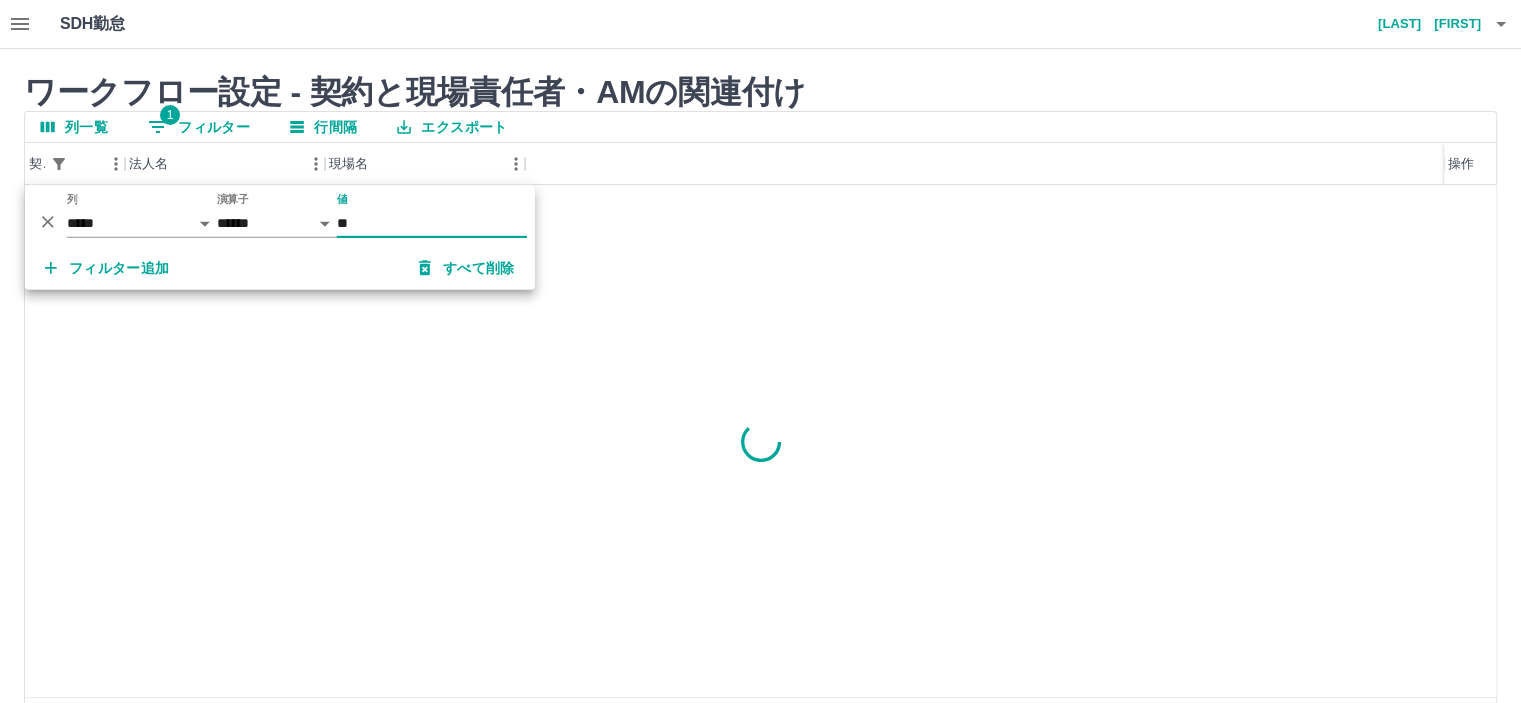 type on "*" 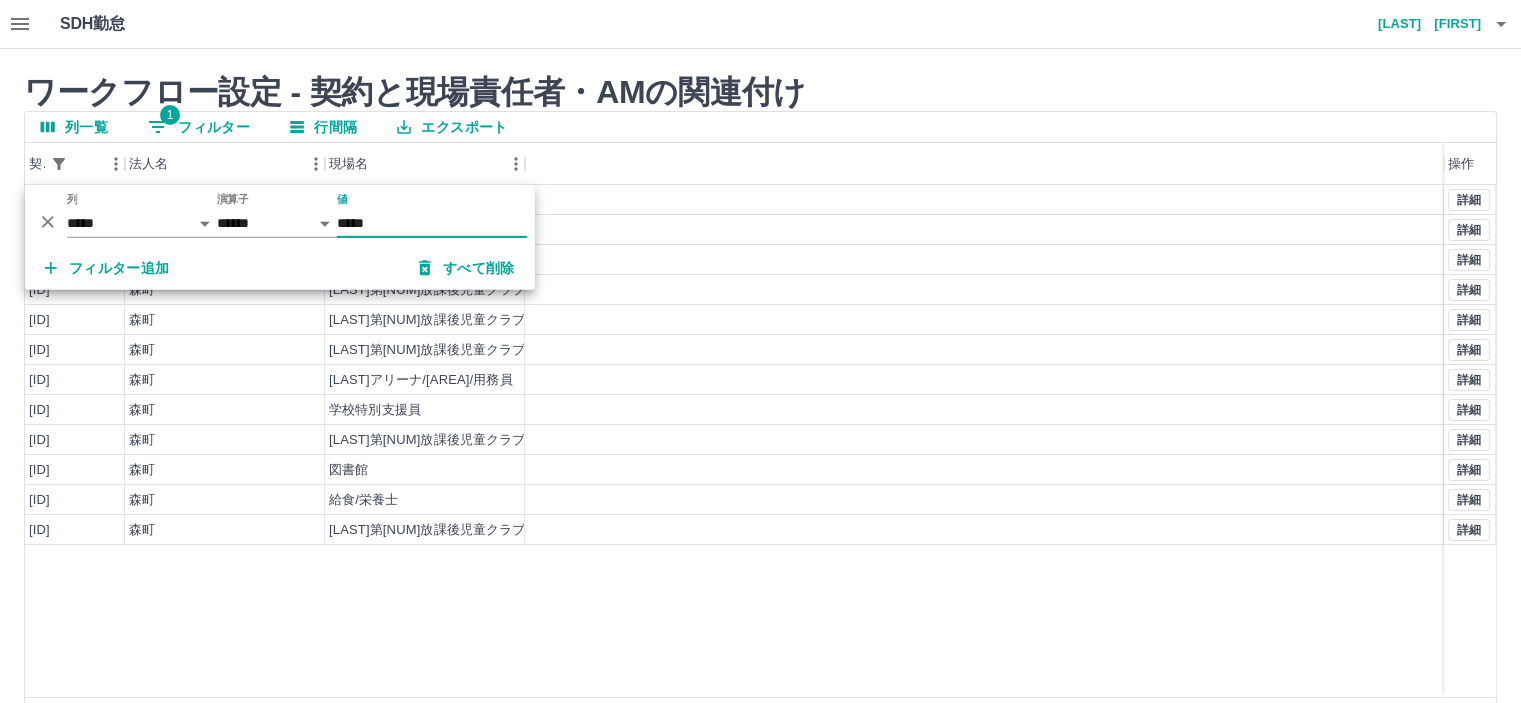 type on "*****" 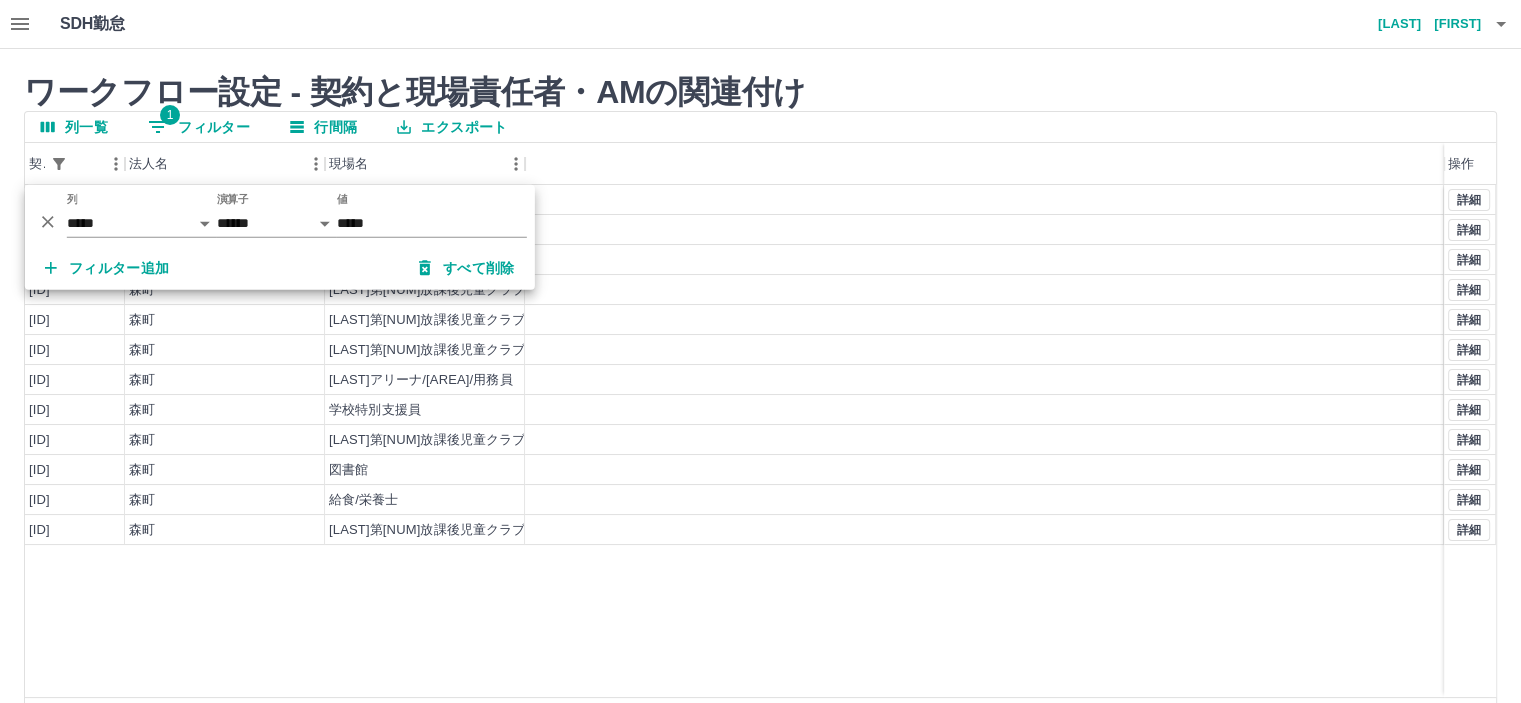 click on "契約コード 法人名 現場名 操作" at bounding box center (760, 164) 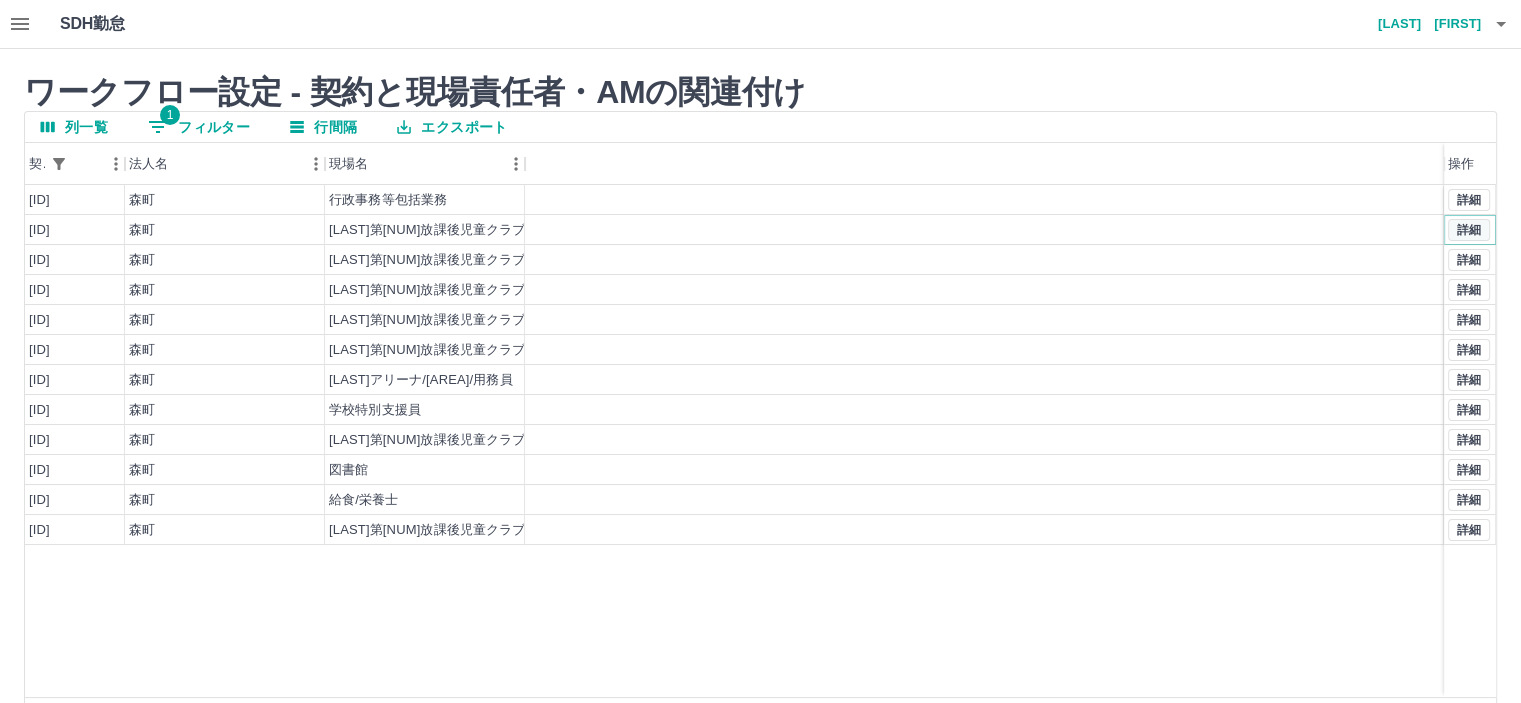 click on "詳細" at bounding box center [1469, 230] 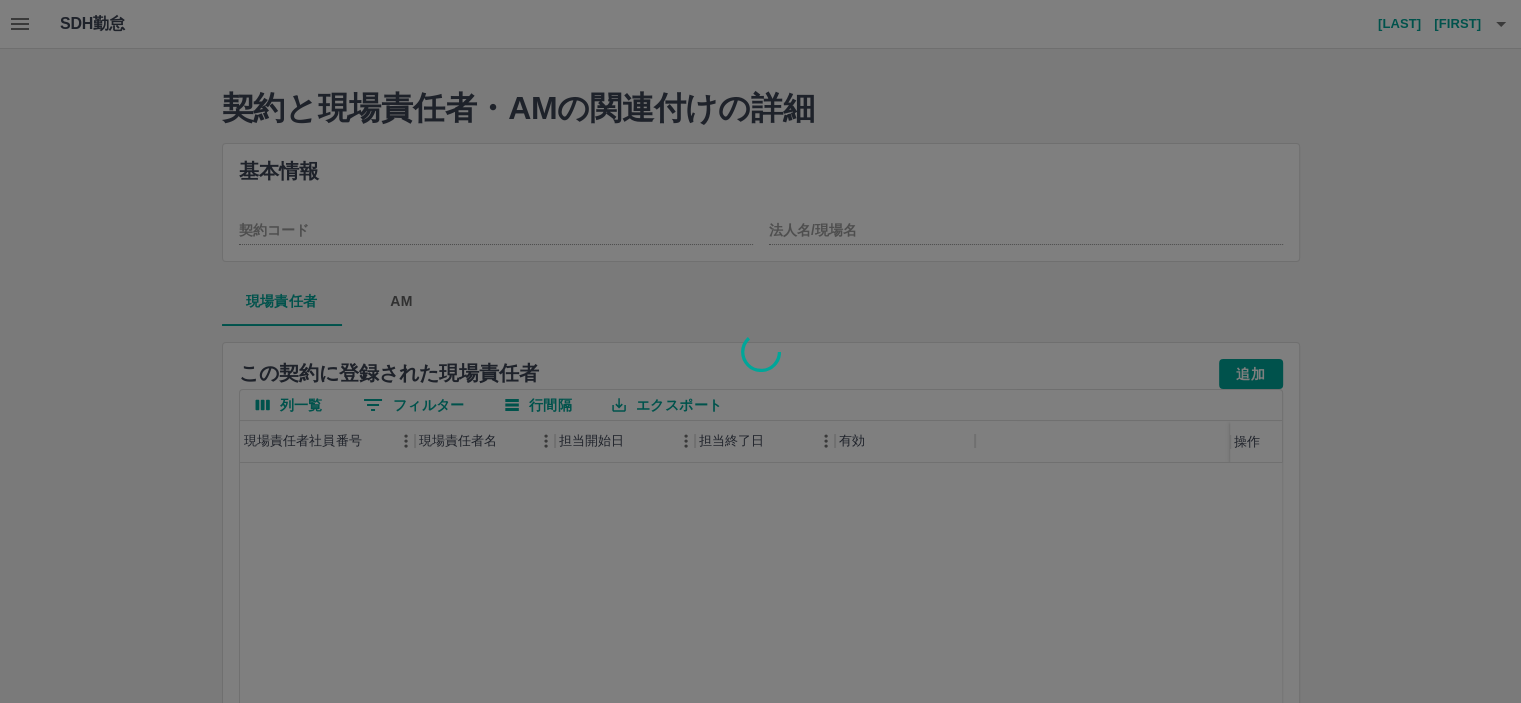 type on "********" 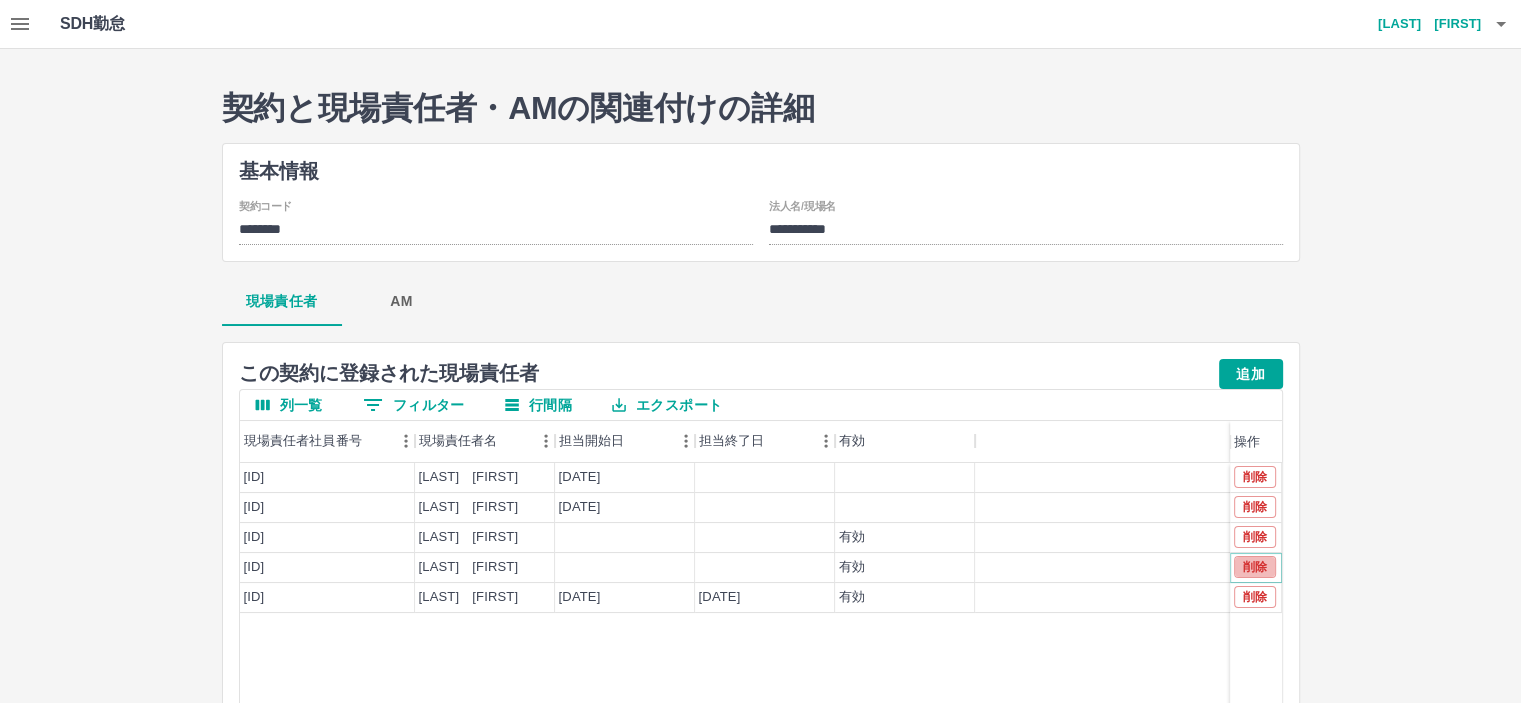 click on "削除" at bounding box center [1255, 567] 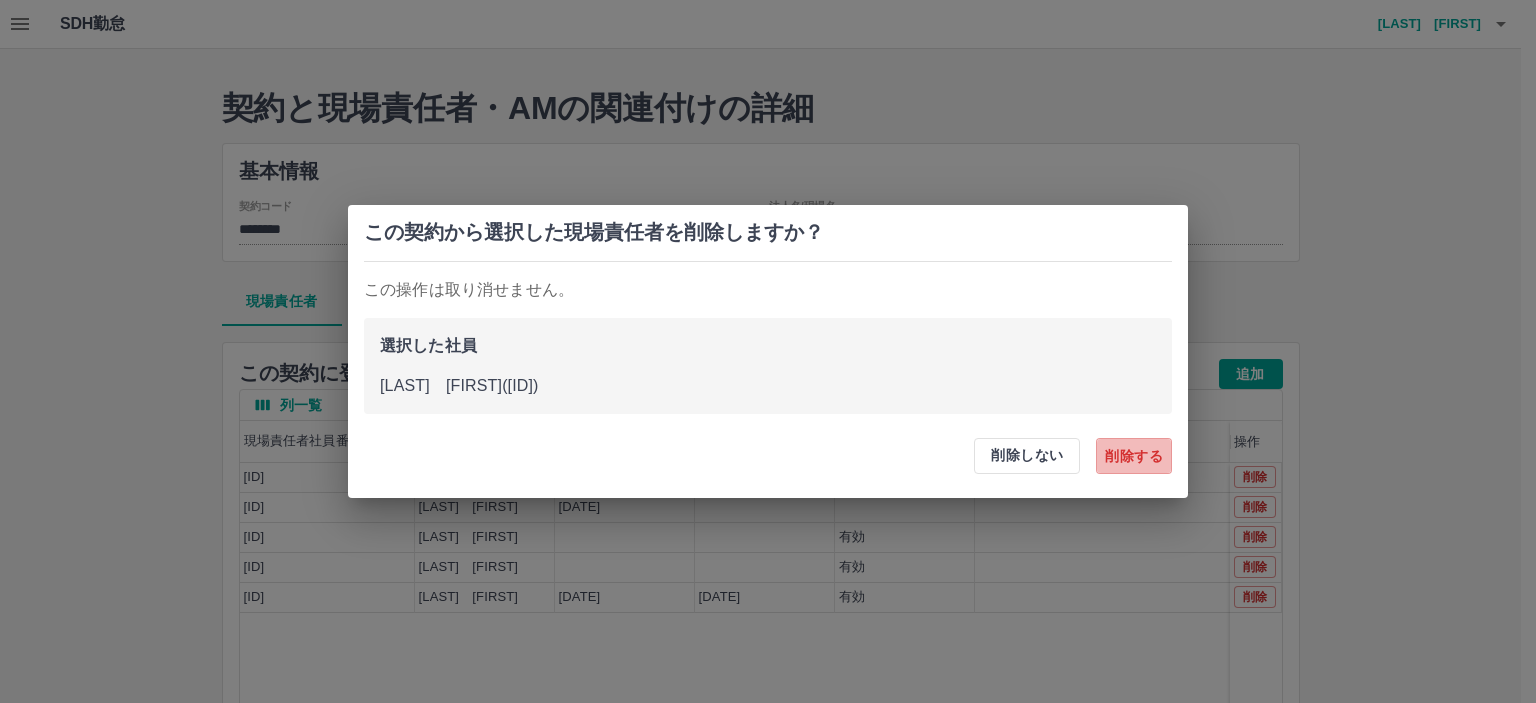 click on "削除する" at bounding box center [1134, 456] 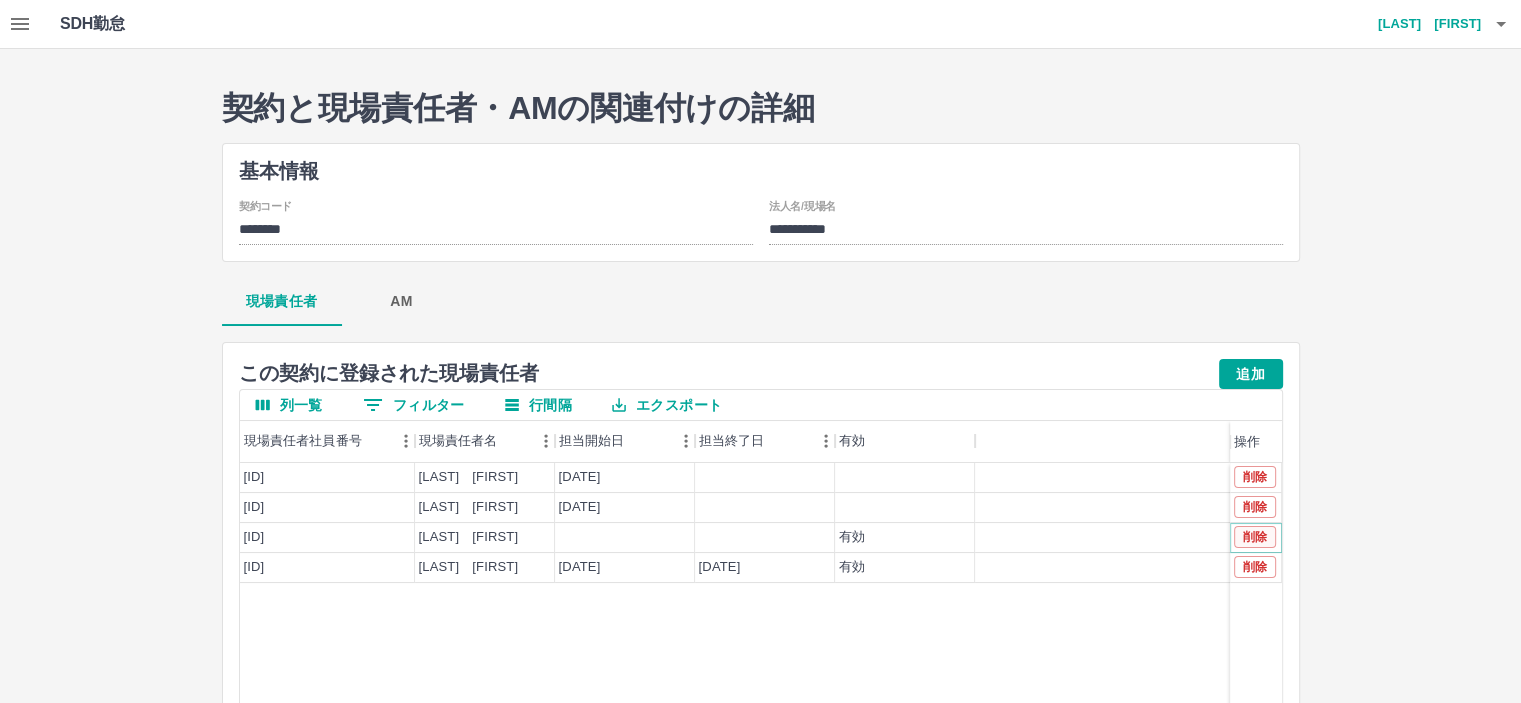 click on "削除" at bounding box center [1255, 537] 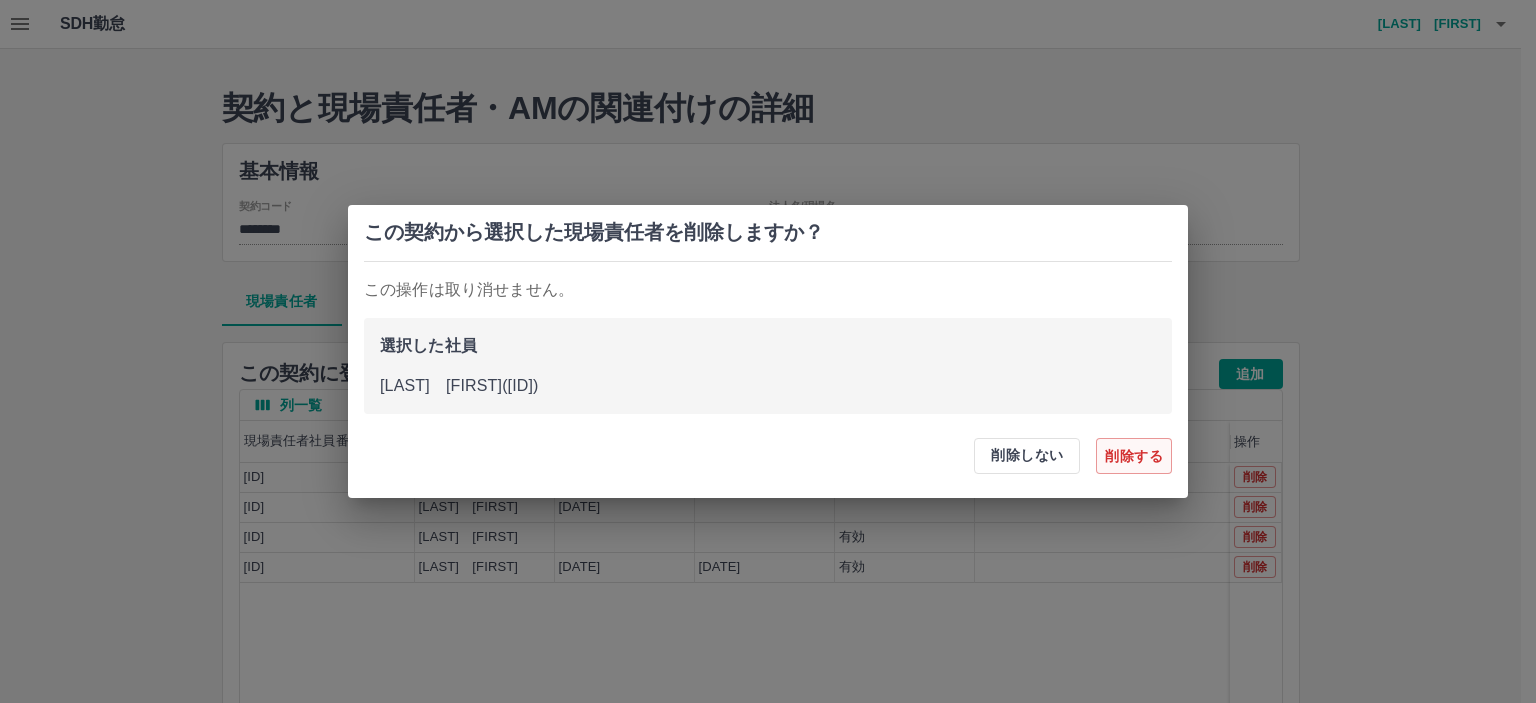 click on "削除する" at bounding box center [1134, 456] 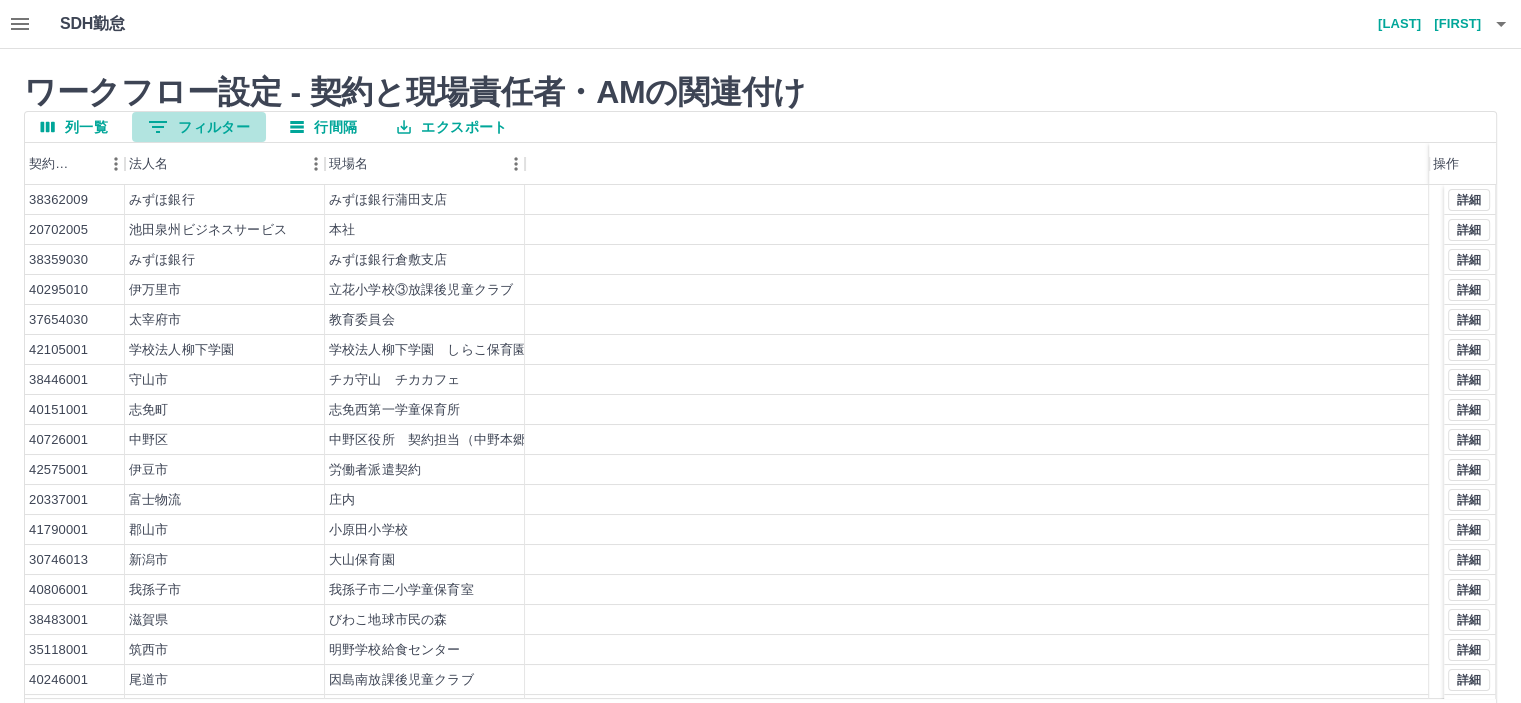 click on "0 フィルター" at bounding box center (199, 127) 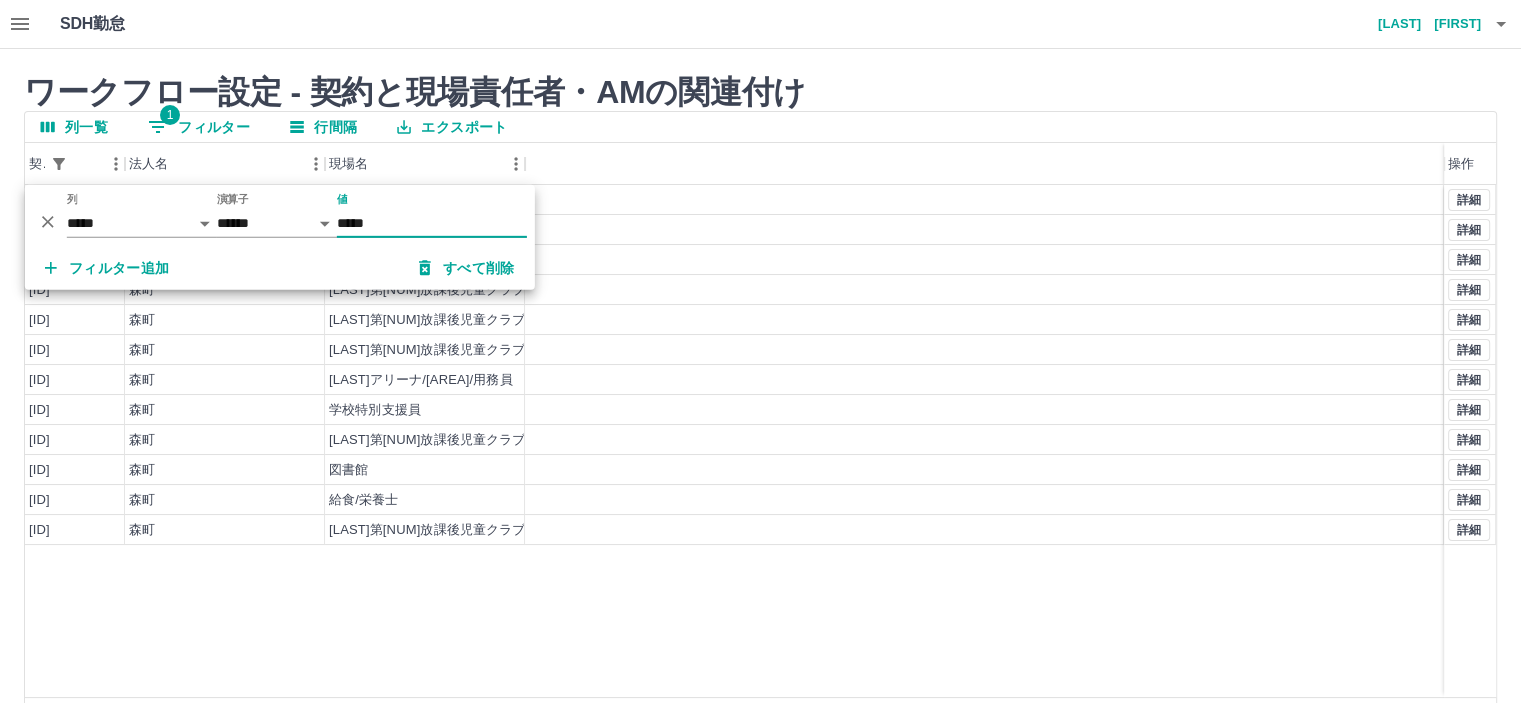 type on "*****" 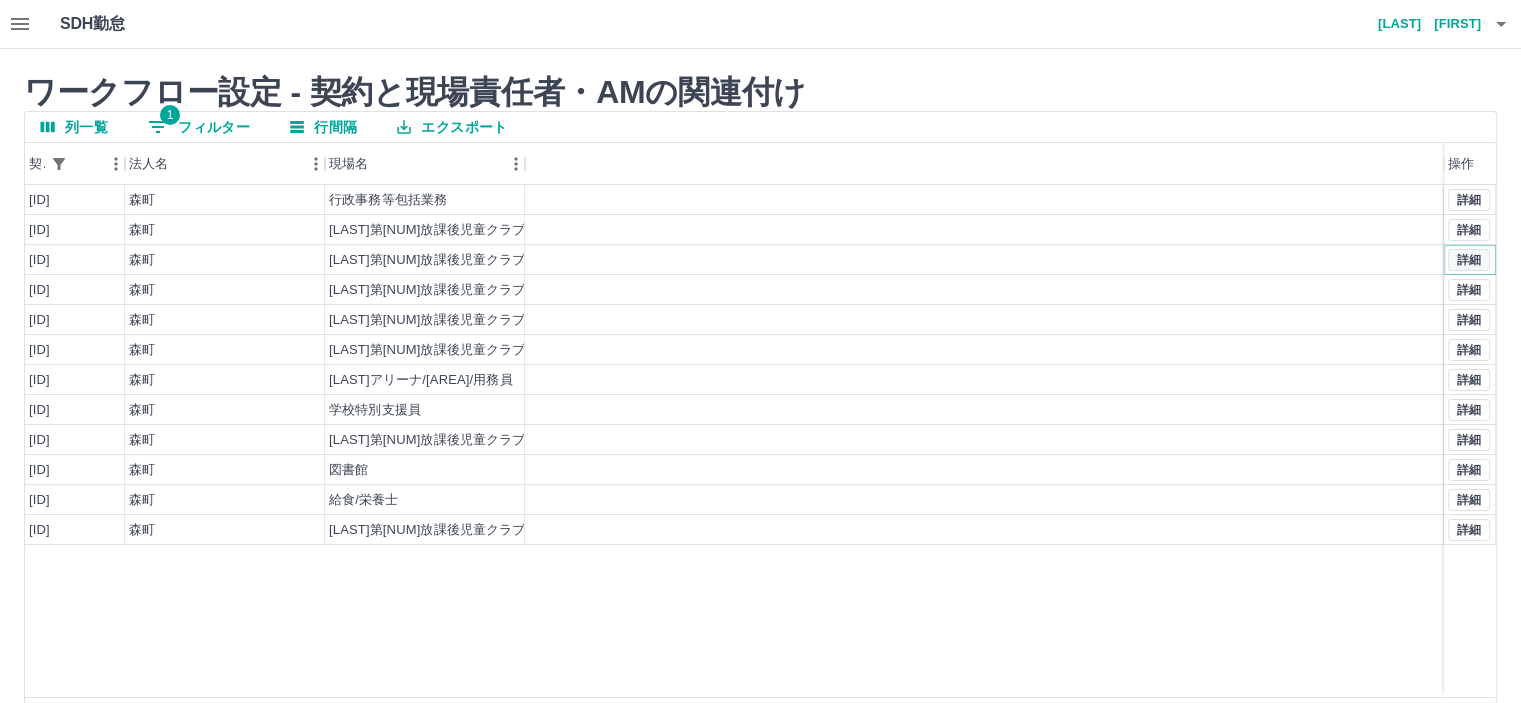 click on "詳細" at bounding box center (1469, 260) 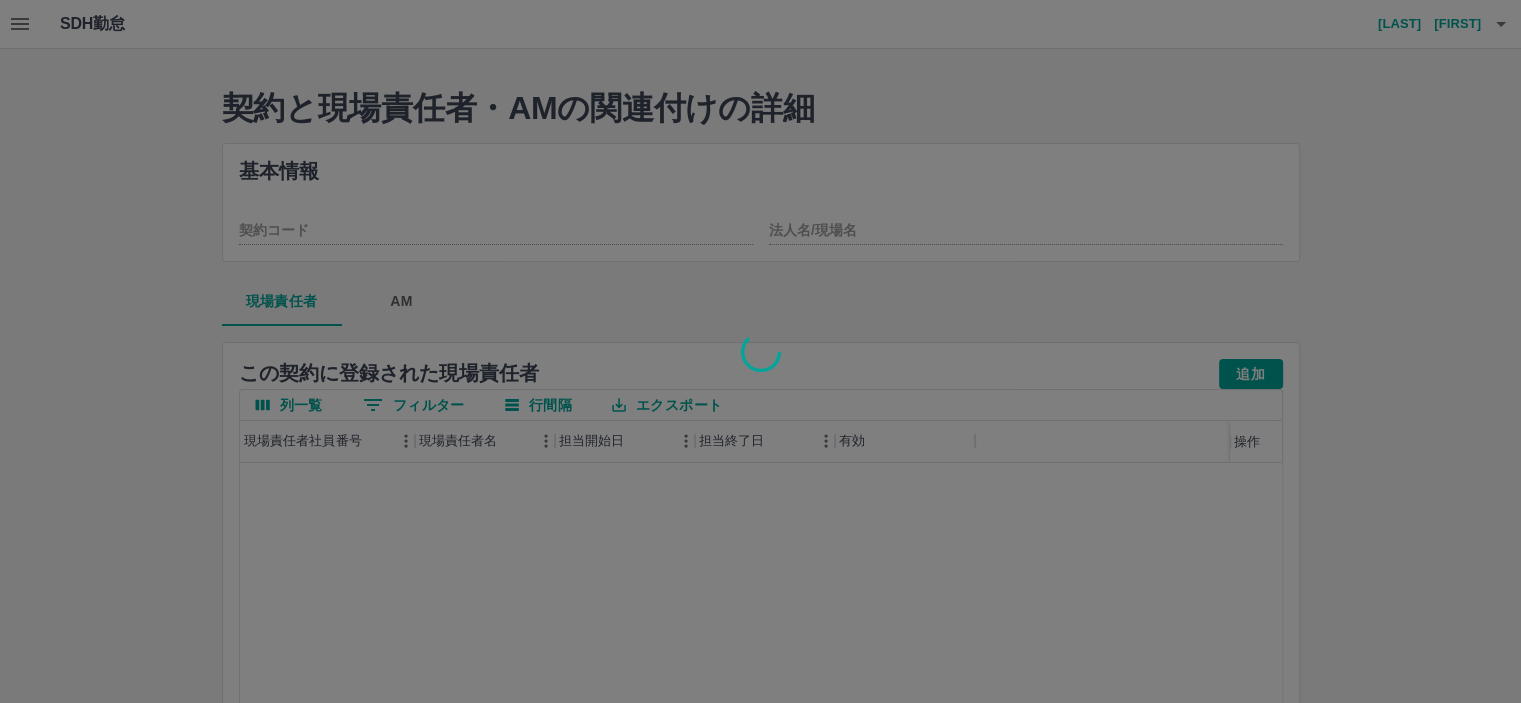 type on "********" 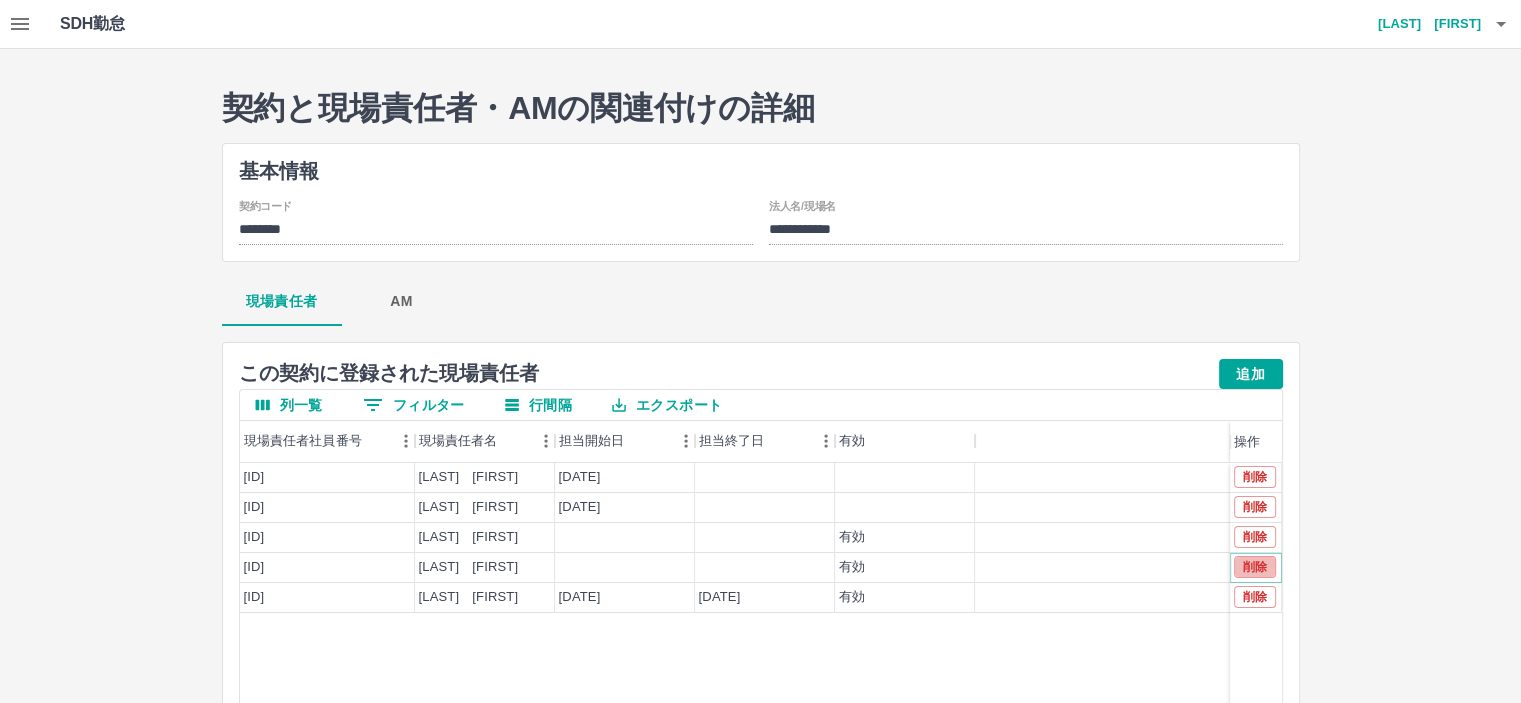 click on "削除" at bounding box center (1255, 567) 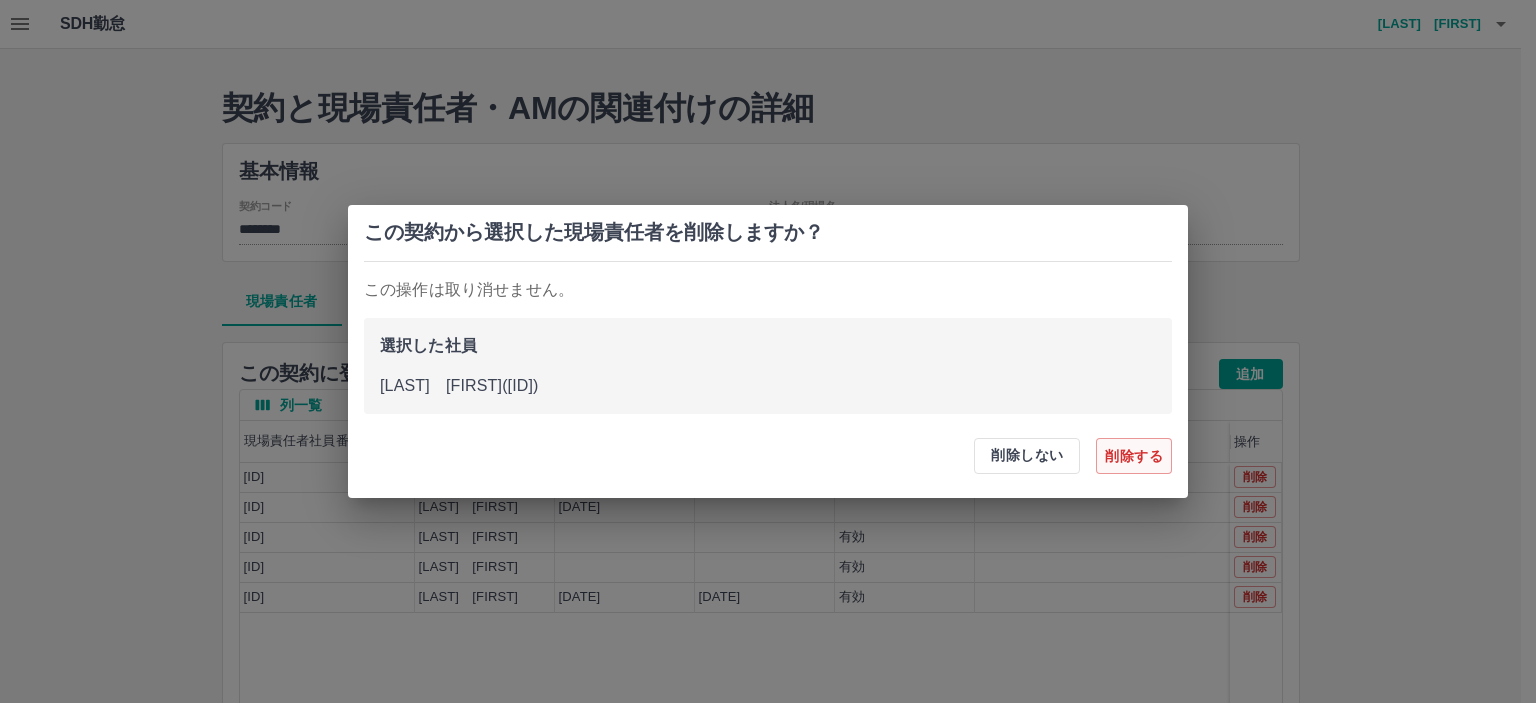 click on "削除する" at bounding box center [1134, 456] 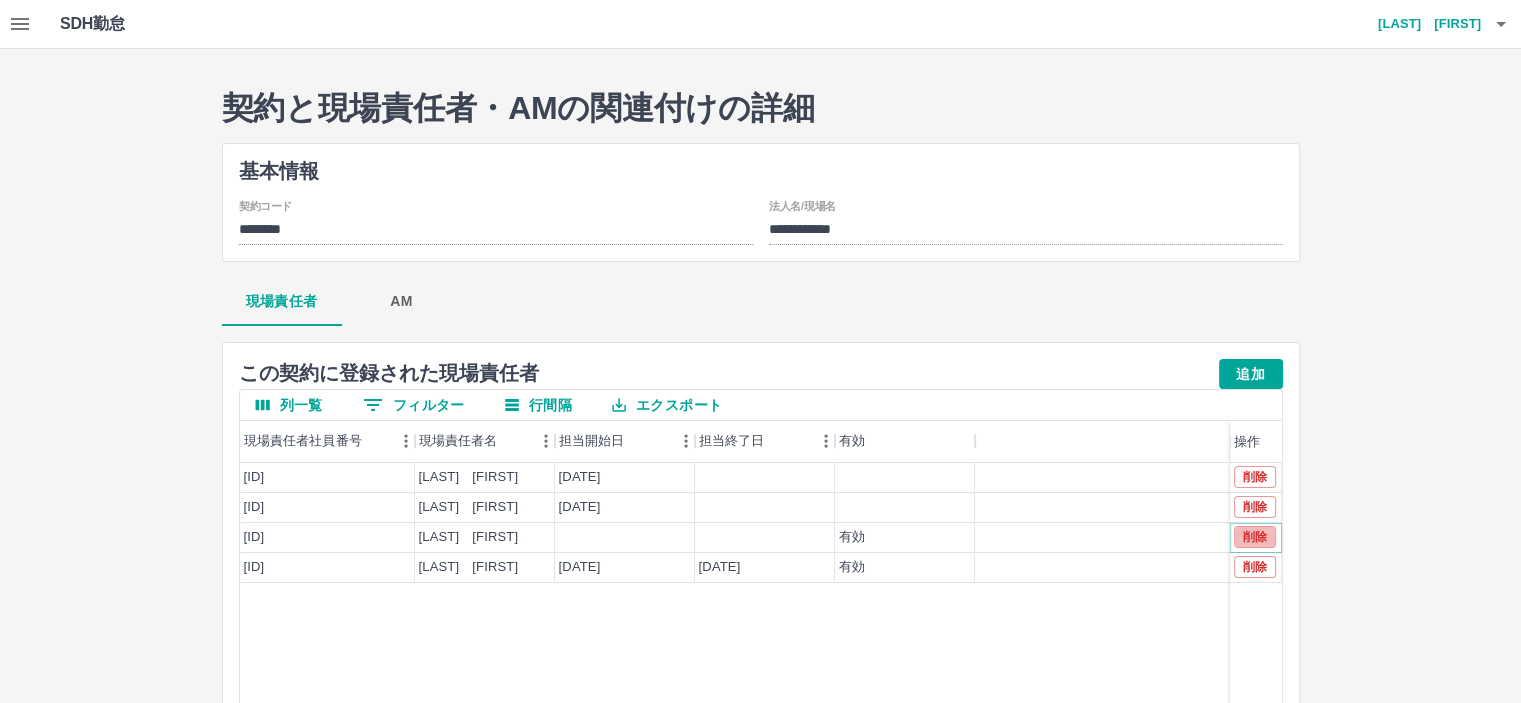 click on "削除" at bounding box center (1255, 537) 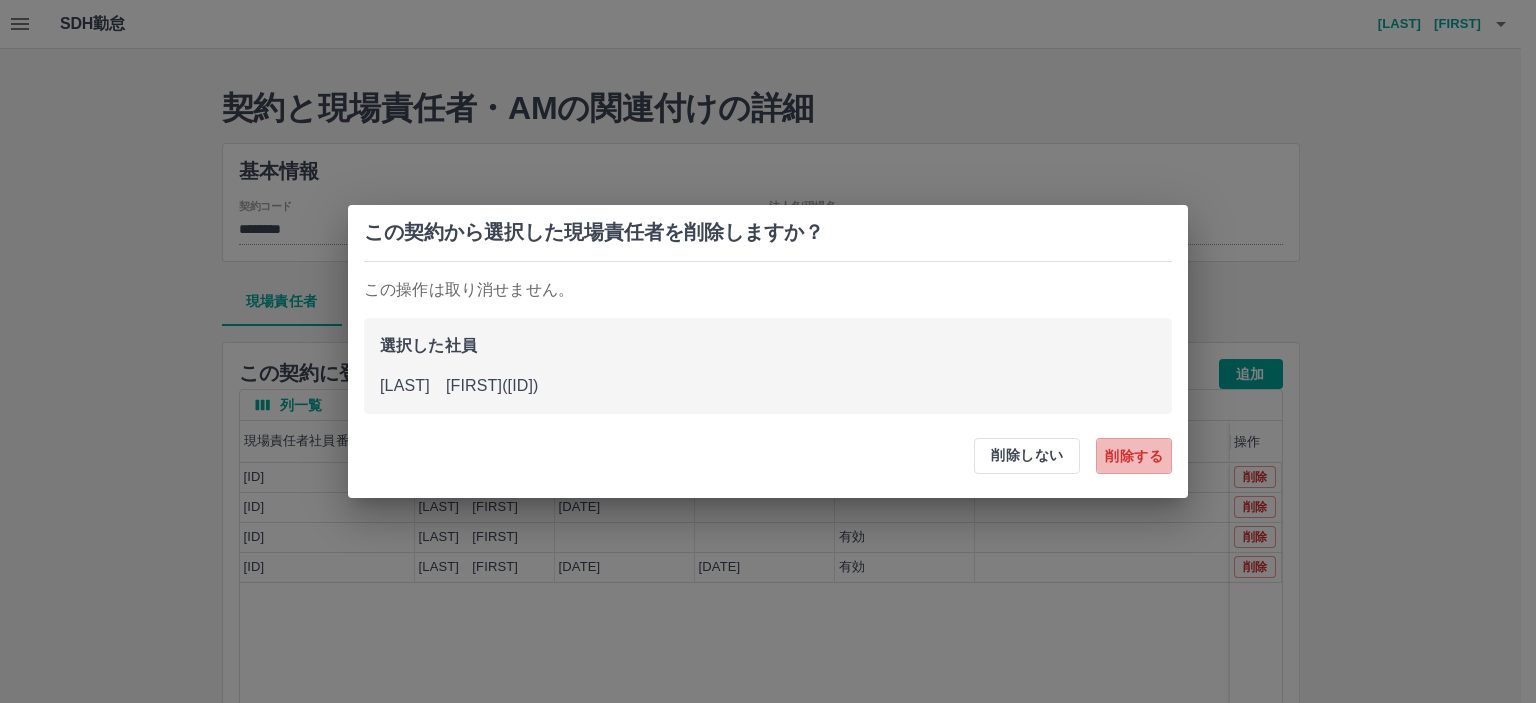 click on "削除する" at bounding box center [1134, 456] 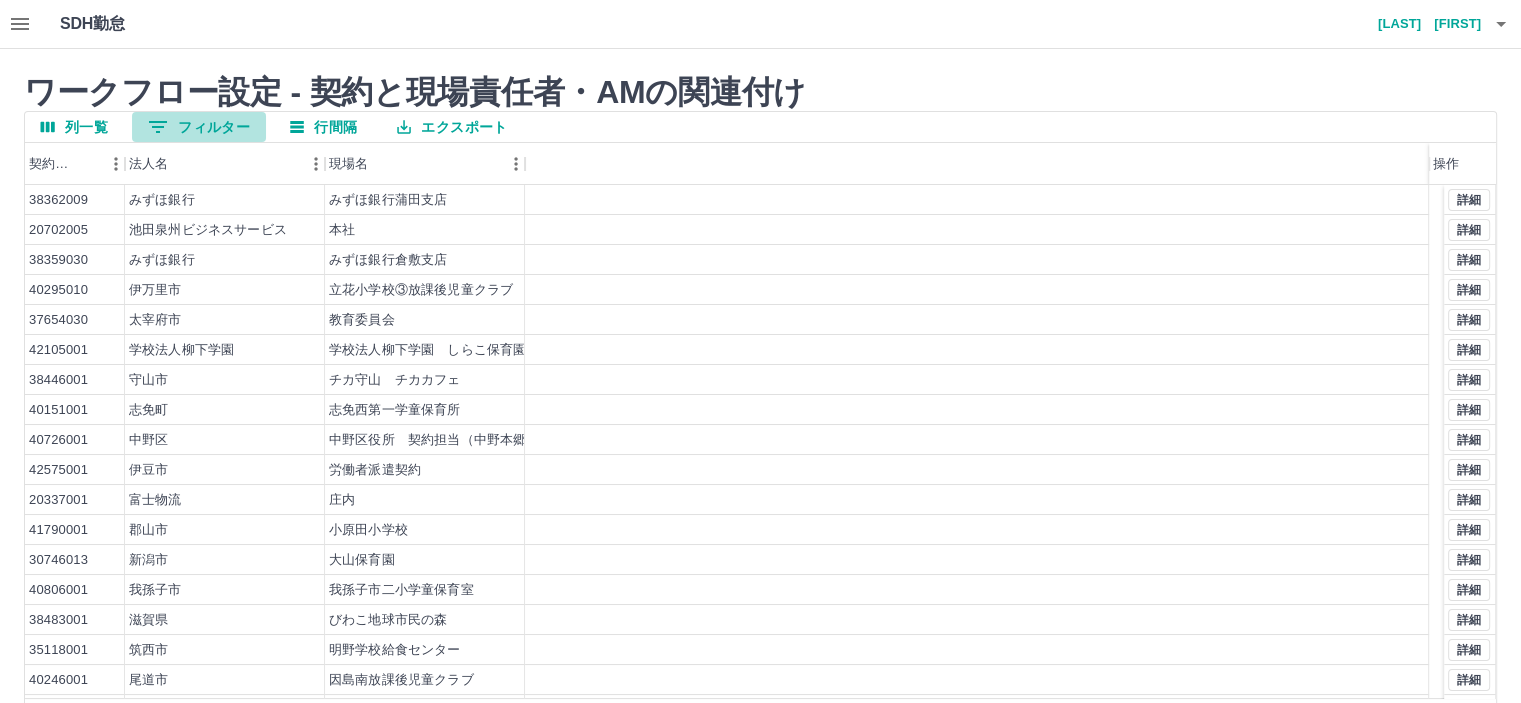 click on "0 フィルター" at bounding box center (199, 127) 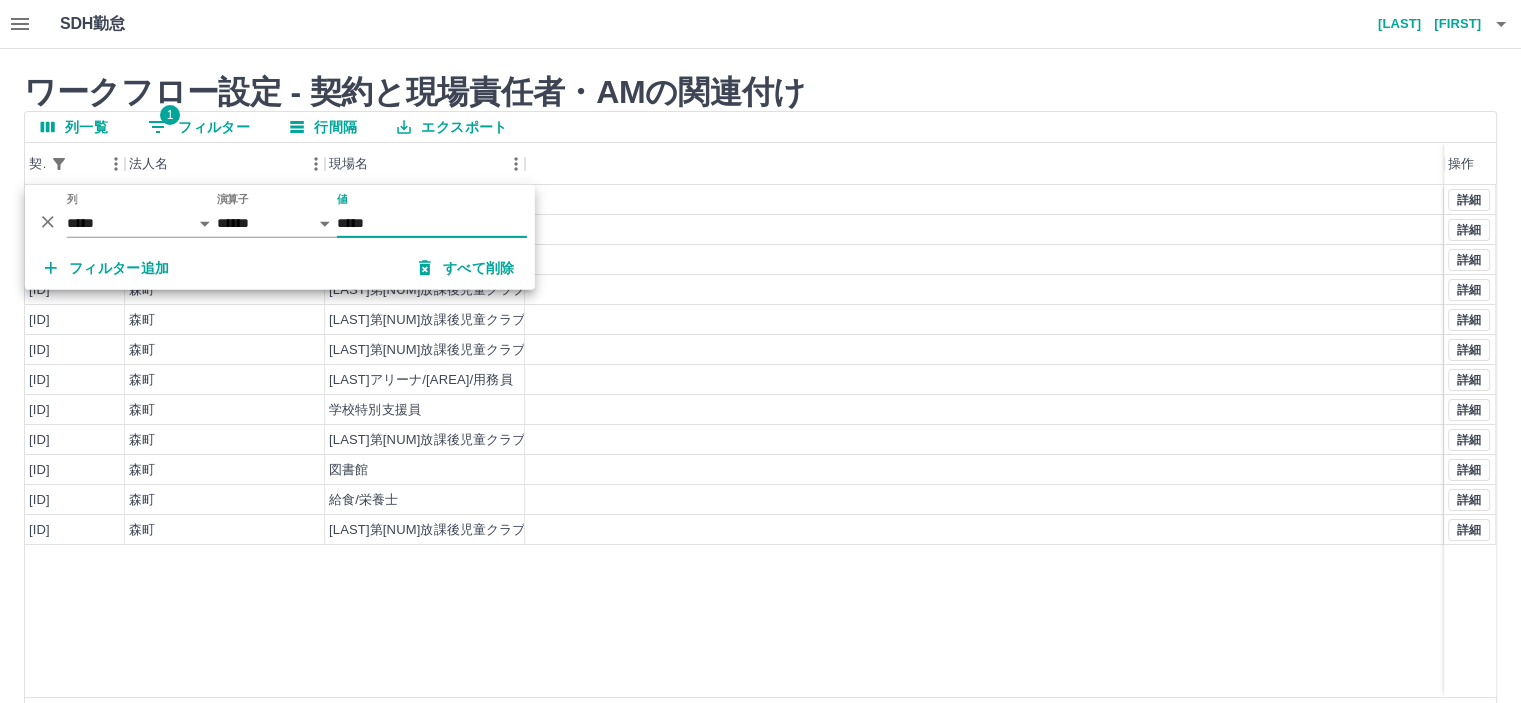 type on "*****" 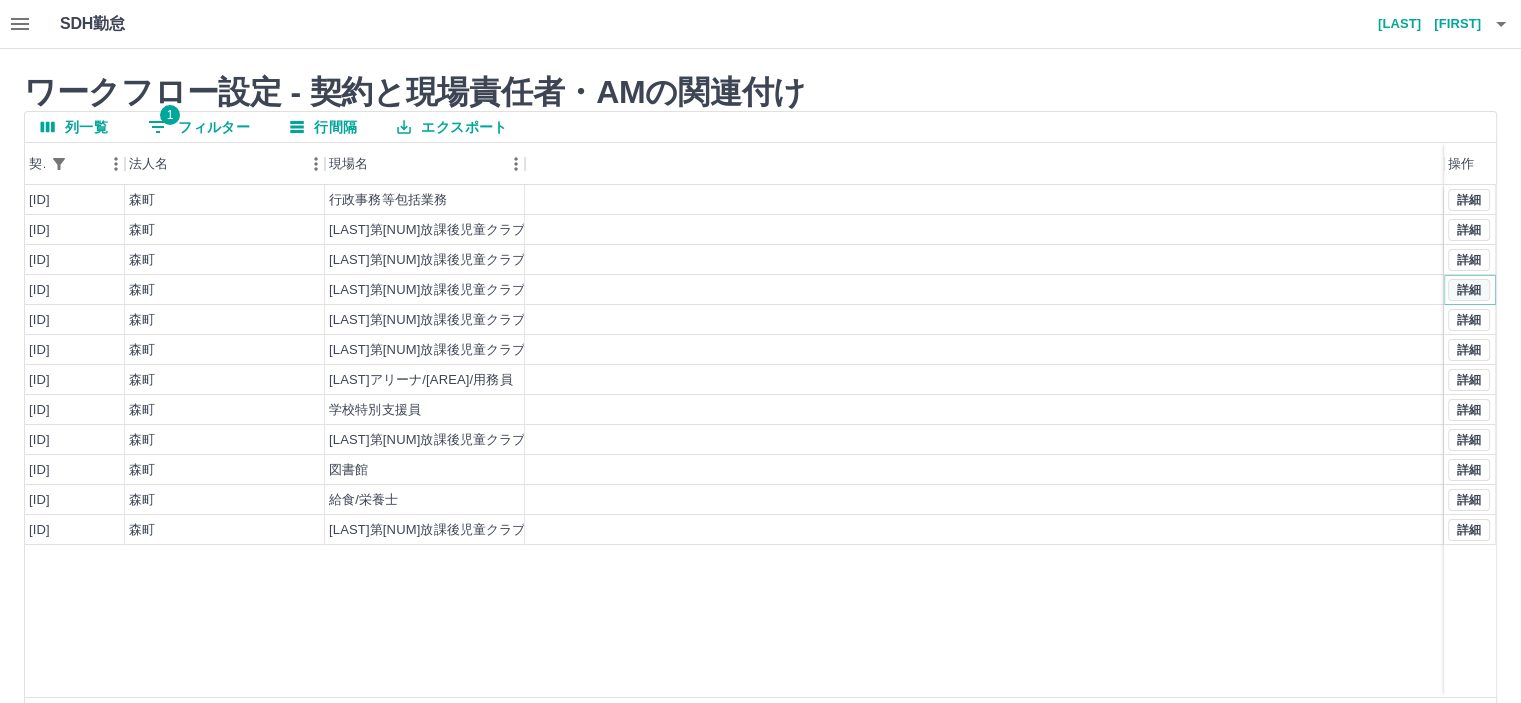 click on "詳細" at bounding box center [1469, 290] 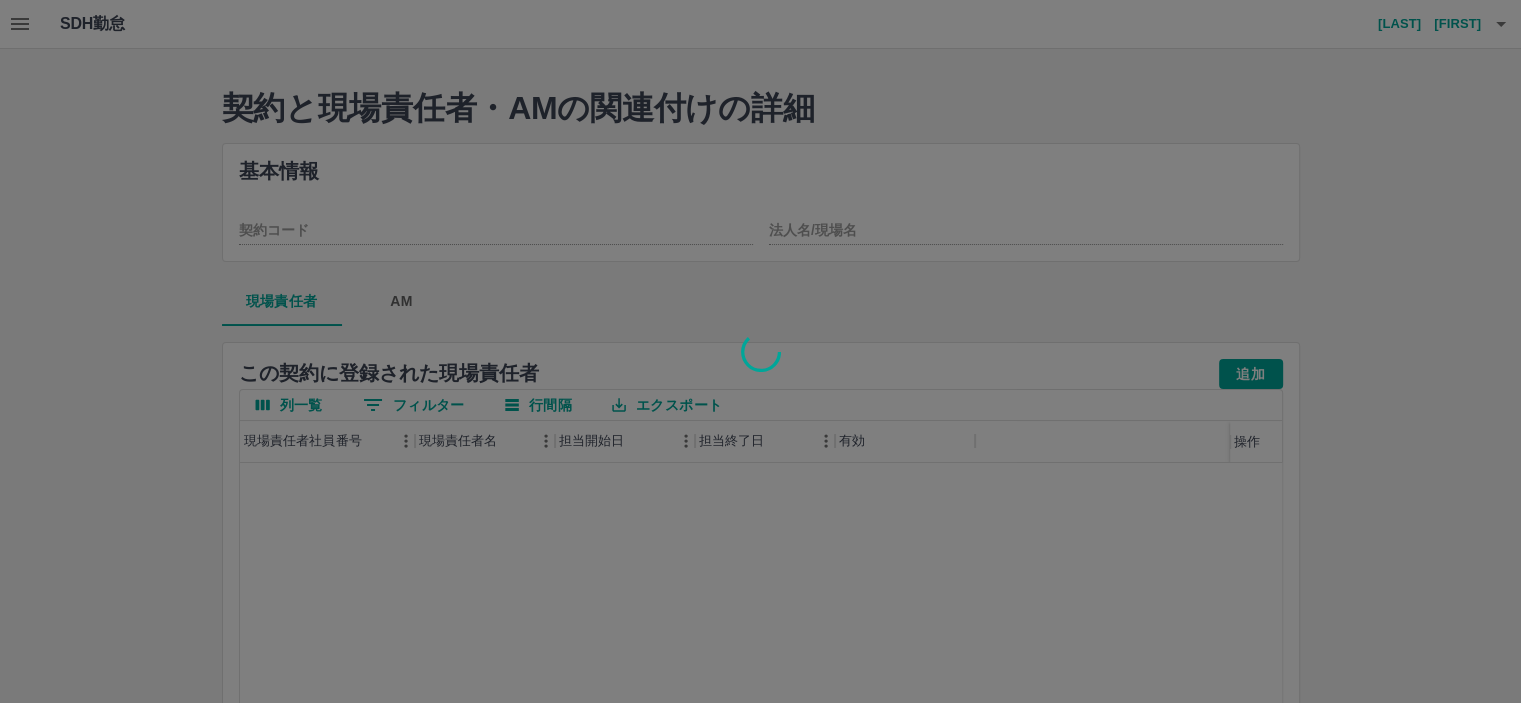 type on "********" 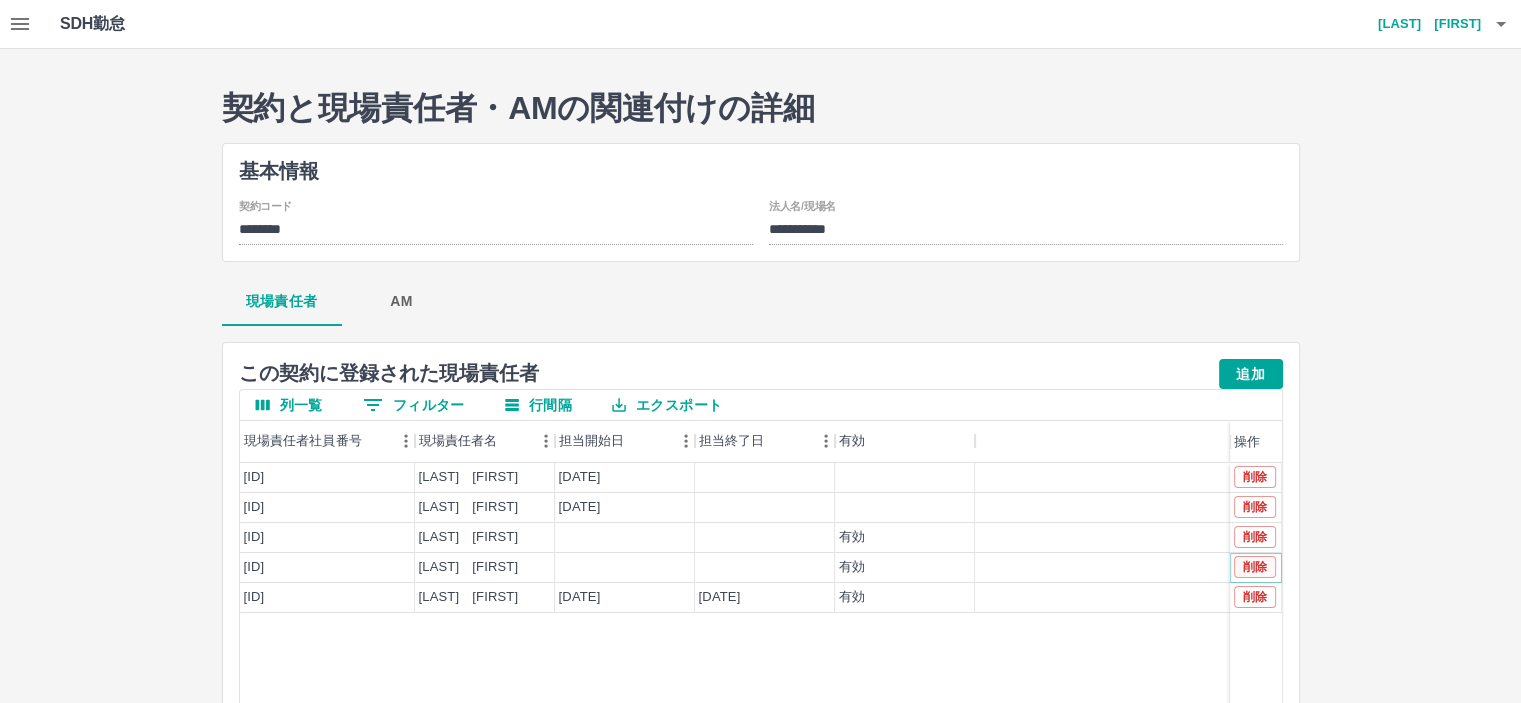 click on "削除" at bounding box center (1255, 567) 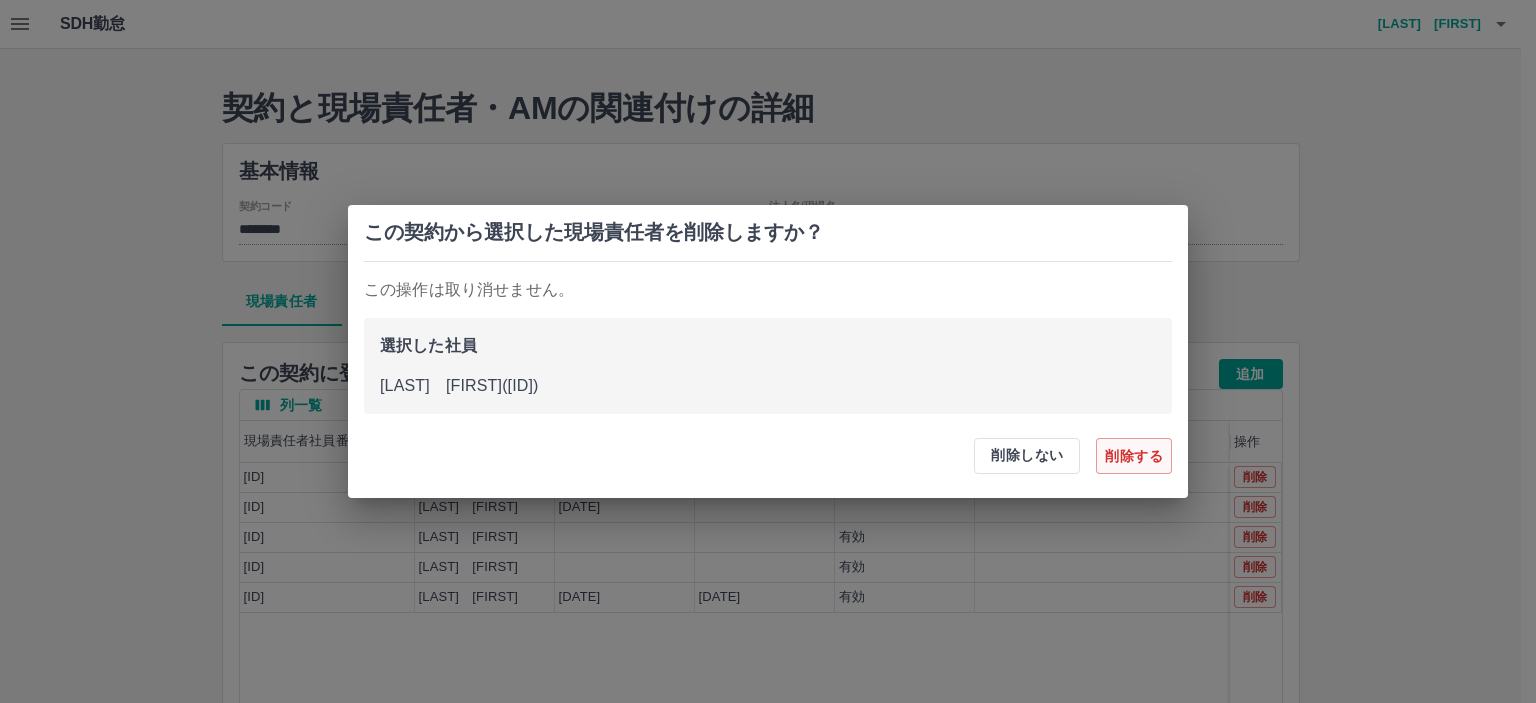 click on "削除する" at bounding box center (1134, 456) 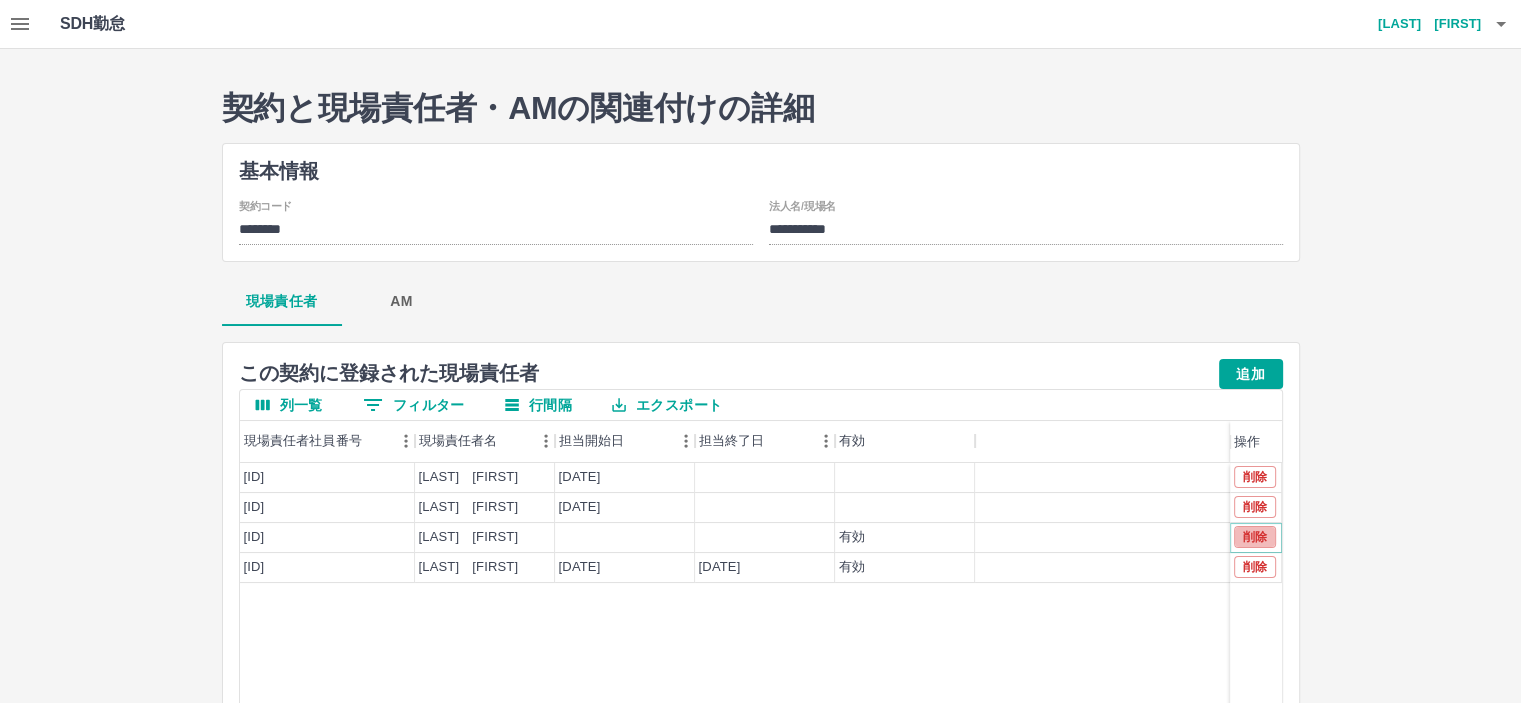 click on "削除" at bounding box center [1255, 537] 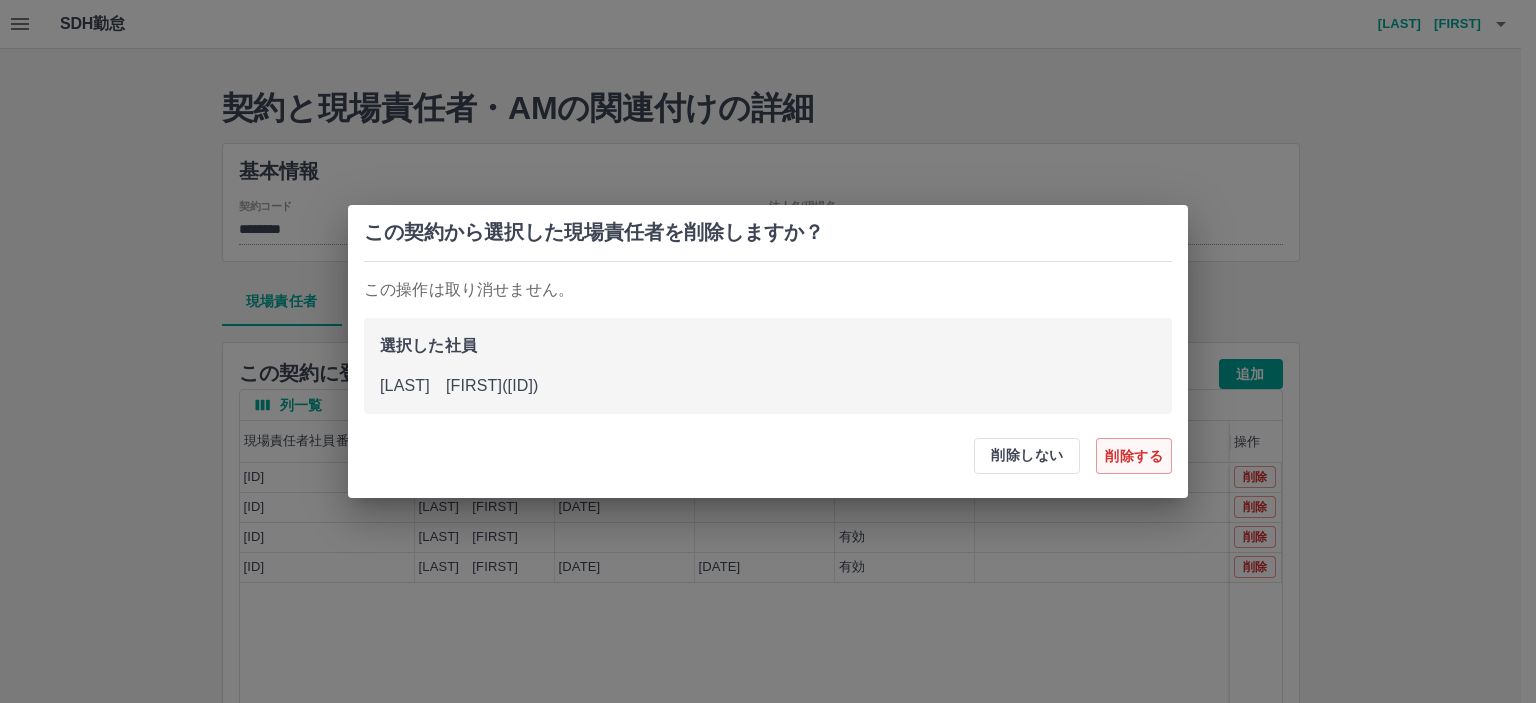 click on "削除する" at bounding box center [1134, 456] 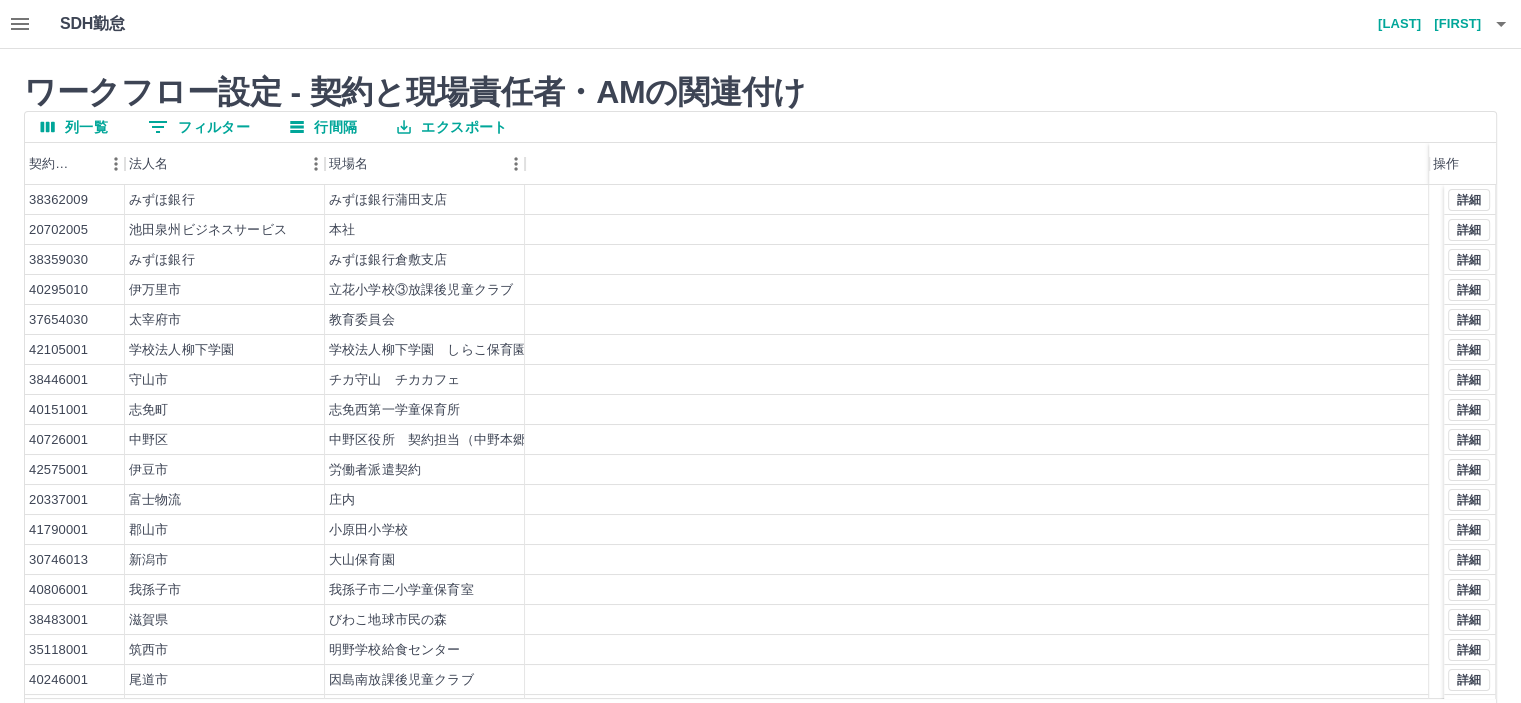 click on "0 フィルター" at bounding box center (199, 127) 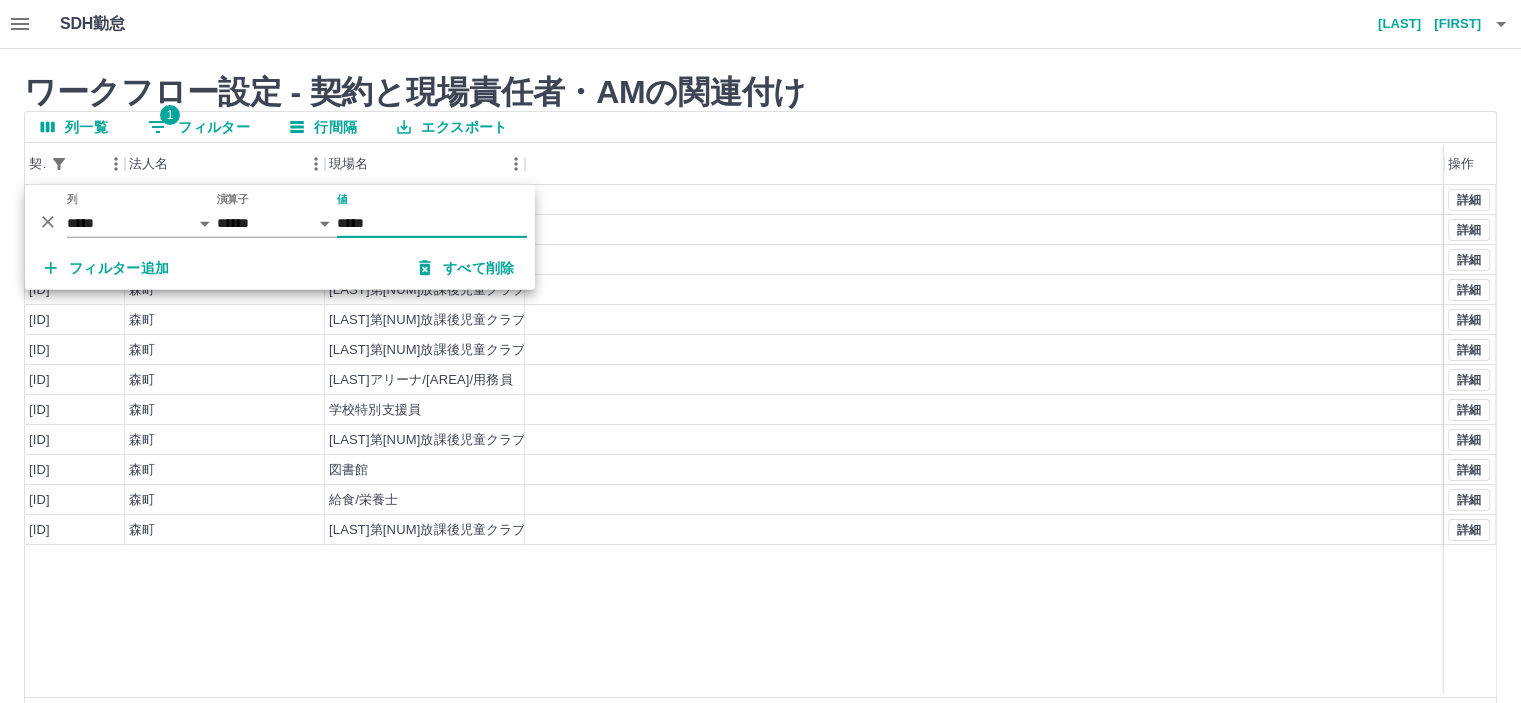 type on "*****" 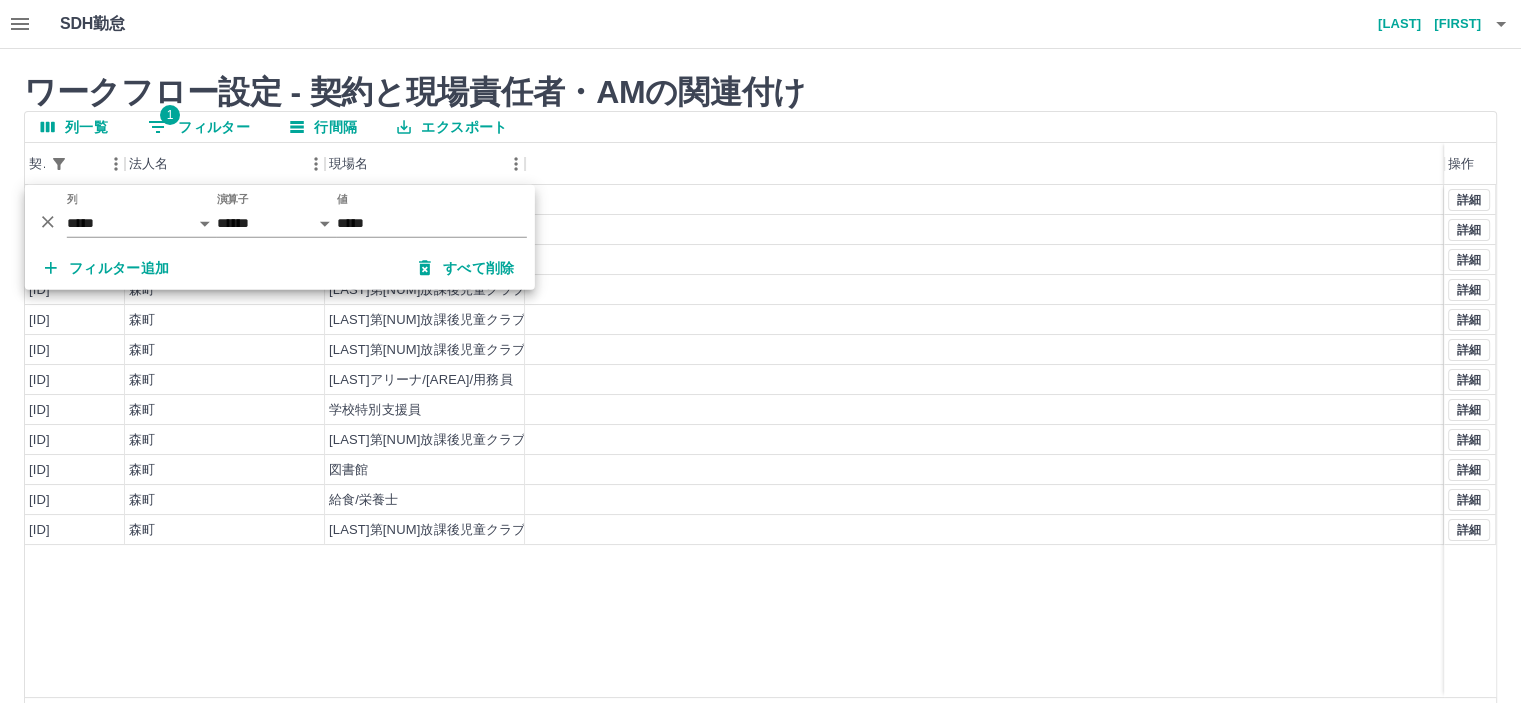 click on "契約コード 法人名 現場名 操作" at bounding box center [760, 164] 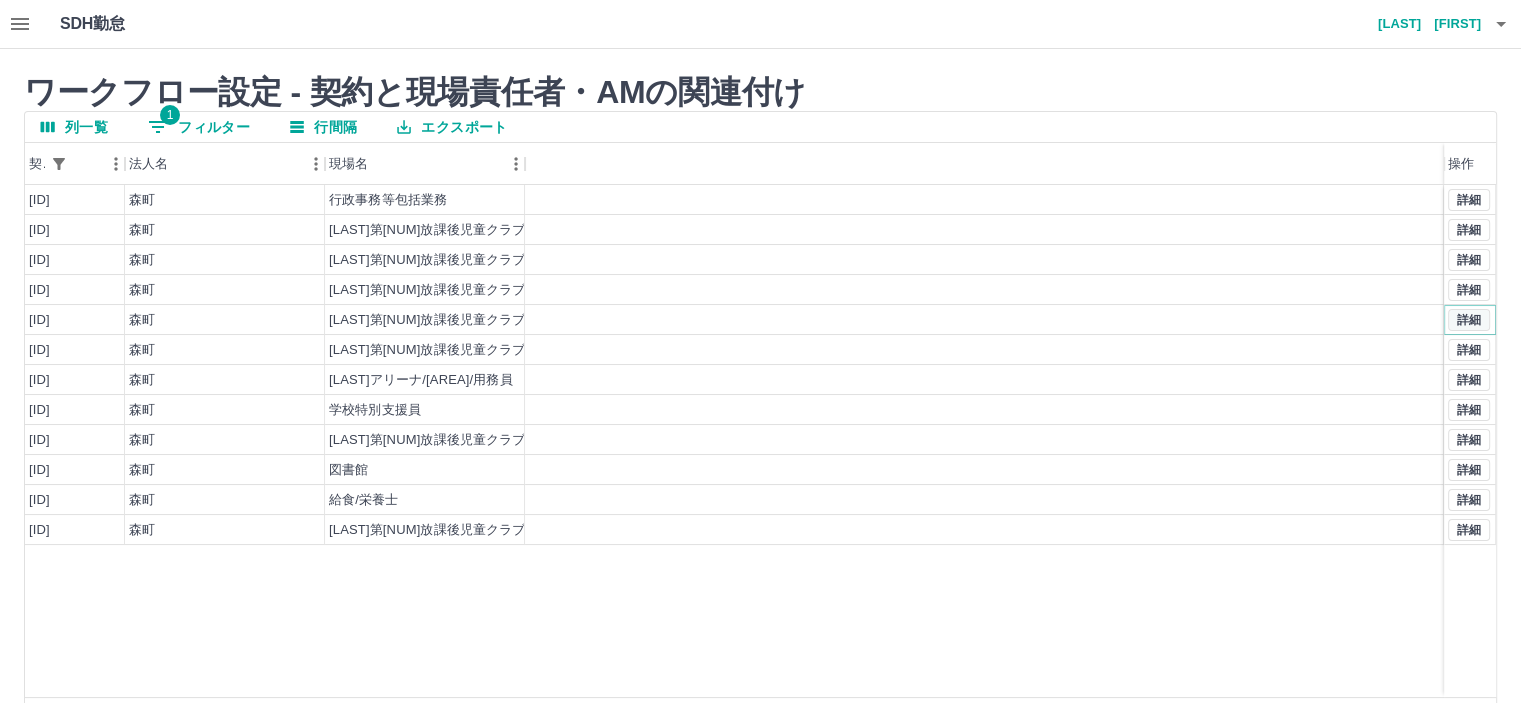 click on "詳細" at bounding box center (1469, 320) 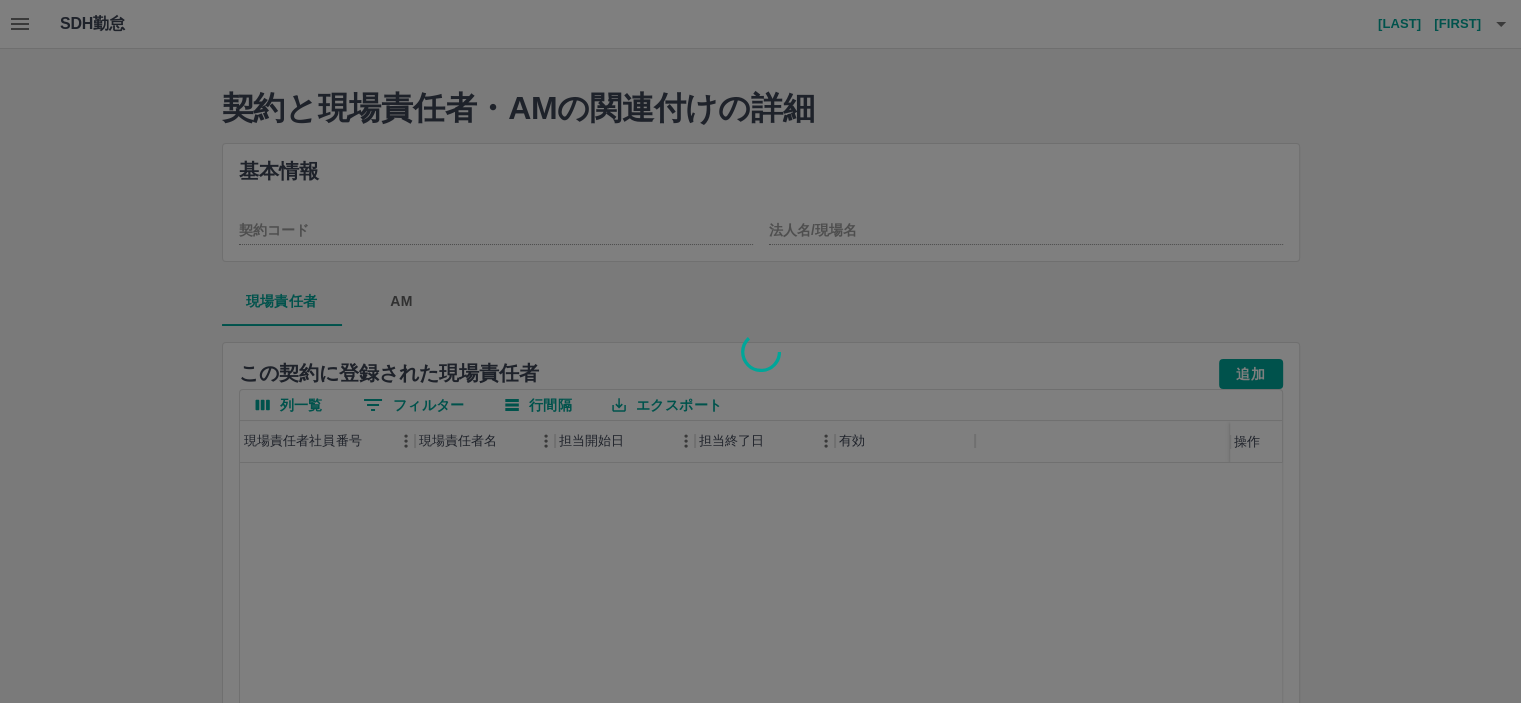 type on "********" 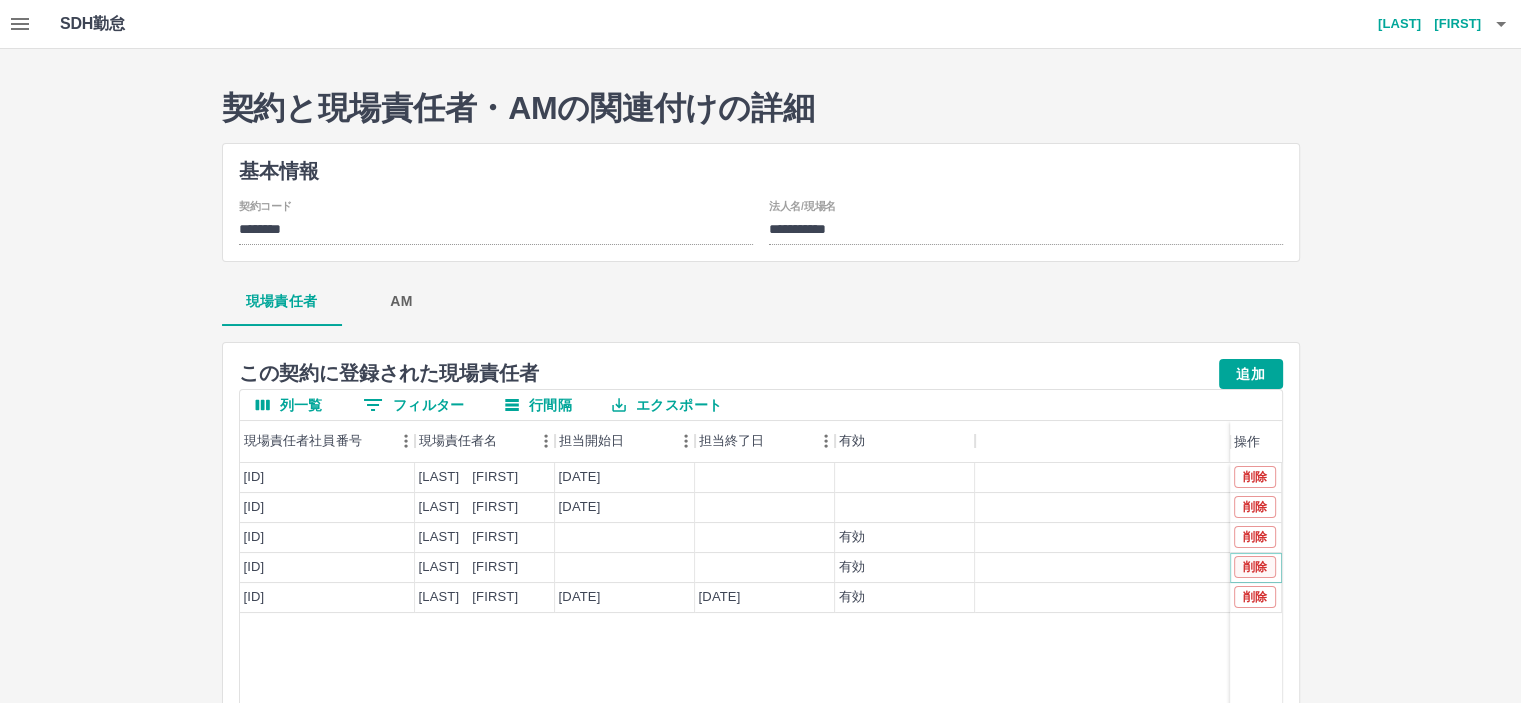 click on "削除" at bounding box center (1255, 567) 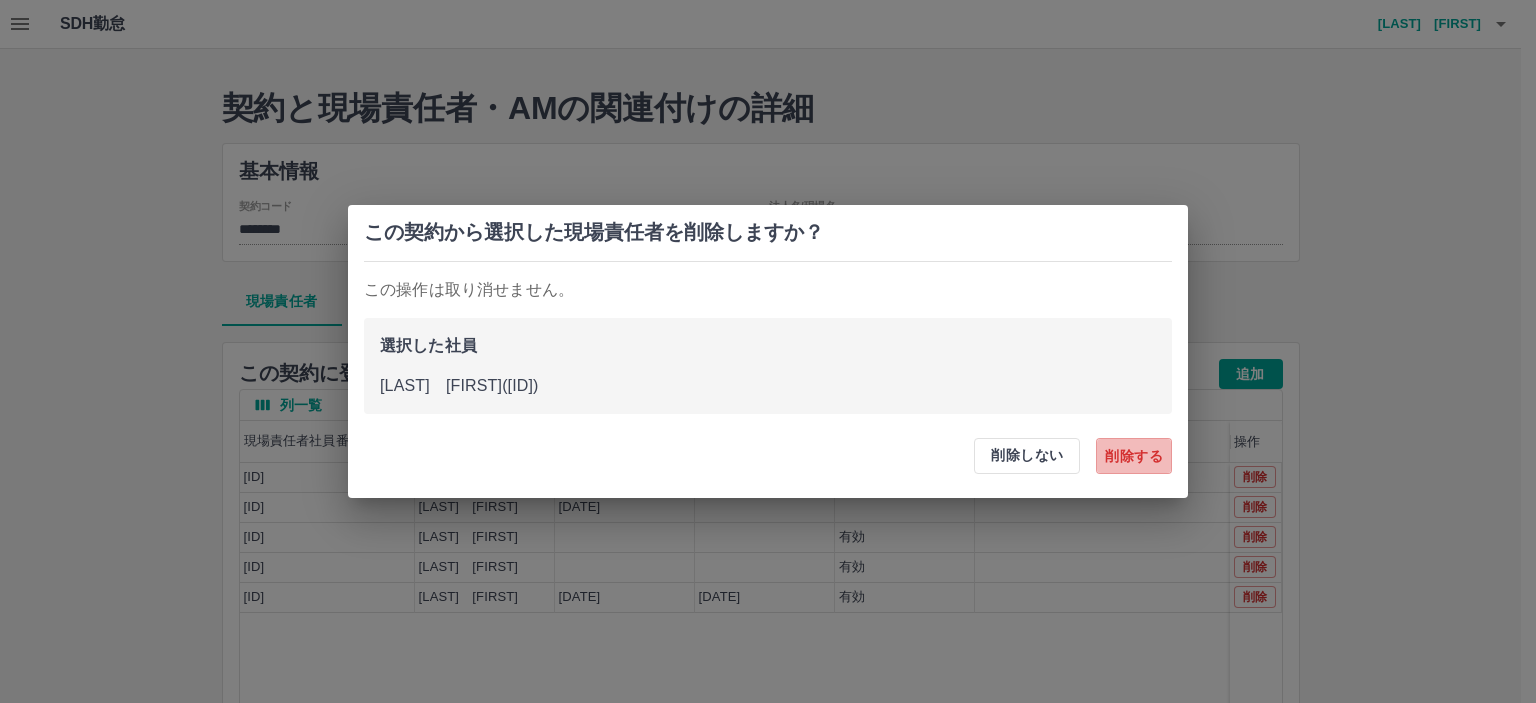 click on "削除する" at bounding box center [1134, 456] 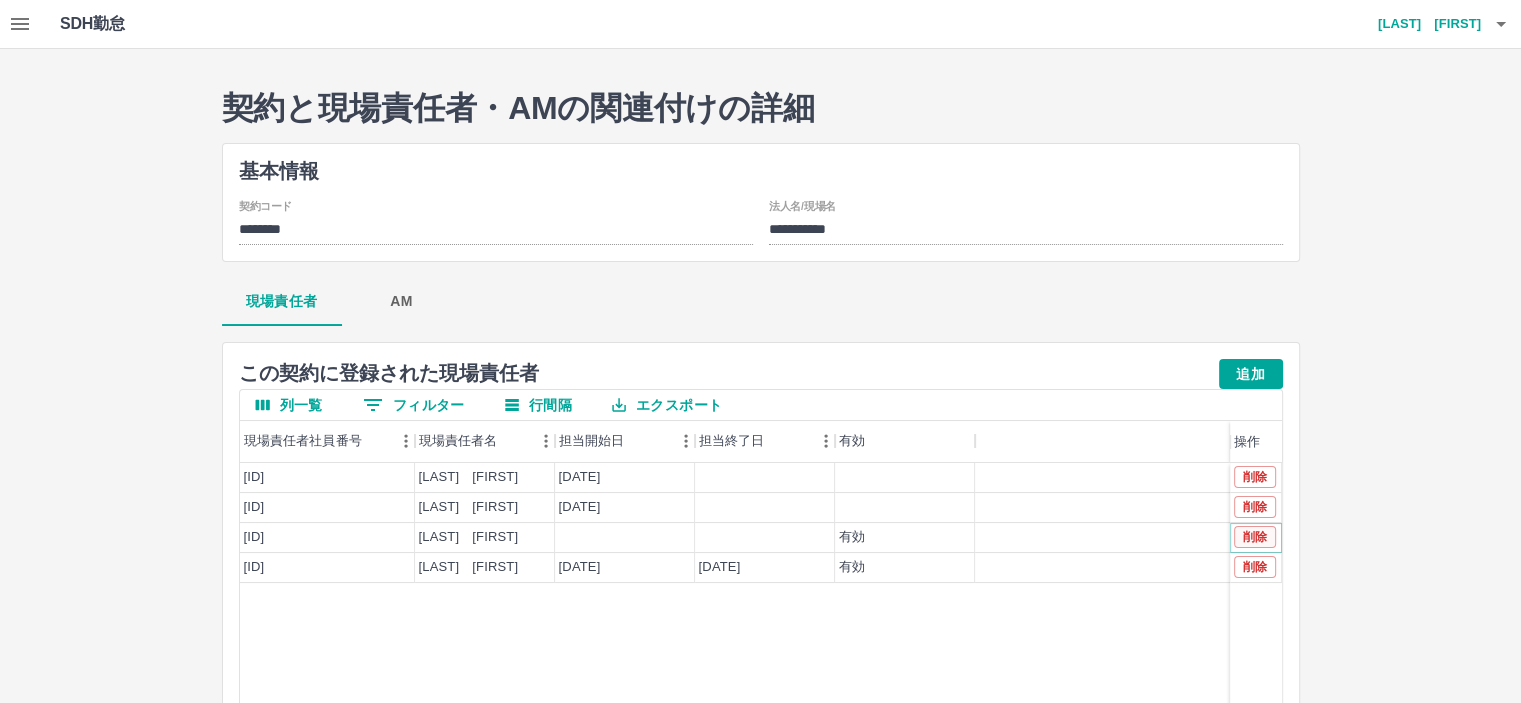 click on "削除" at bounding box center (1255, 537) 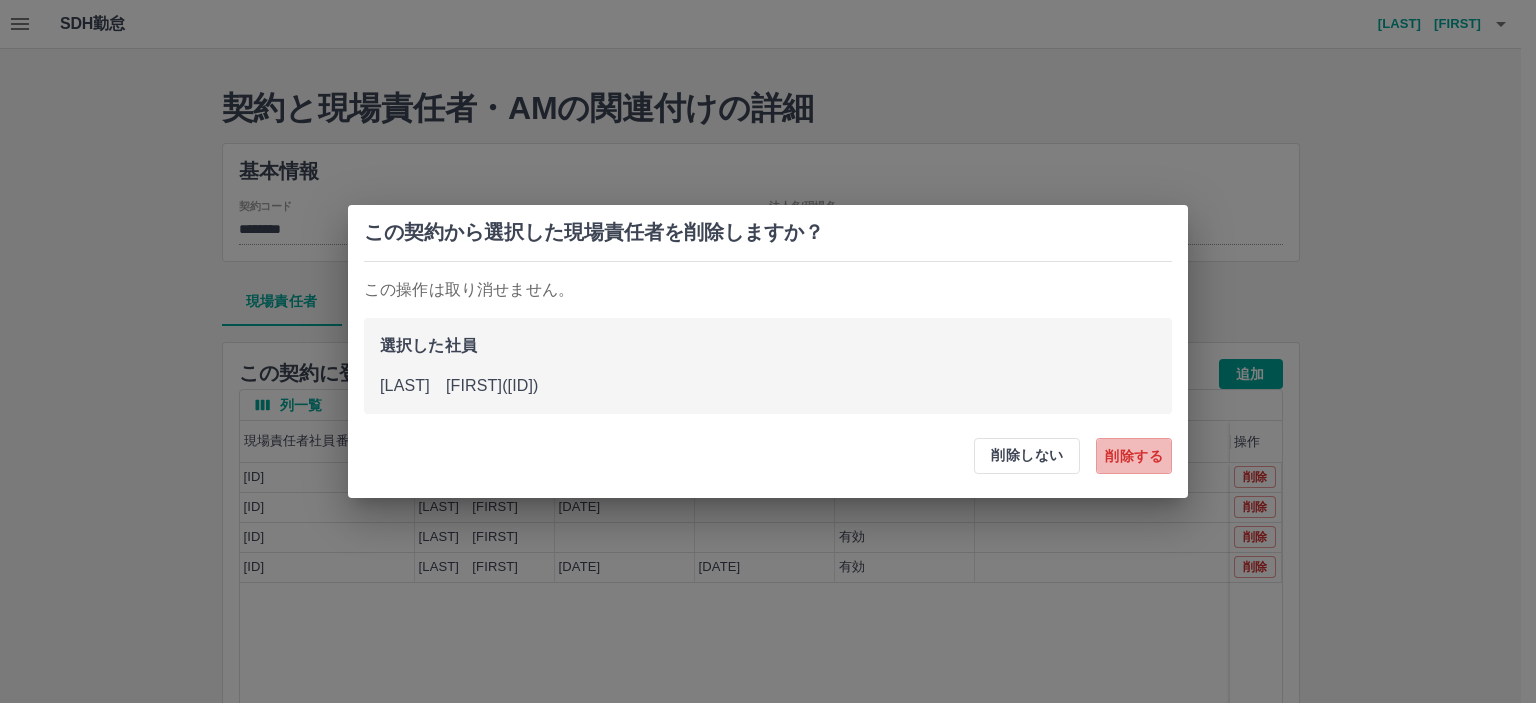 click on "削除する" at bounding box center [1134, 456] 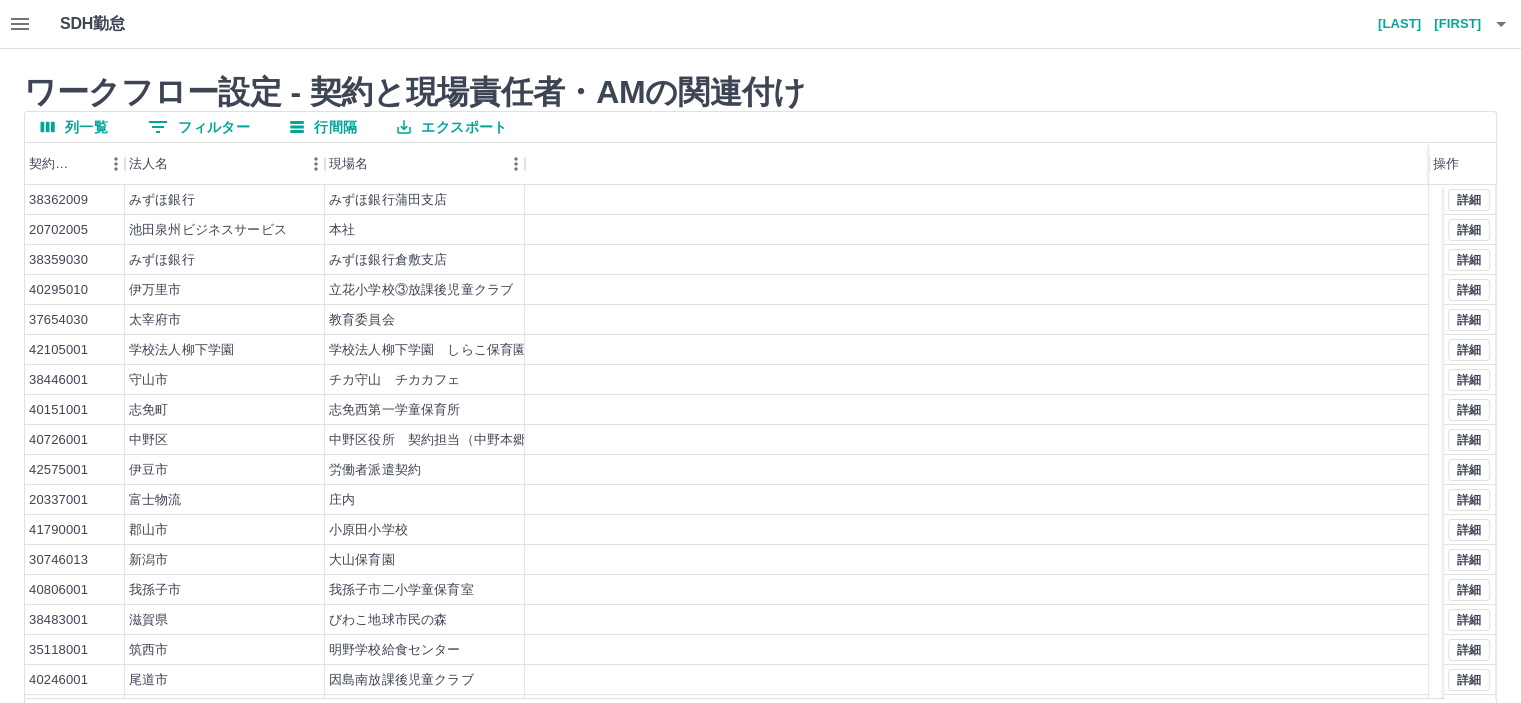 click on "0 フィルター" at bounding box center [199, 127] 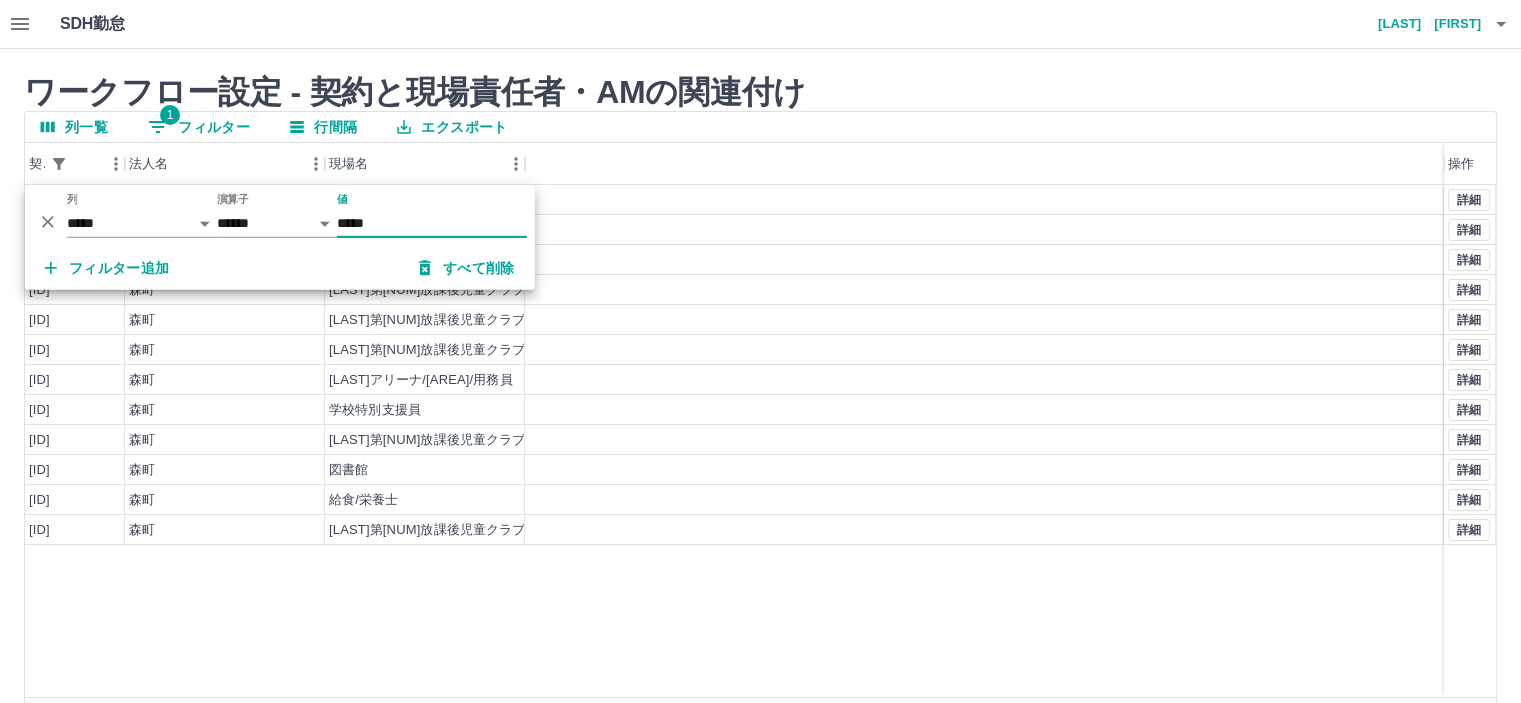 type on "*****" 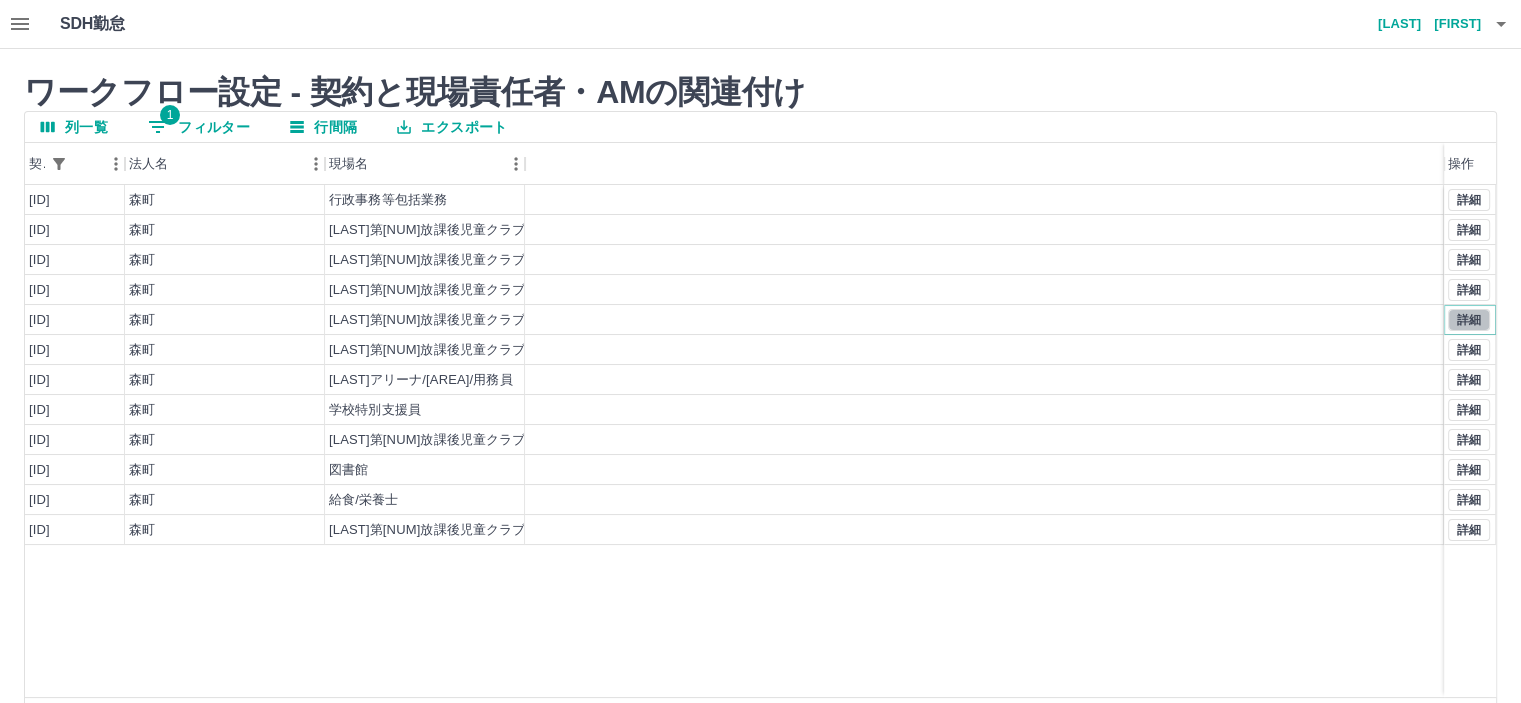 click on "詳細" at bounding box center [1469, 320] 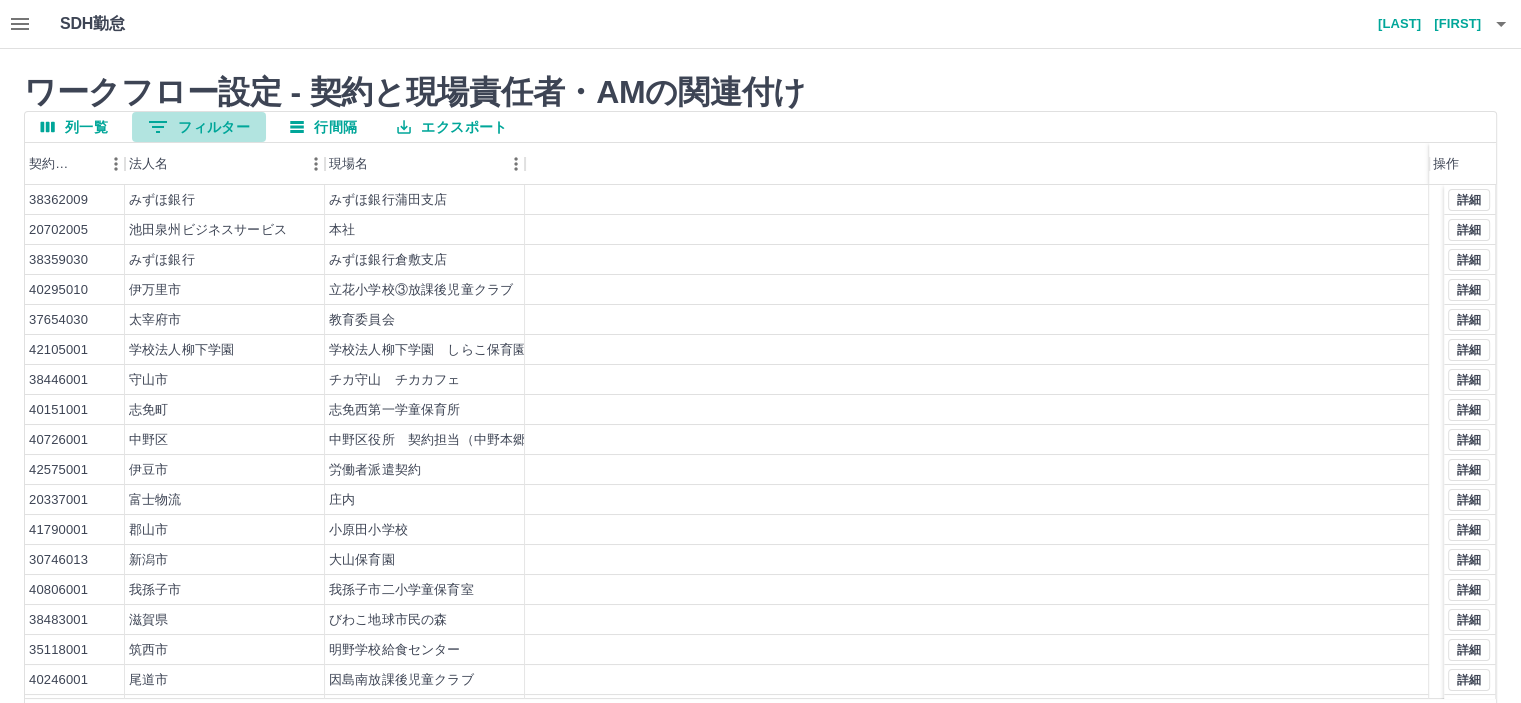 click on "0 フィルター" at bounding box center [199, 127] 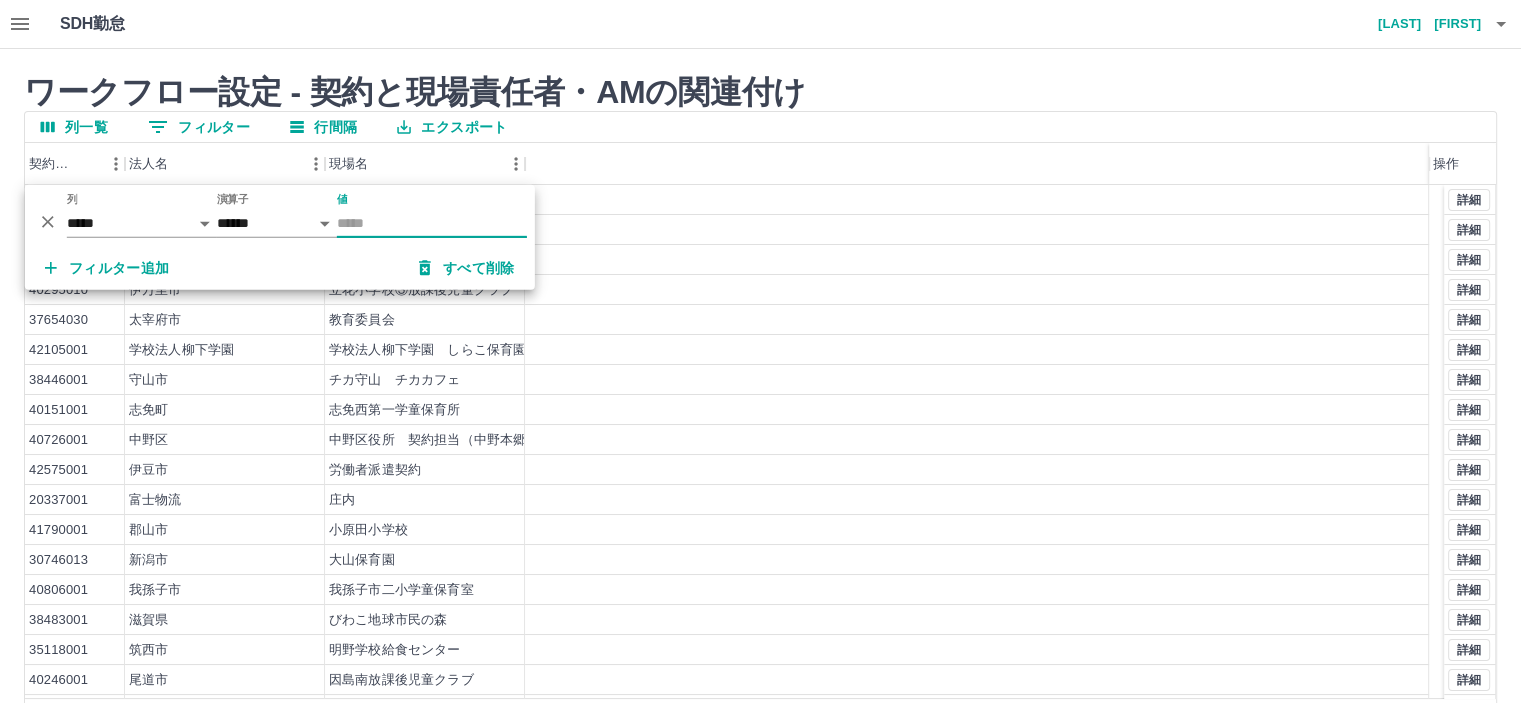 click on "値" at bounding box center (432, 223) 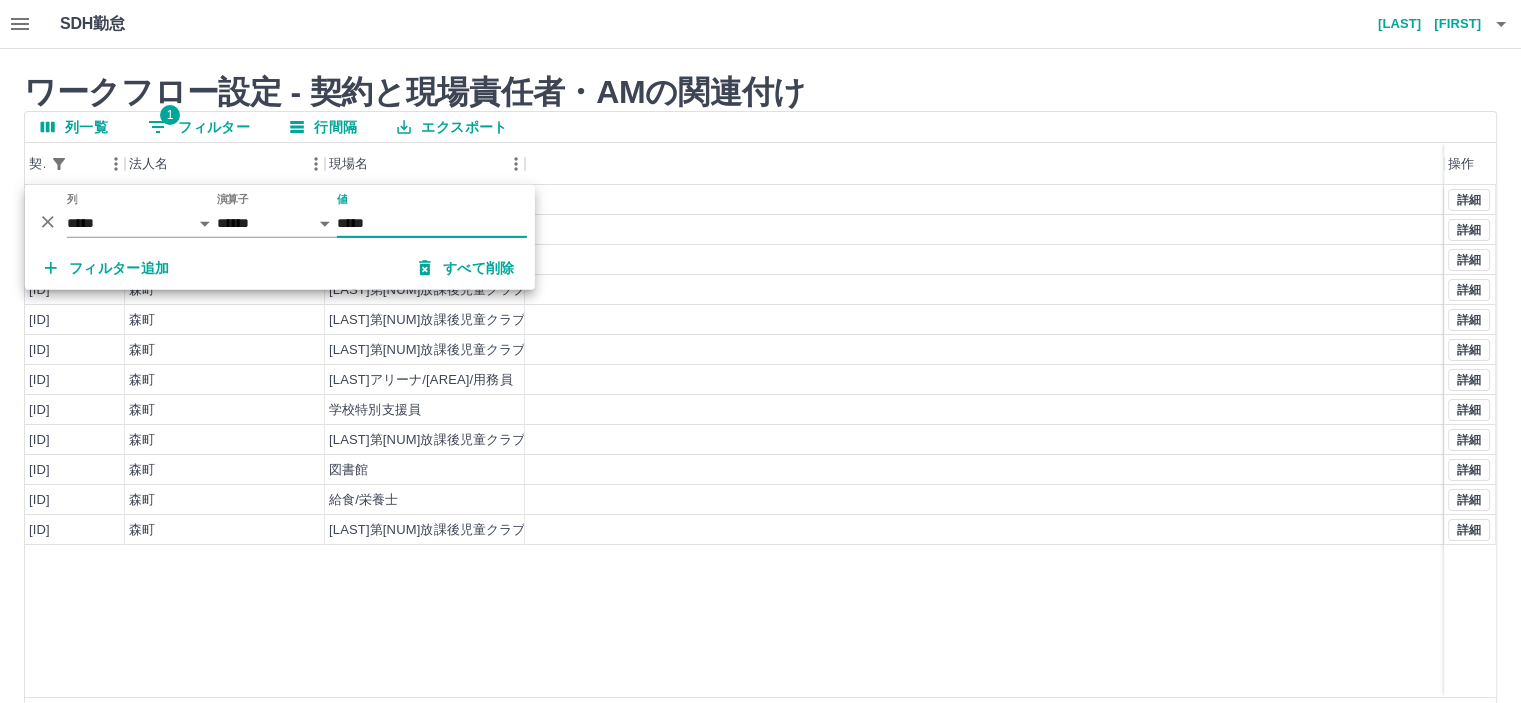 type on "*****" 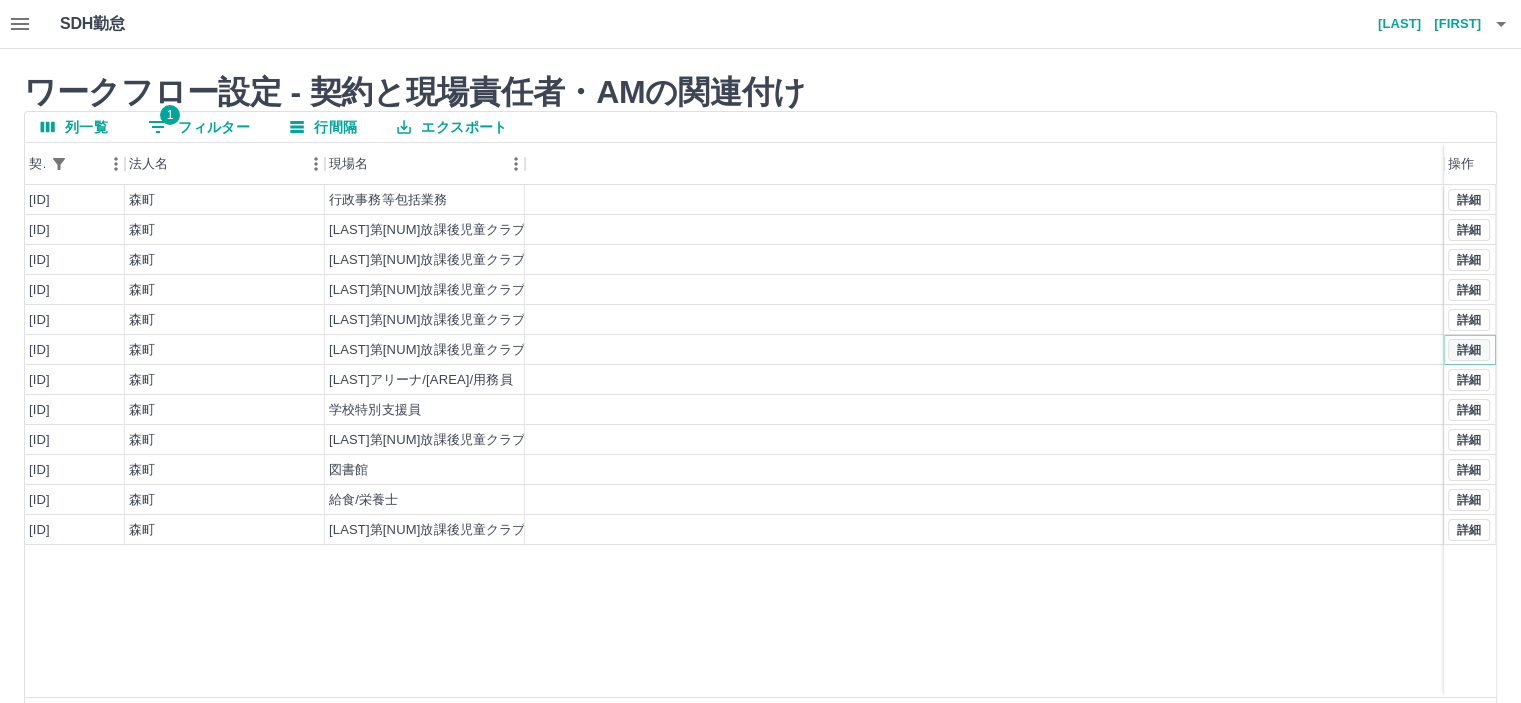 click on "詳細" at bounding box center (1469, 350) 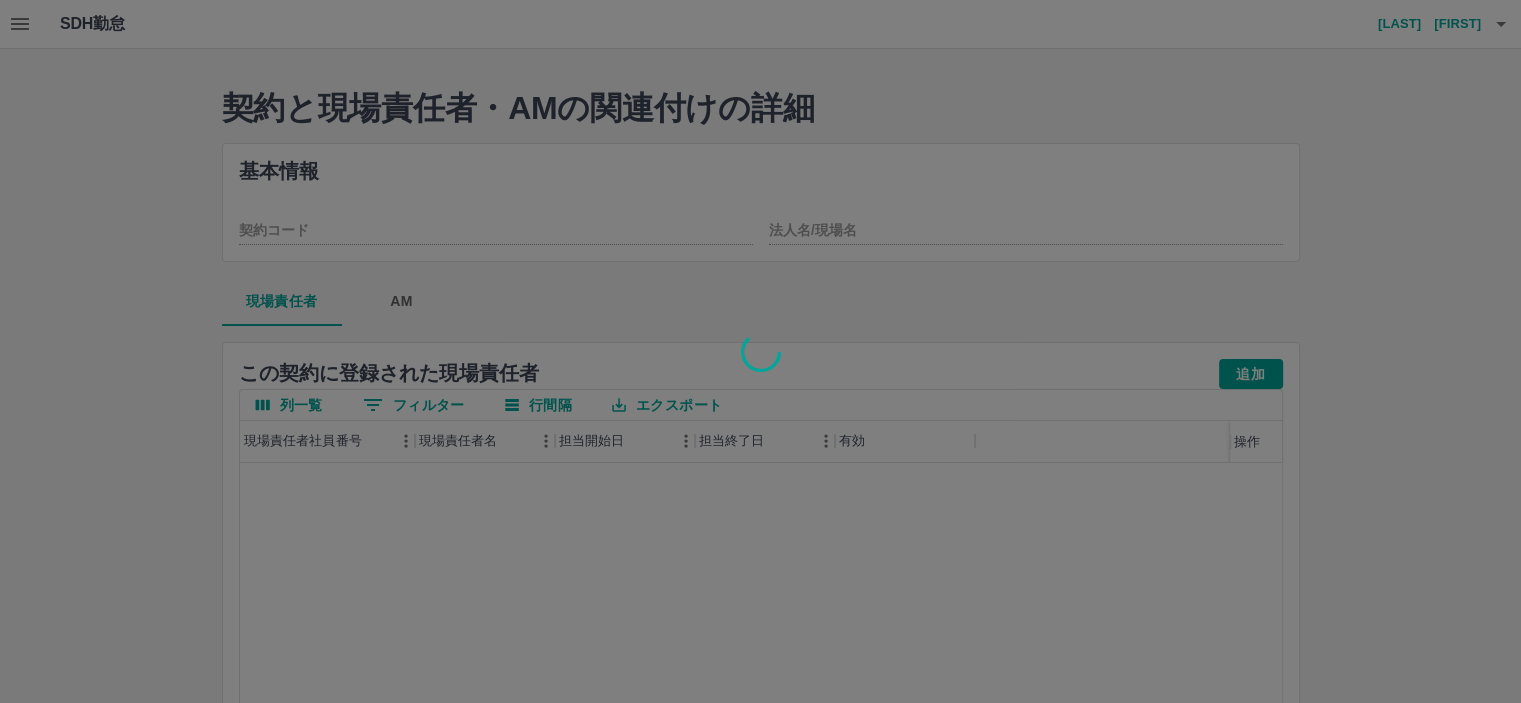 type on "********" 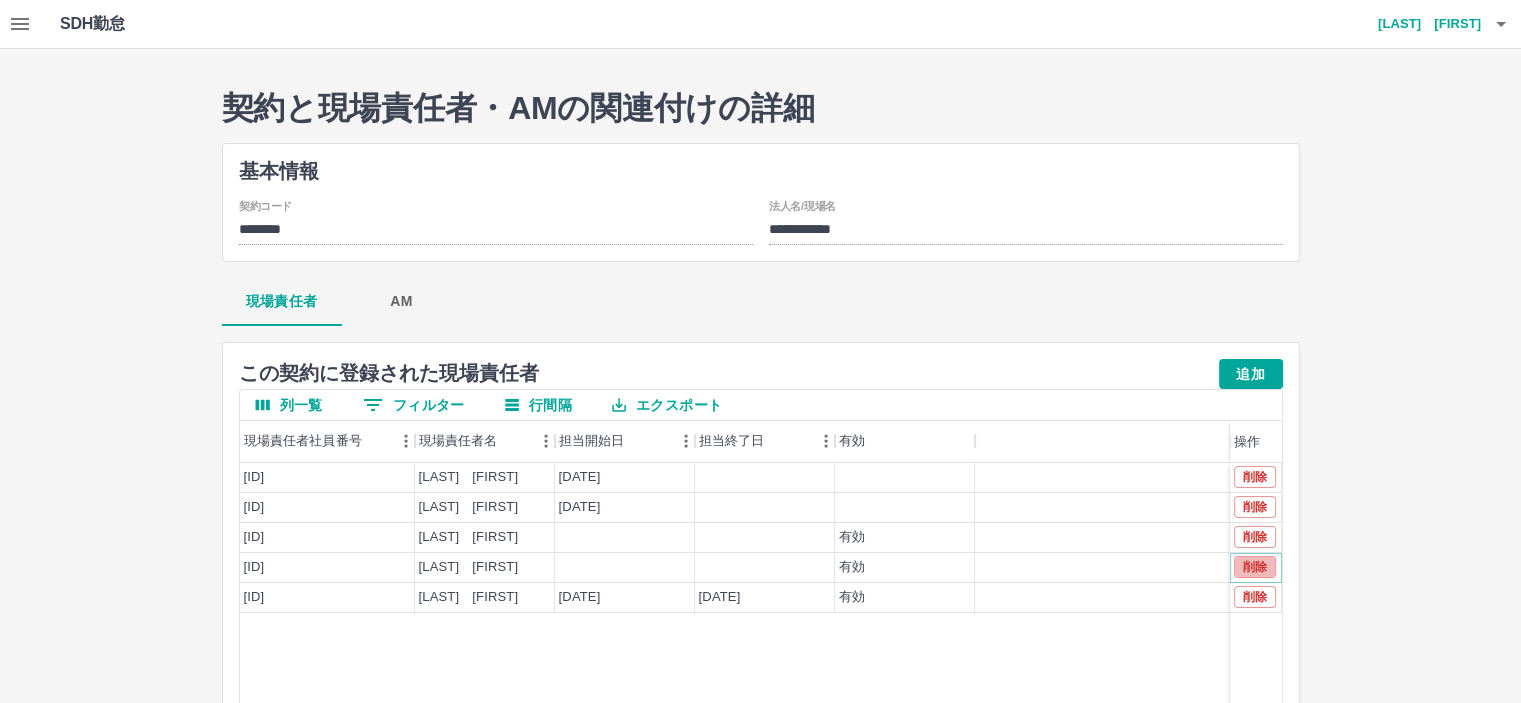 click on "削除" at bounding box center (1255, 567) 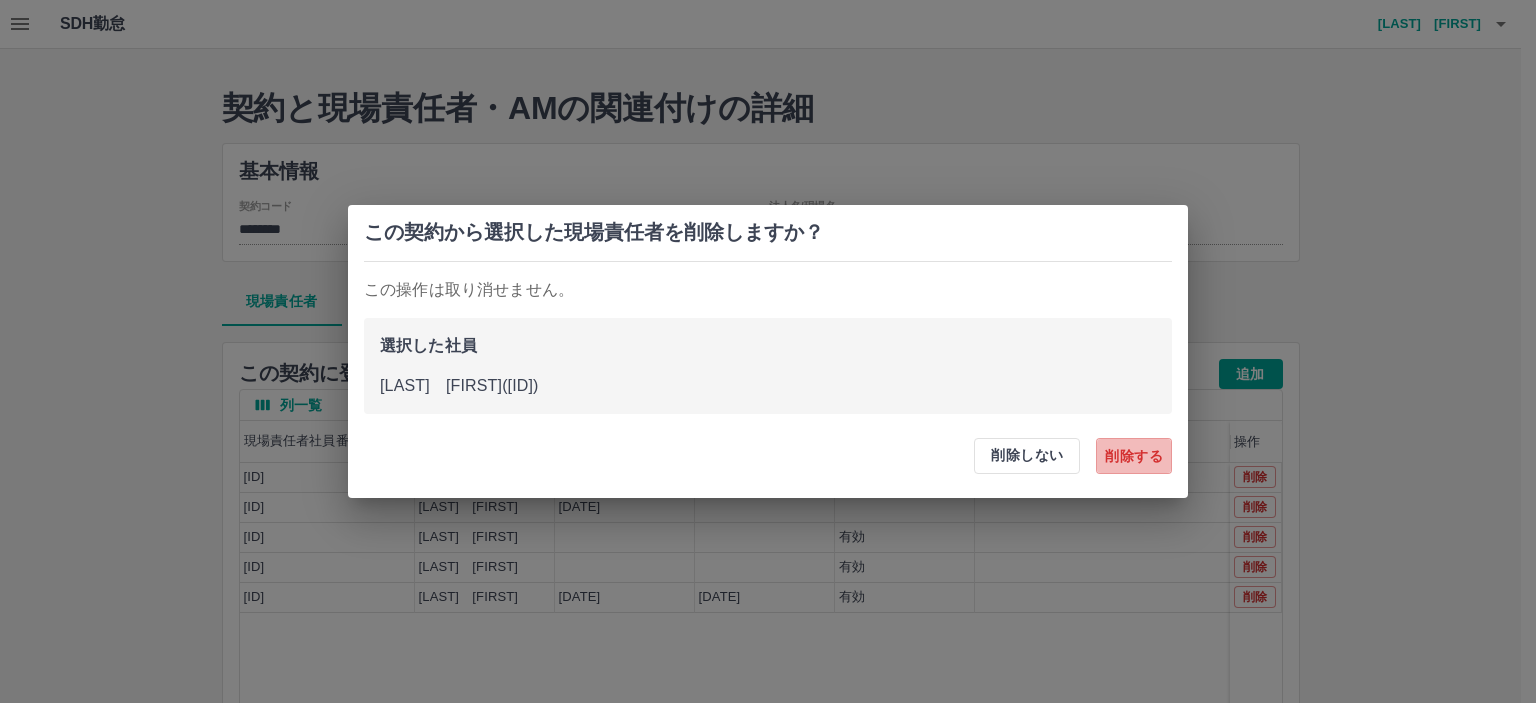 click on "削除する" at bounding box center (1134, 456) 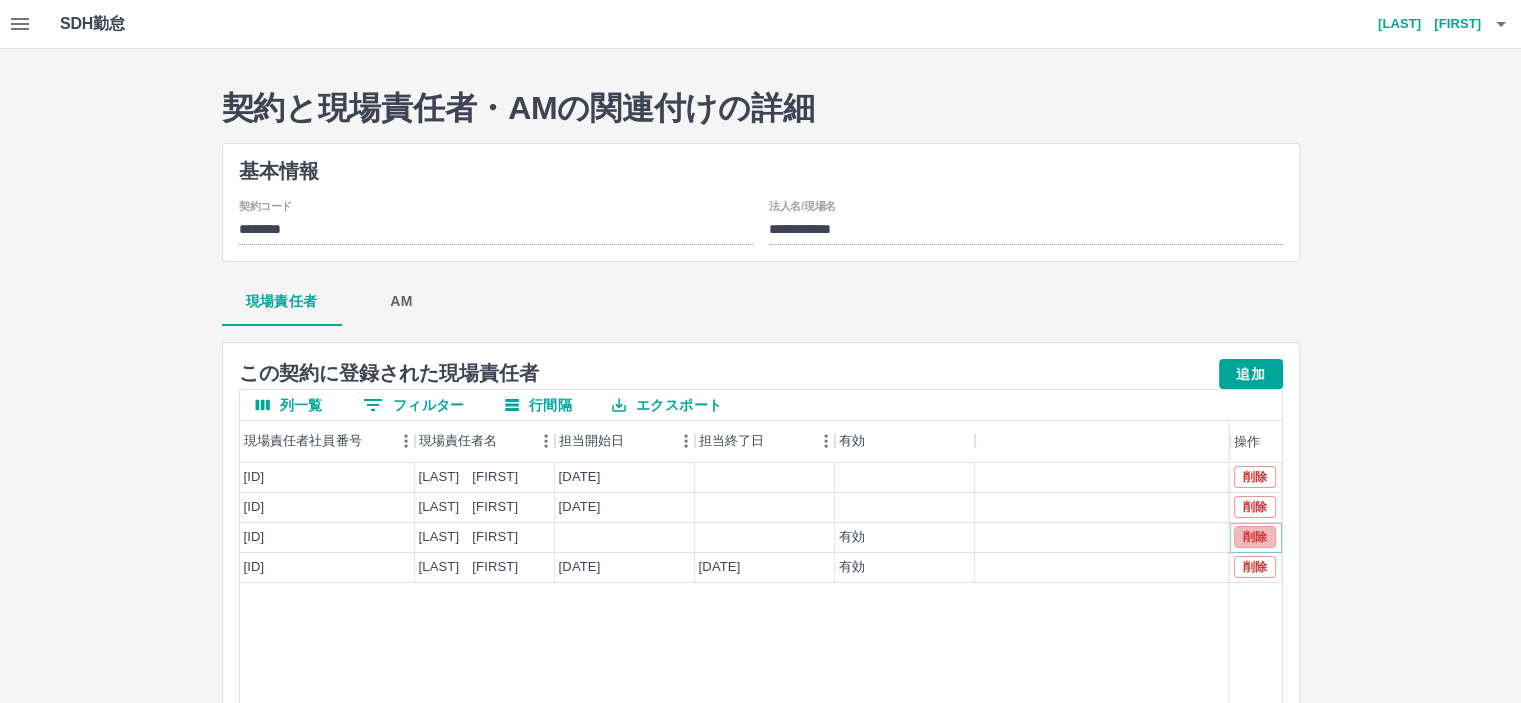 click on "削除" at bounding box center [1255, 537] 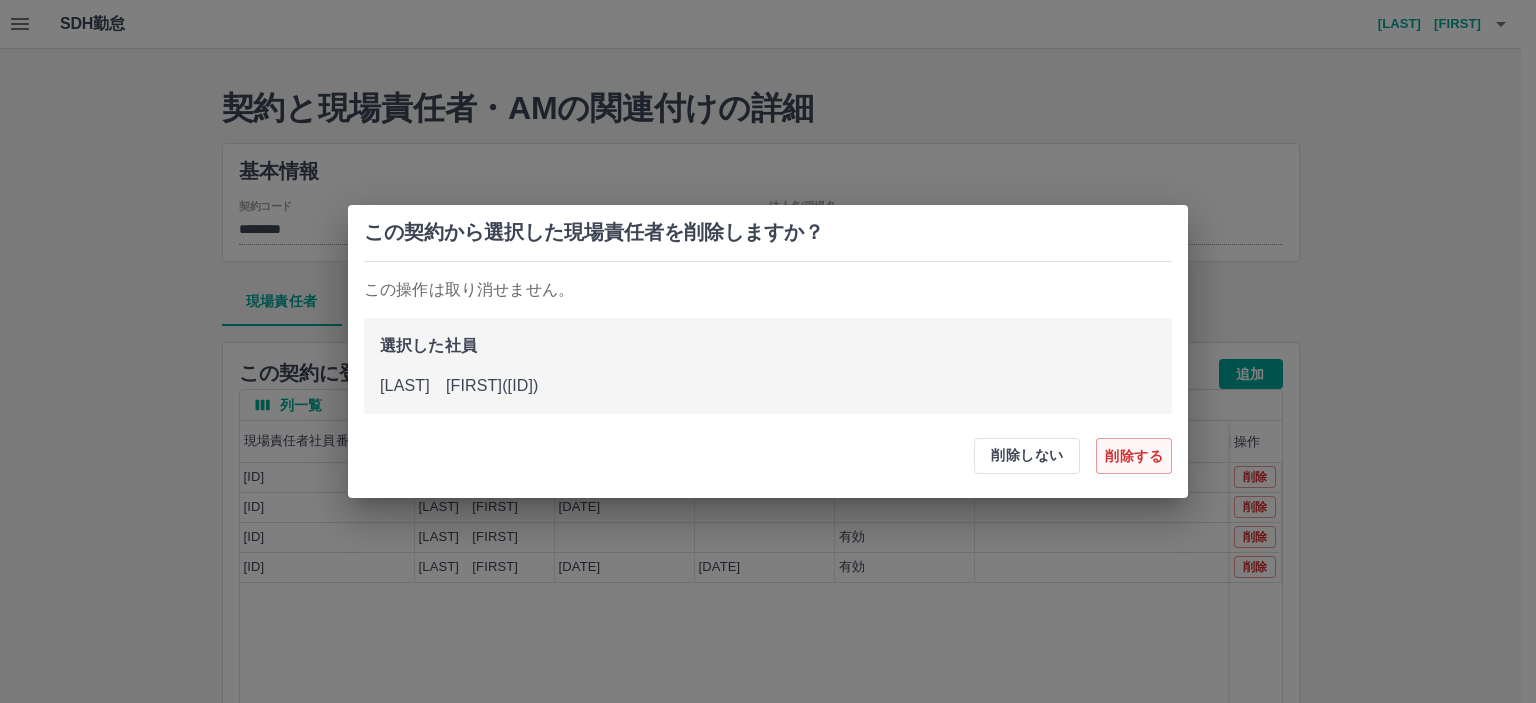 click on "削除する" at bounding box center [1134, 456] 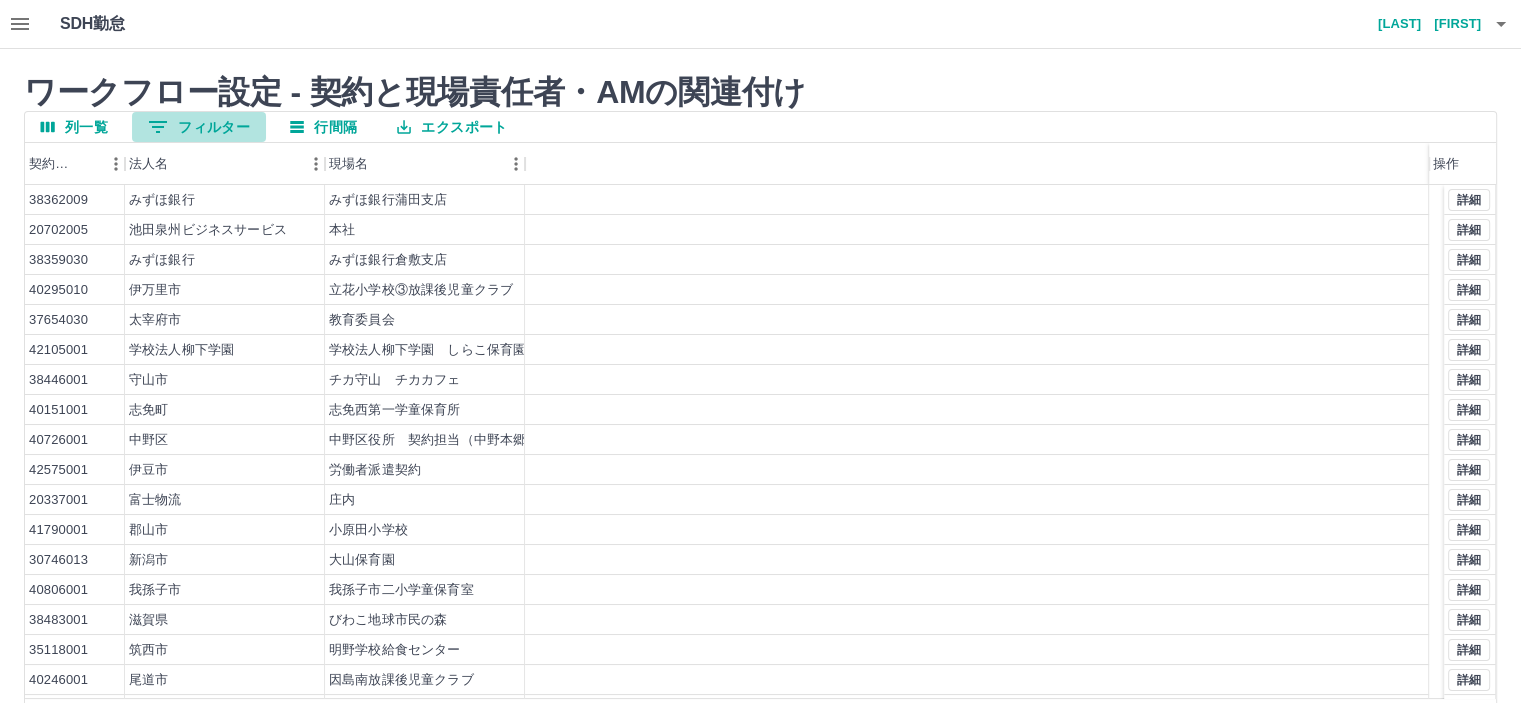 click on "0 フィルター" at bounding box center [199, 127] 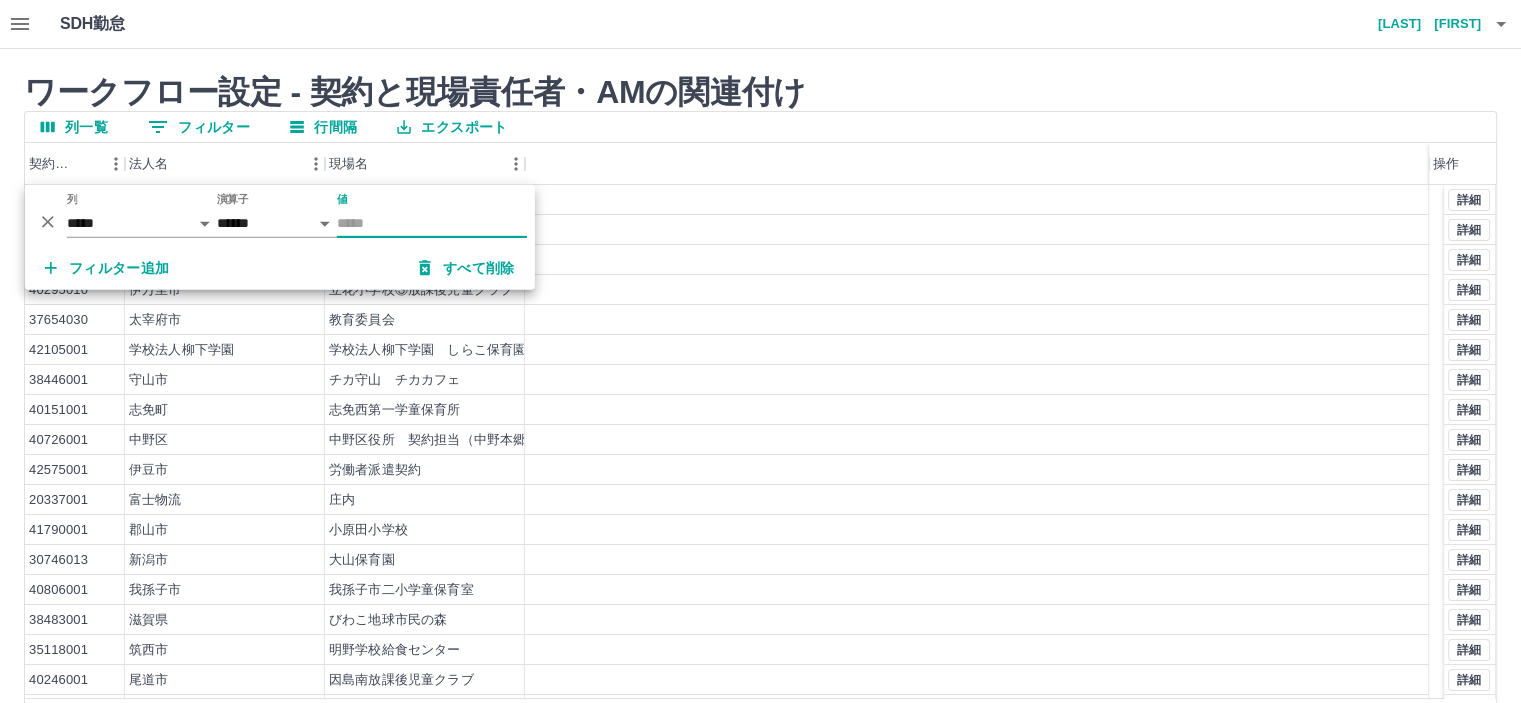 click on "値" at bounding box center (432, 223) 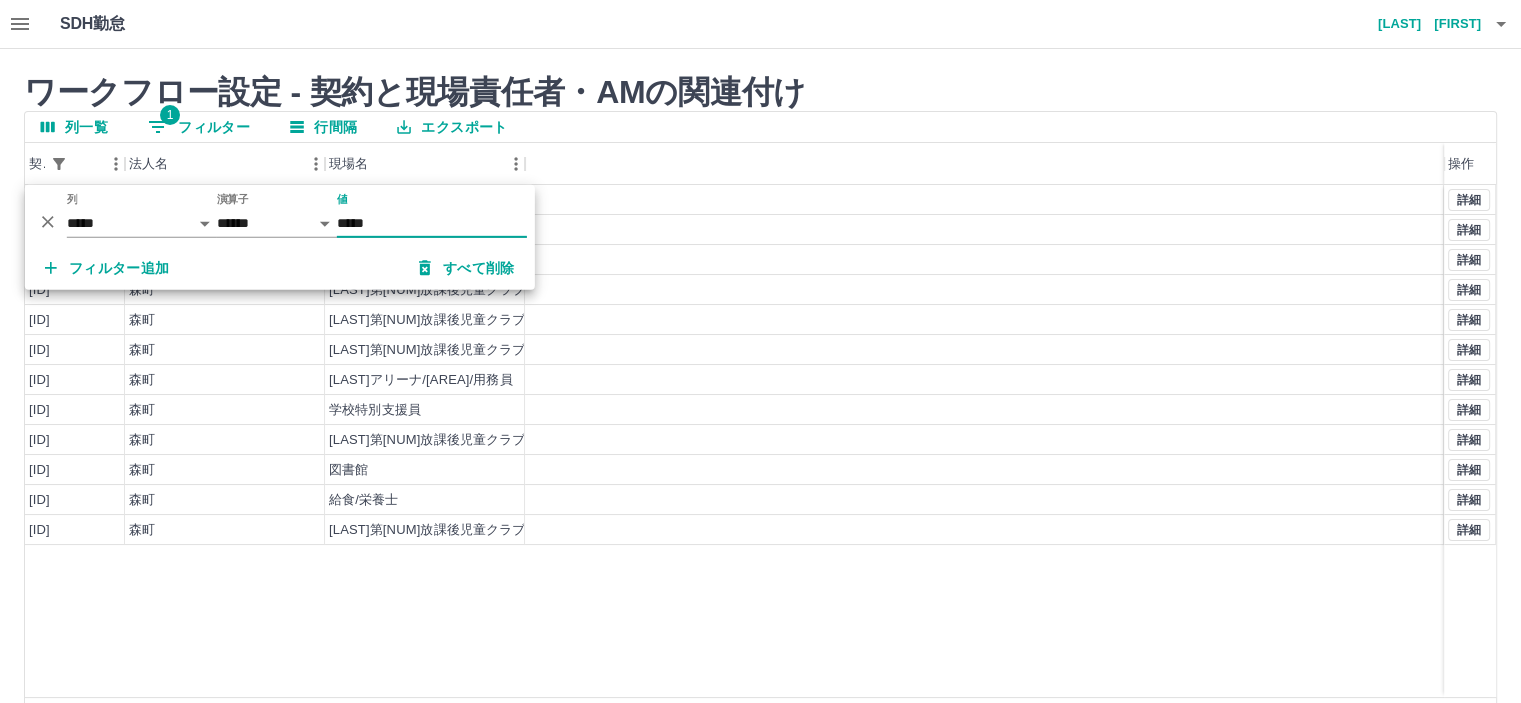 type on "*****" 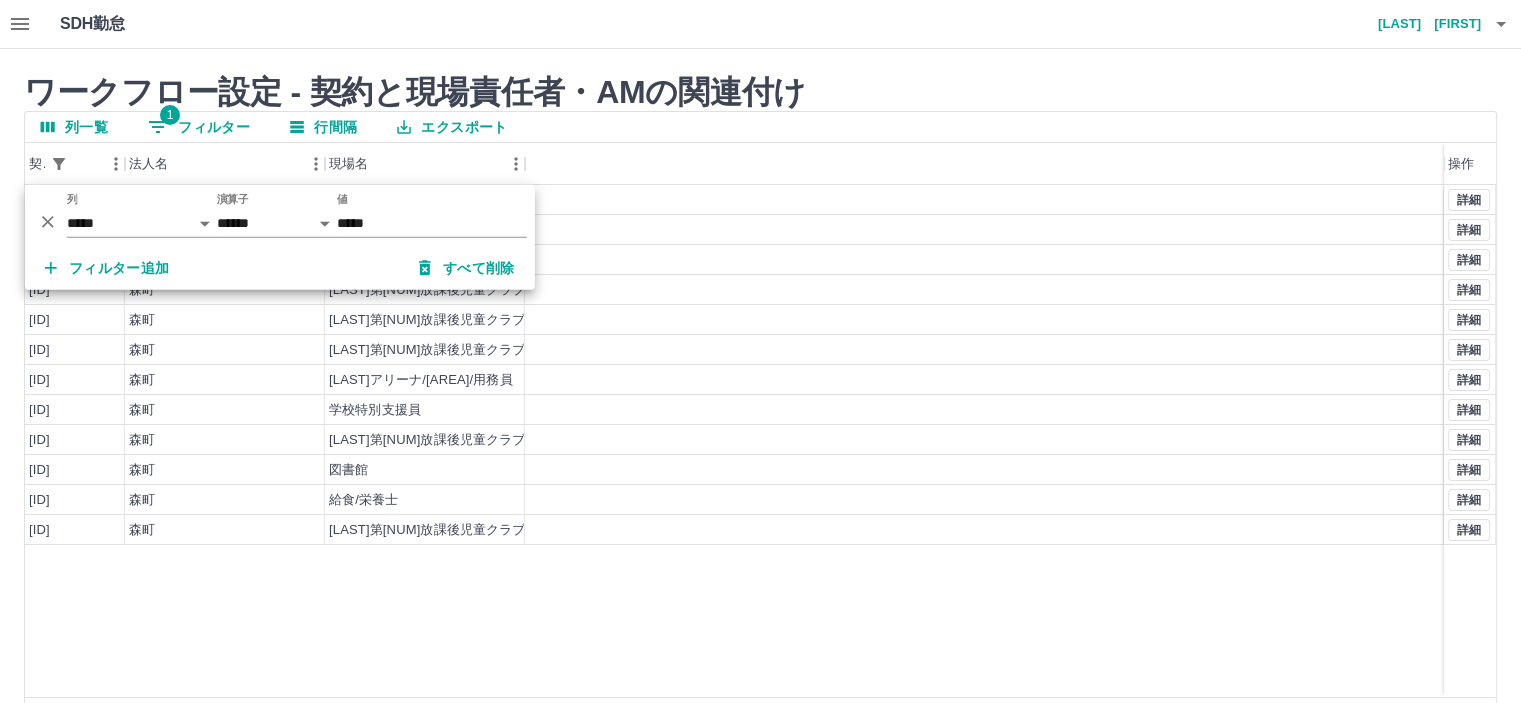 click on "契約コード 法人名 現場名 操作" at bounding box center (760, 164) 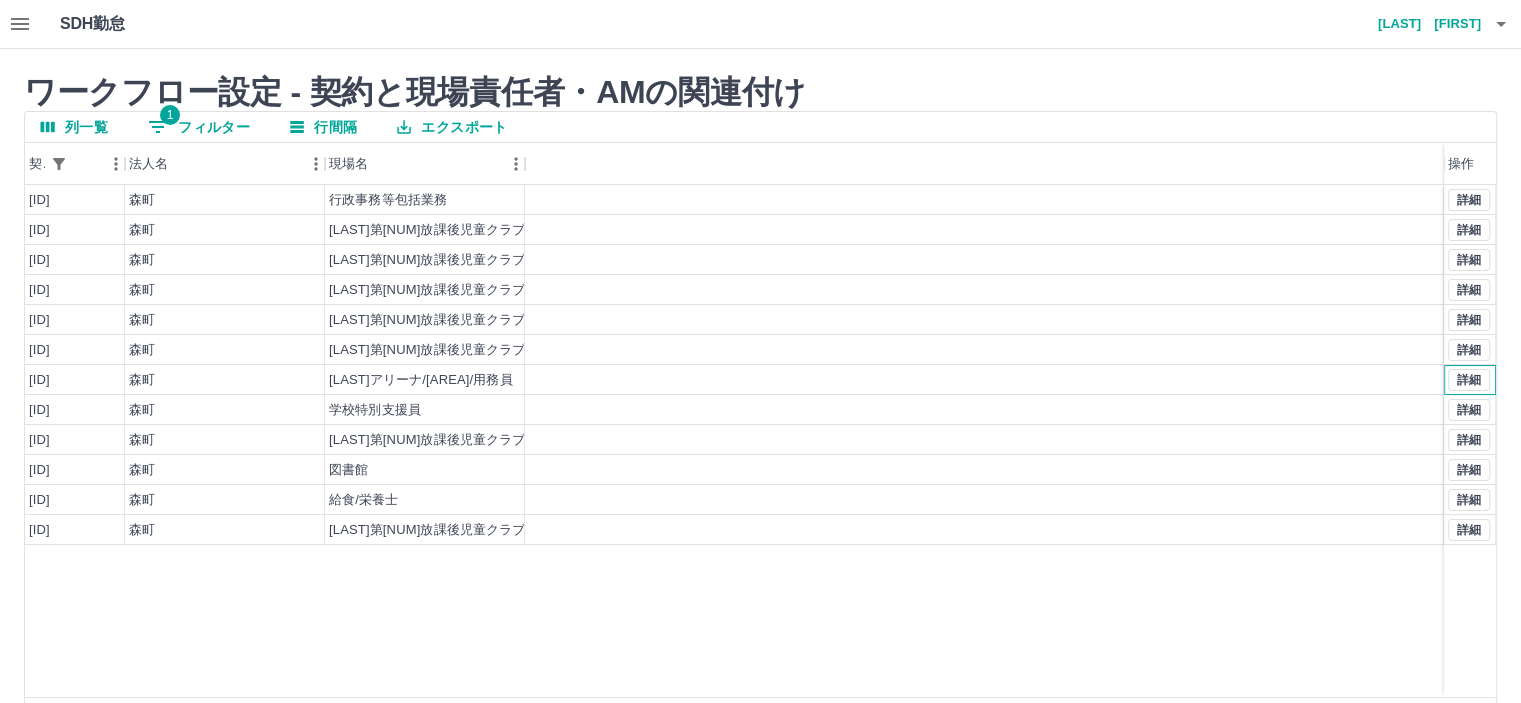 click on "詳細" at bounding box center [1469, 380] 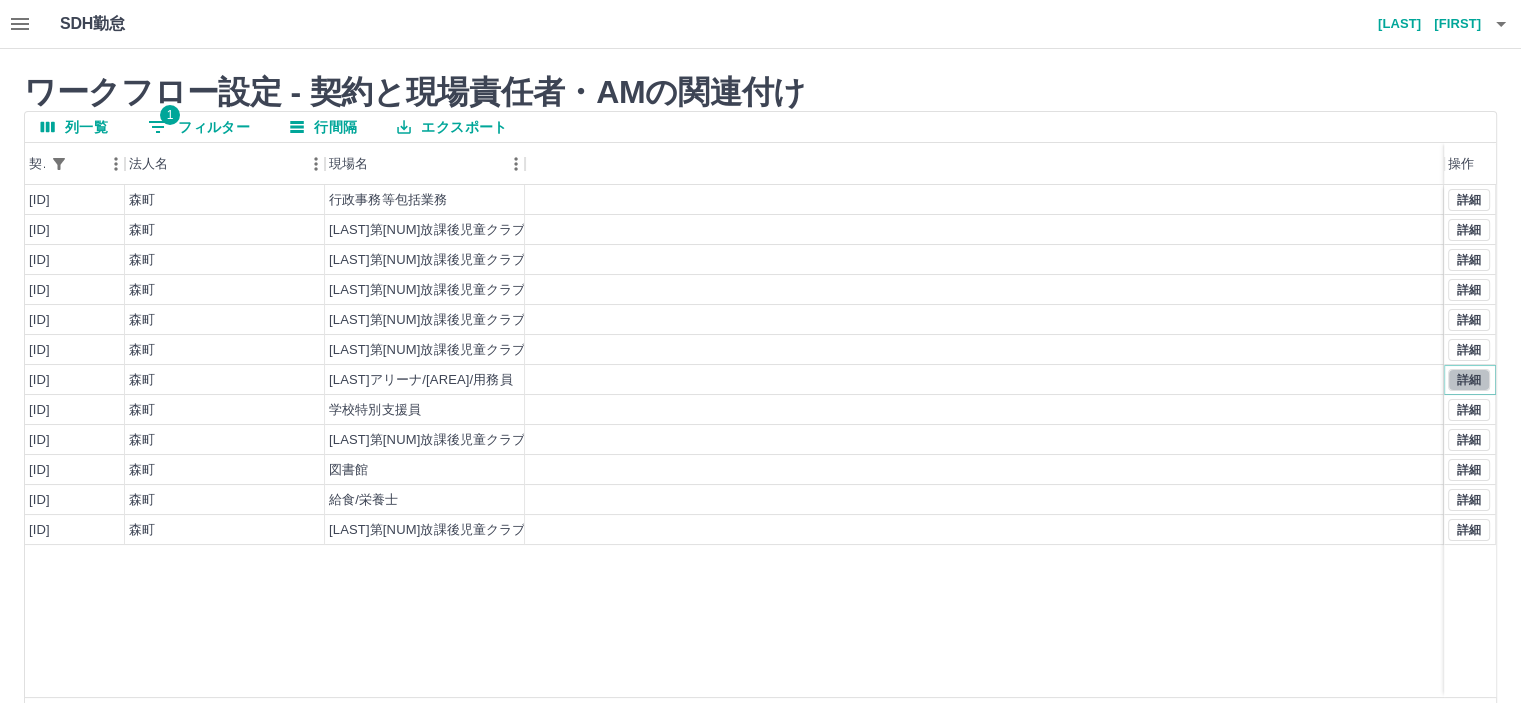 click on "詳細" at bounding box center (1469, 380) 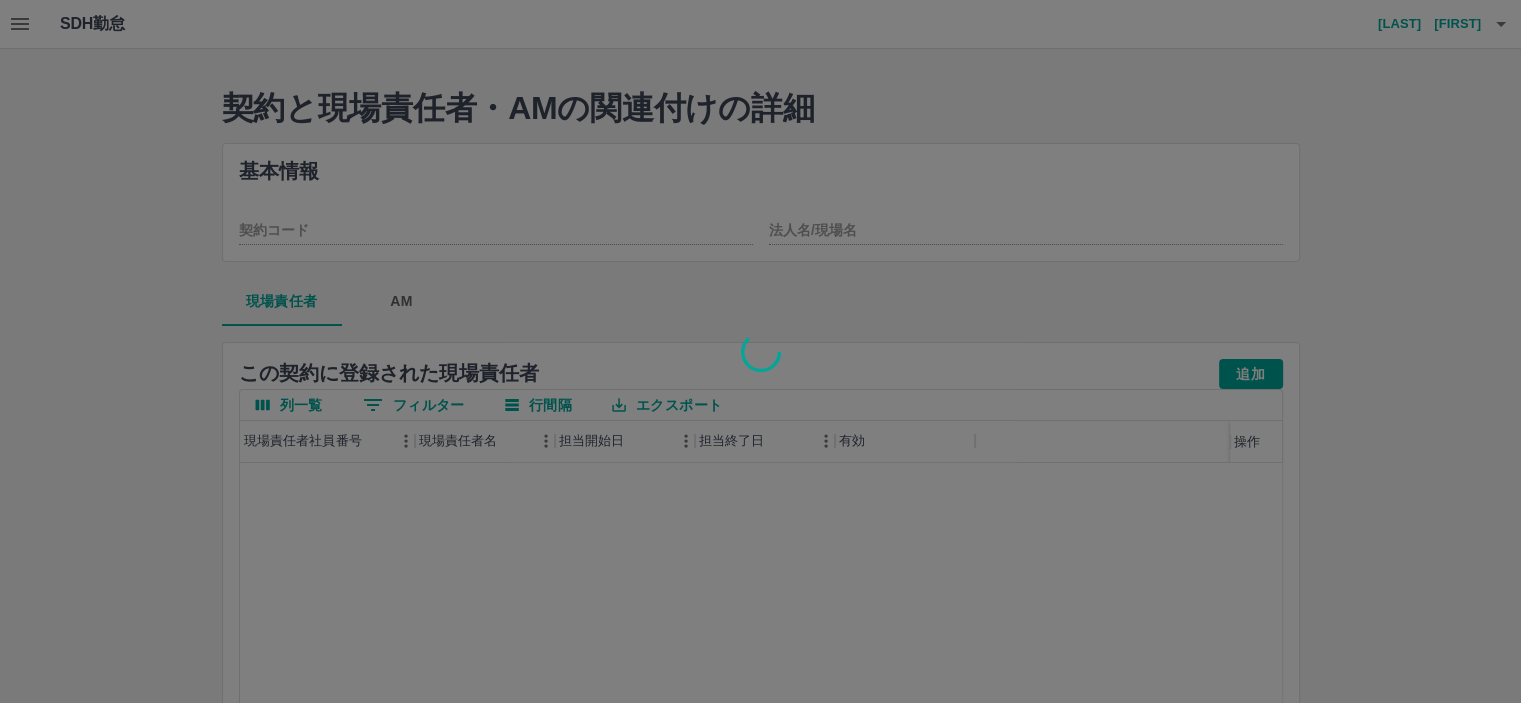 type on "********" 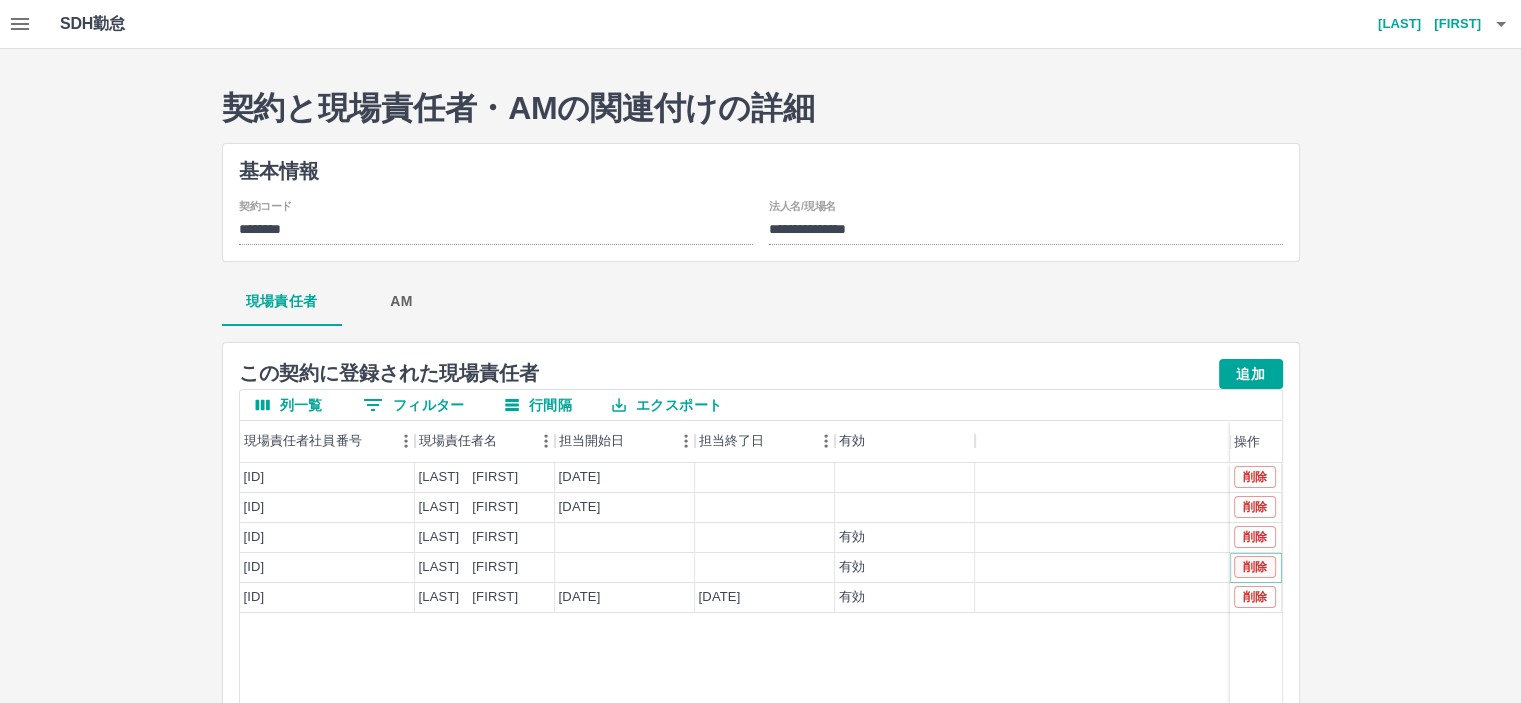 click on "削除" at bounding box center (1255, 567) 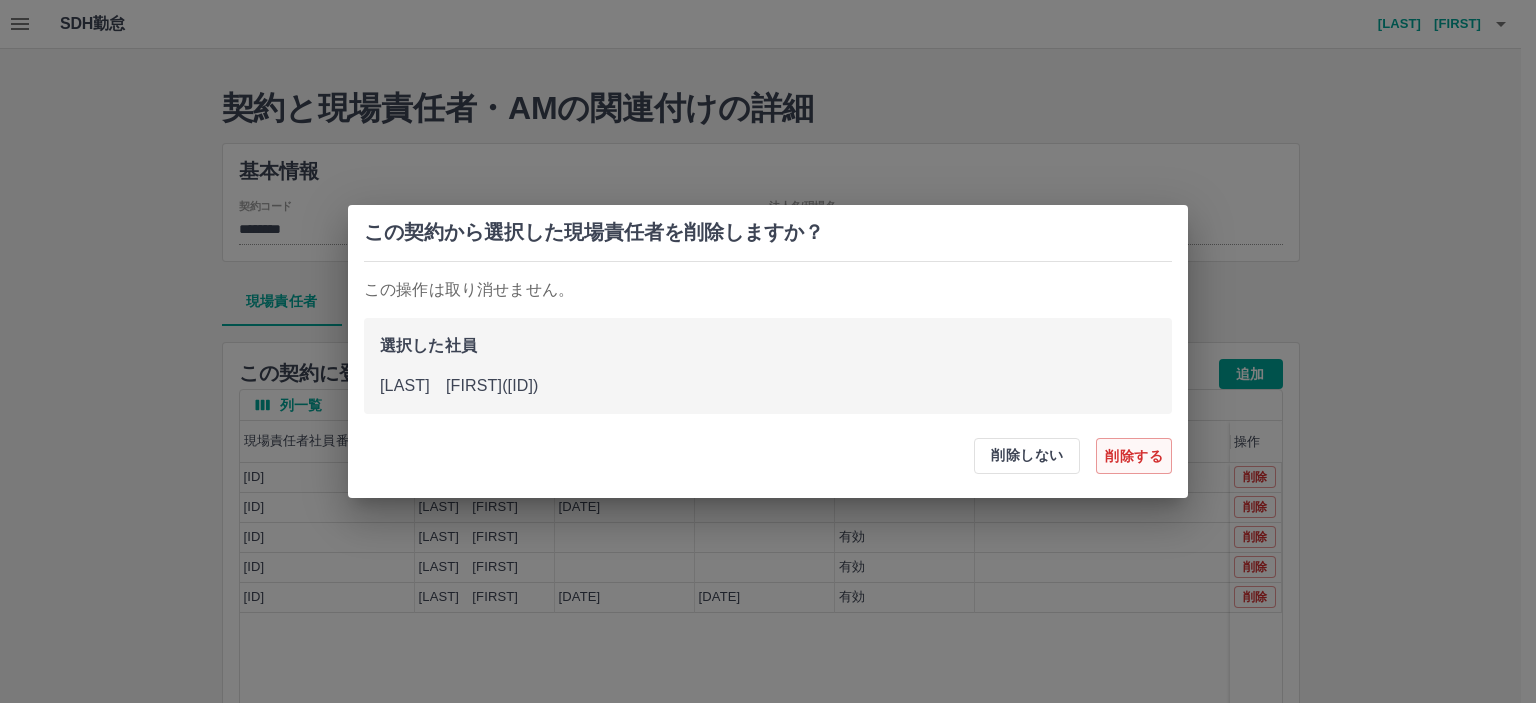 click on "削除する" at bounding box center (1134, 456) 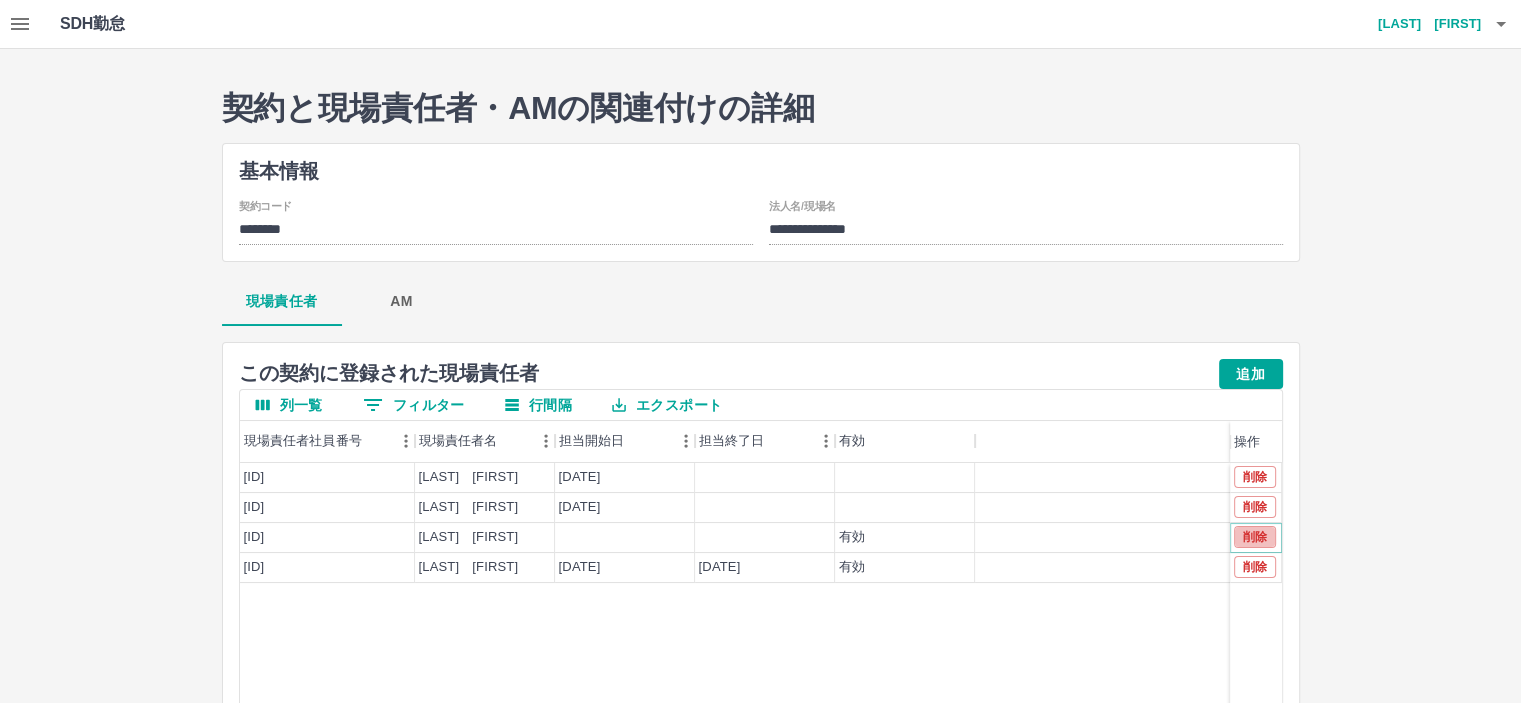 click on "削除" at bounding box center (1255, 537) 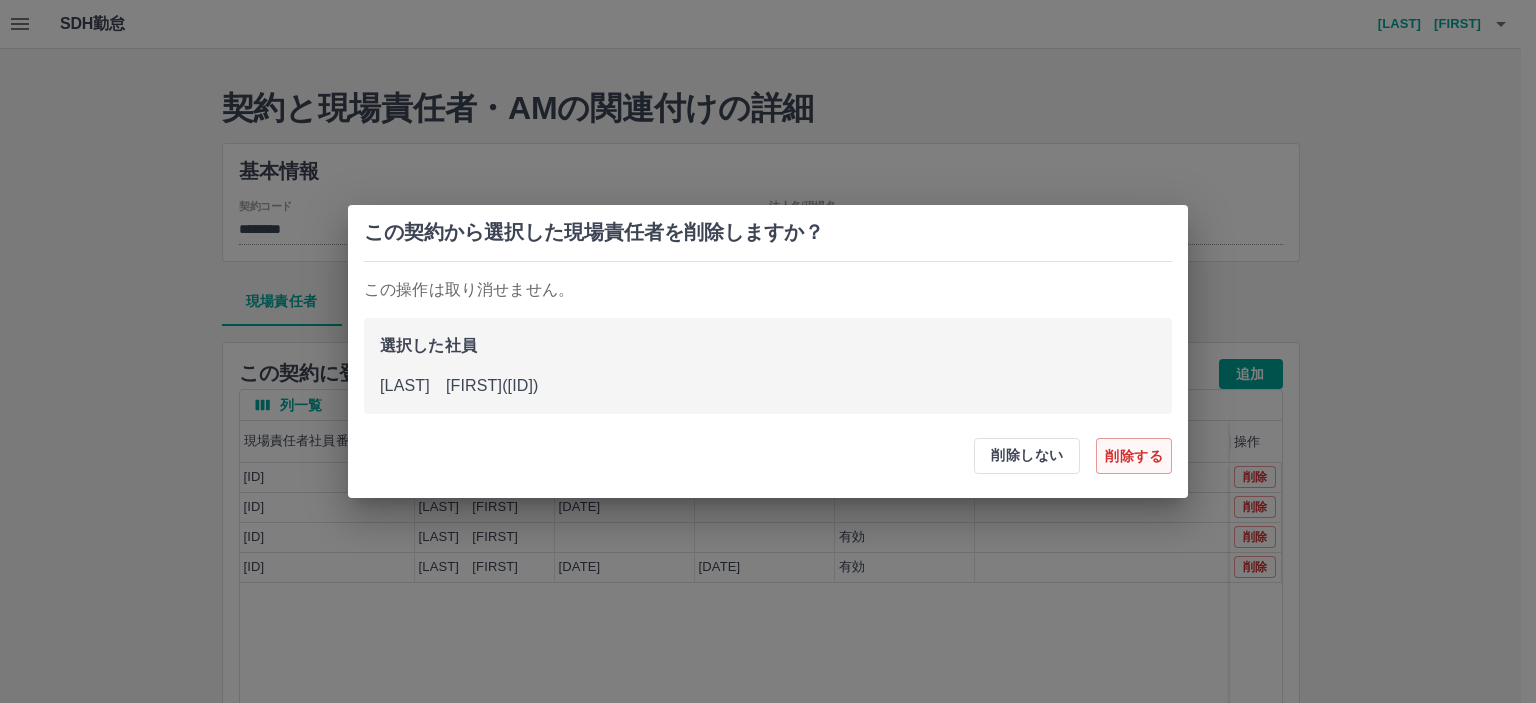 click on "削除する" at bounding box center (1134, 456) 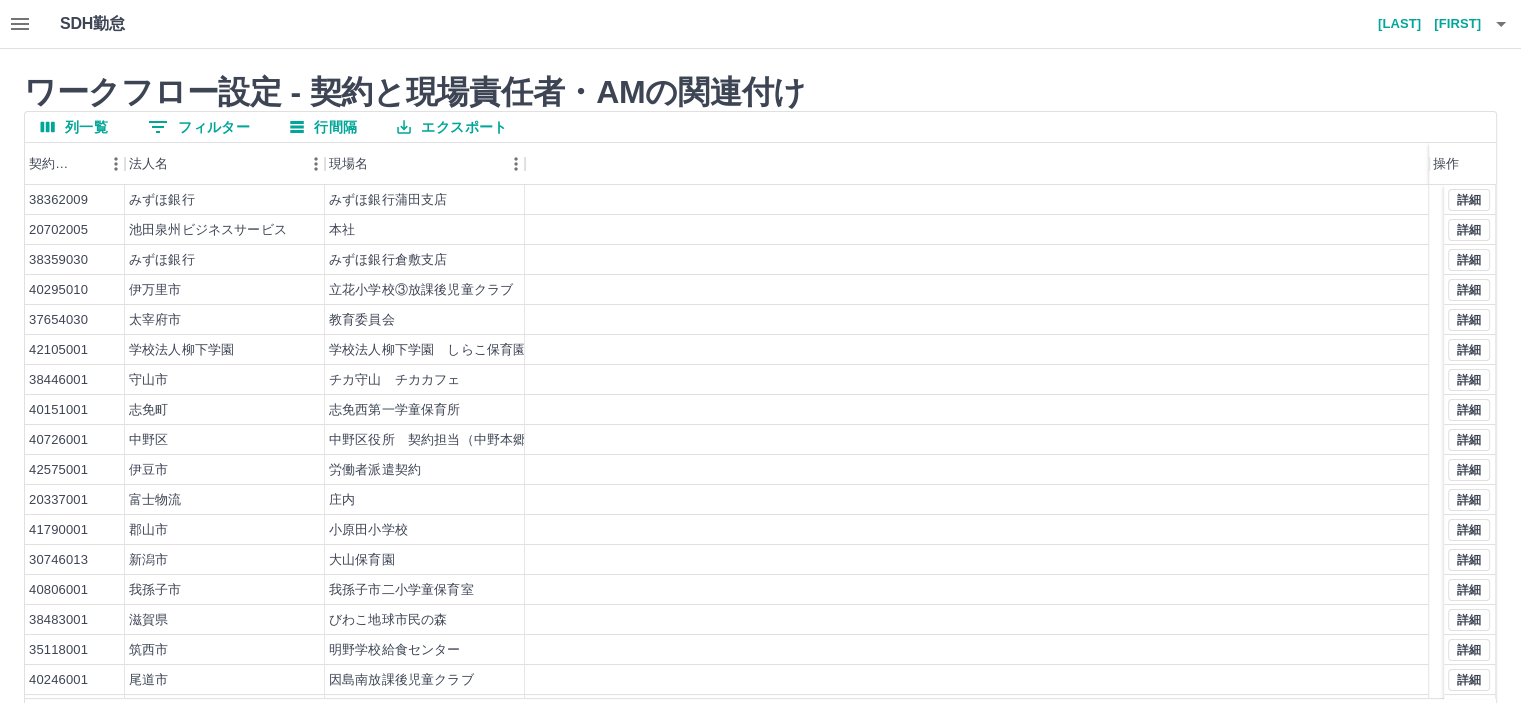 click on "0 フィルター" at bounding box center [199, 127] 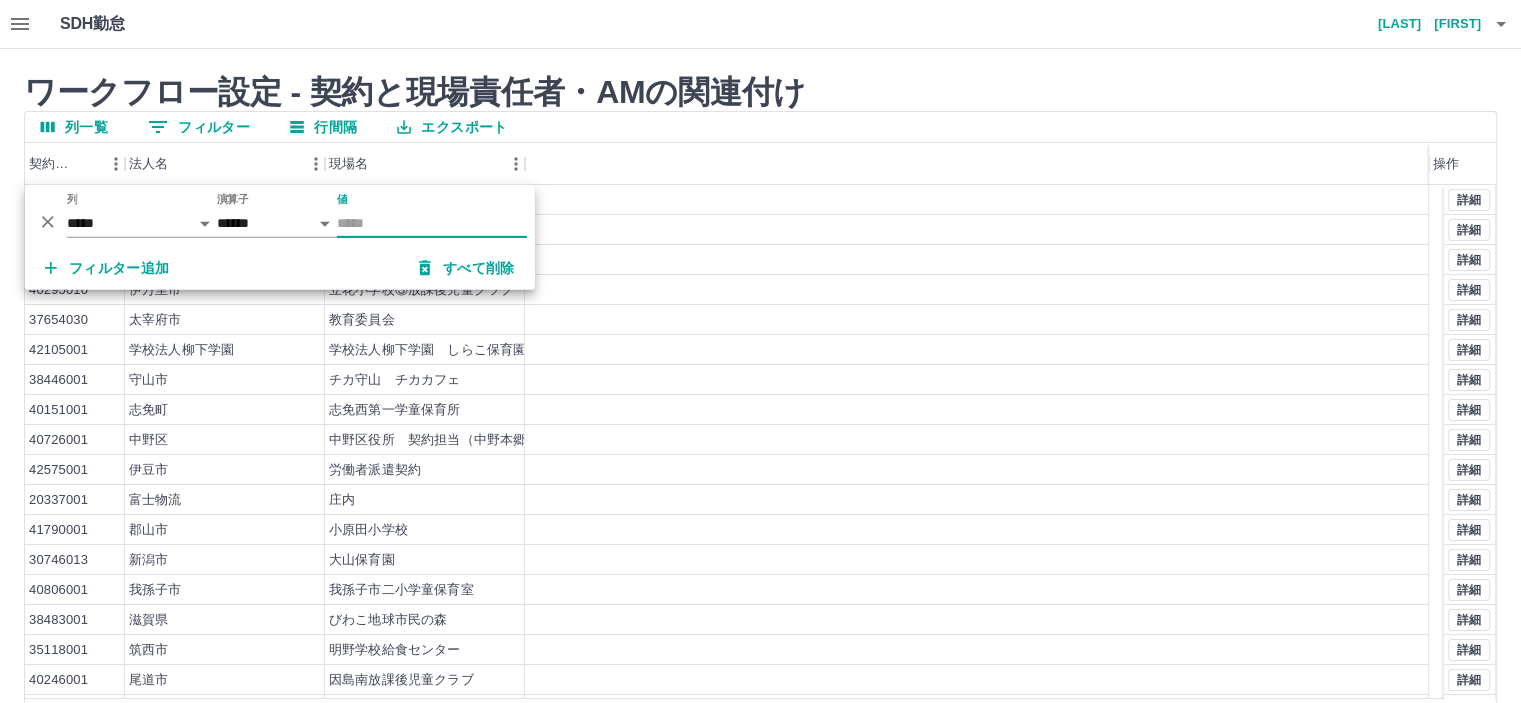 click on "値" at bounding box center [432, 223] 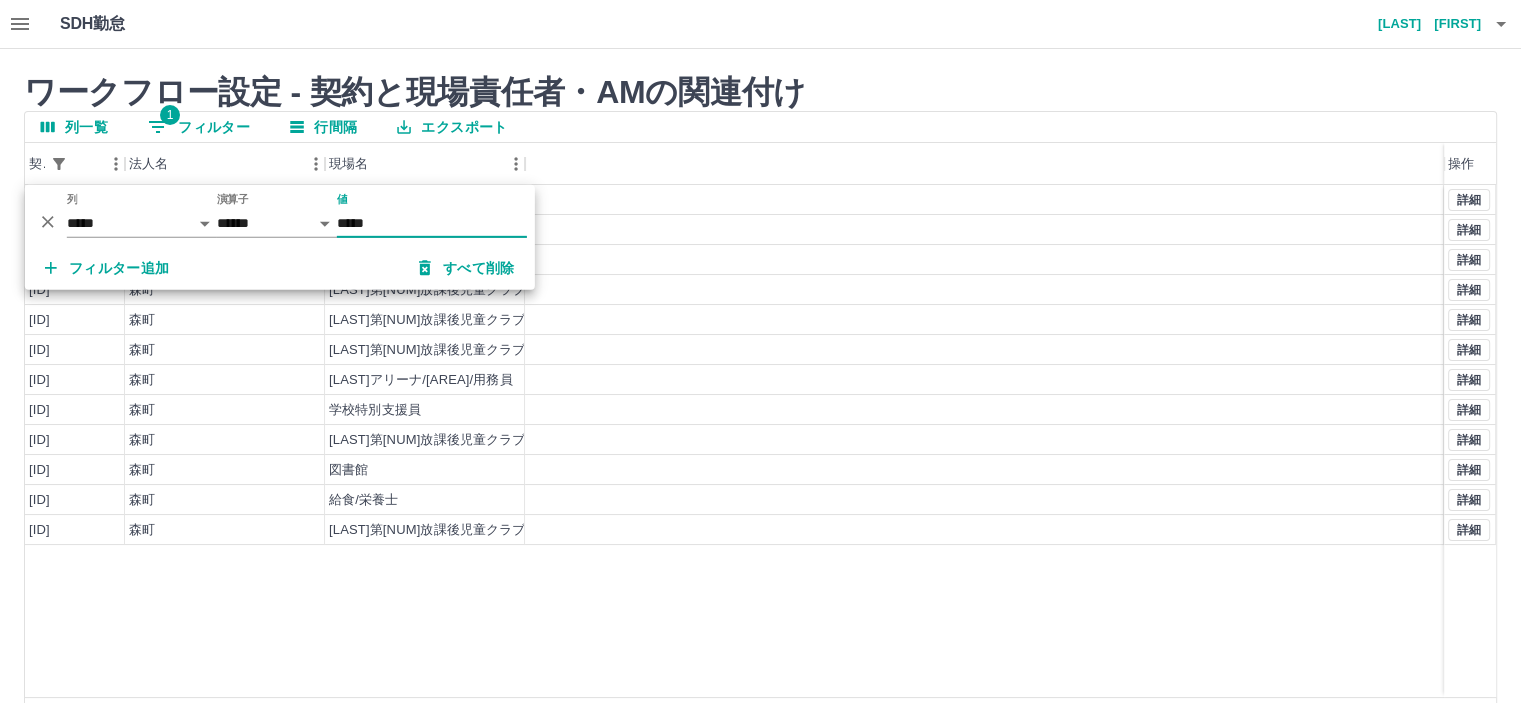type on "*****" 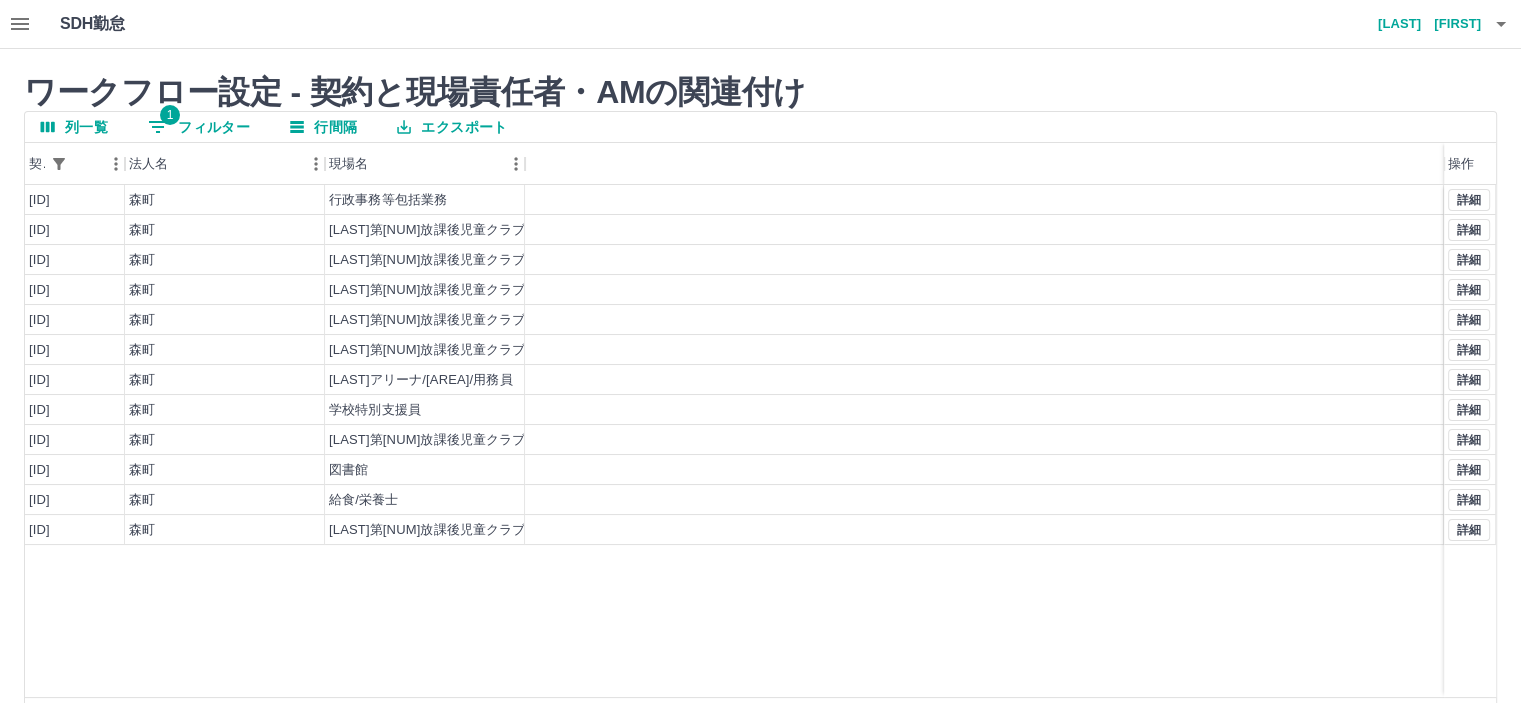 drag, startPoint x: 1032, startPoint y: 371, endPoint x: 1371, endPoint y: 383, distance: 339.2123 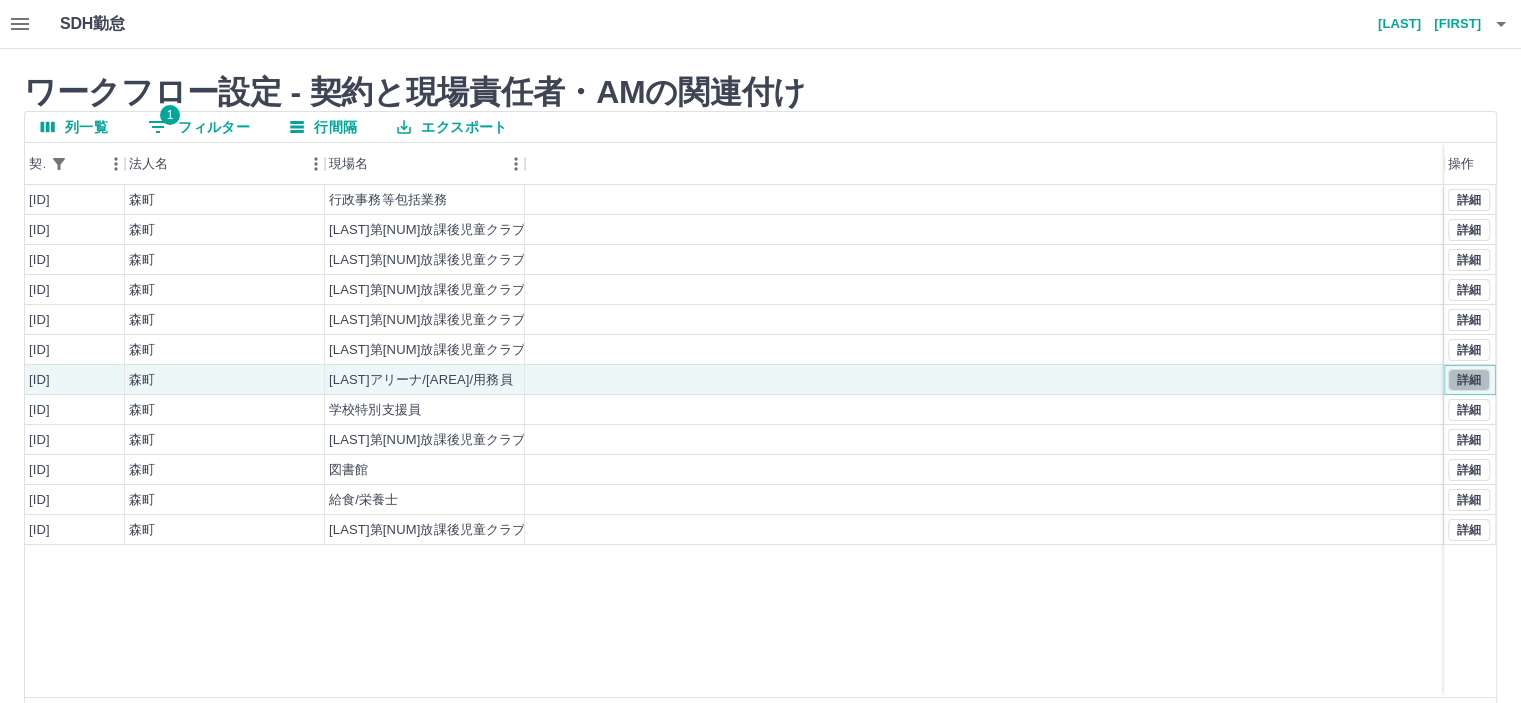click on "詳細" at bounding box center (1469, 380) 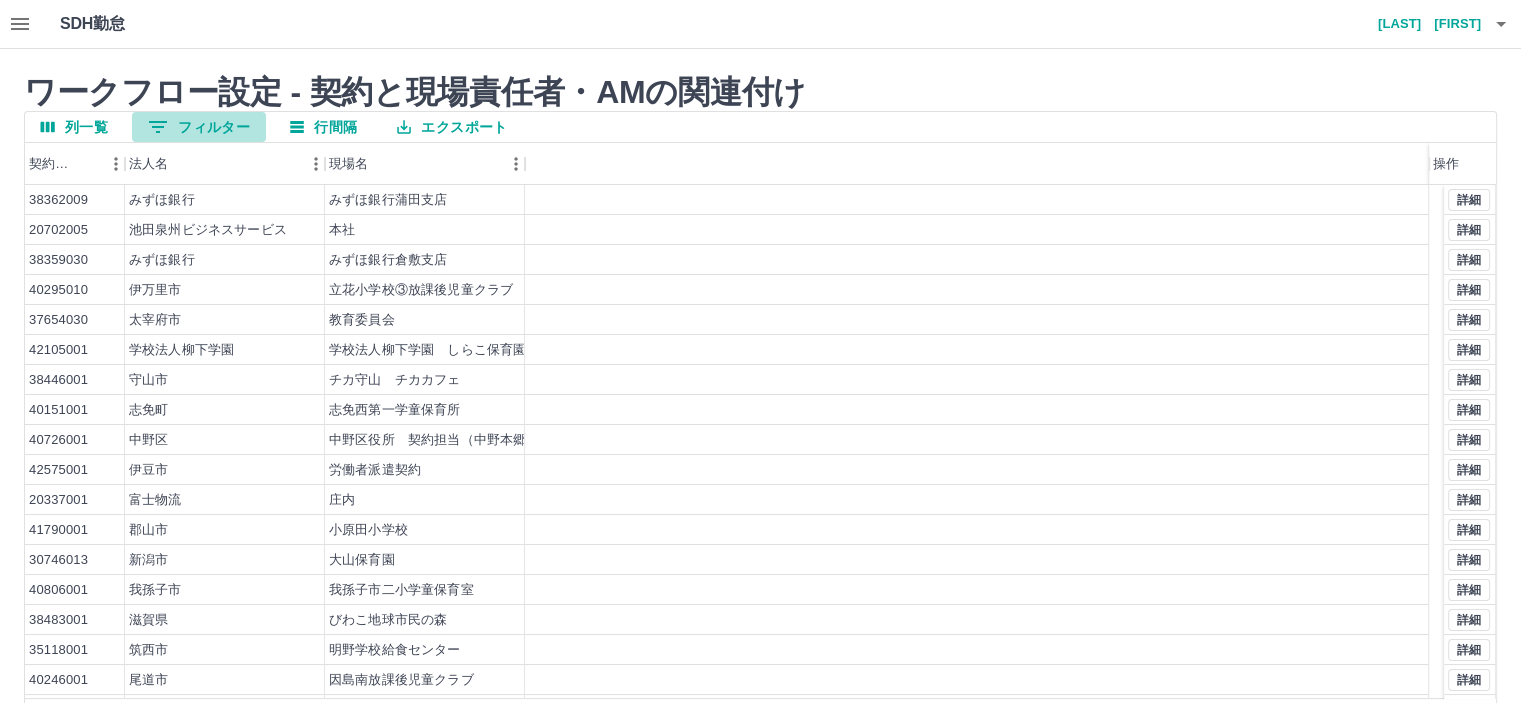 click on "0 フィルター" at bounding box center (199, 127) 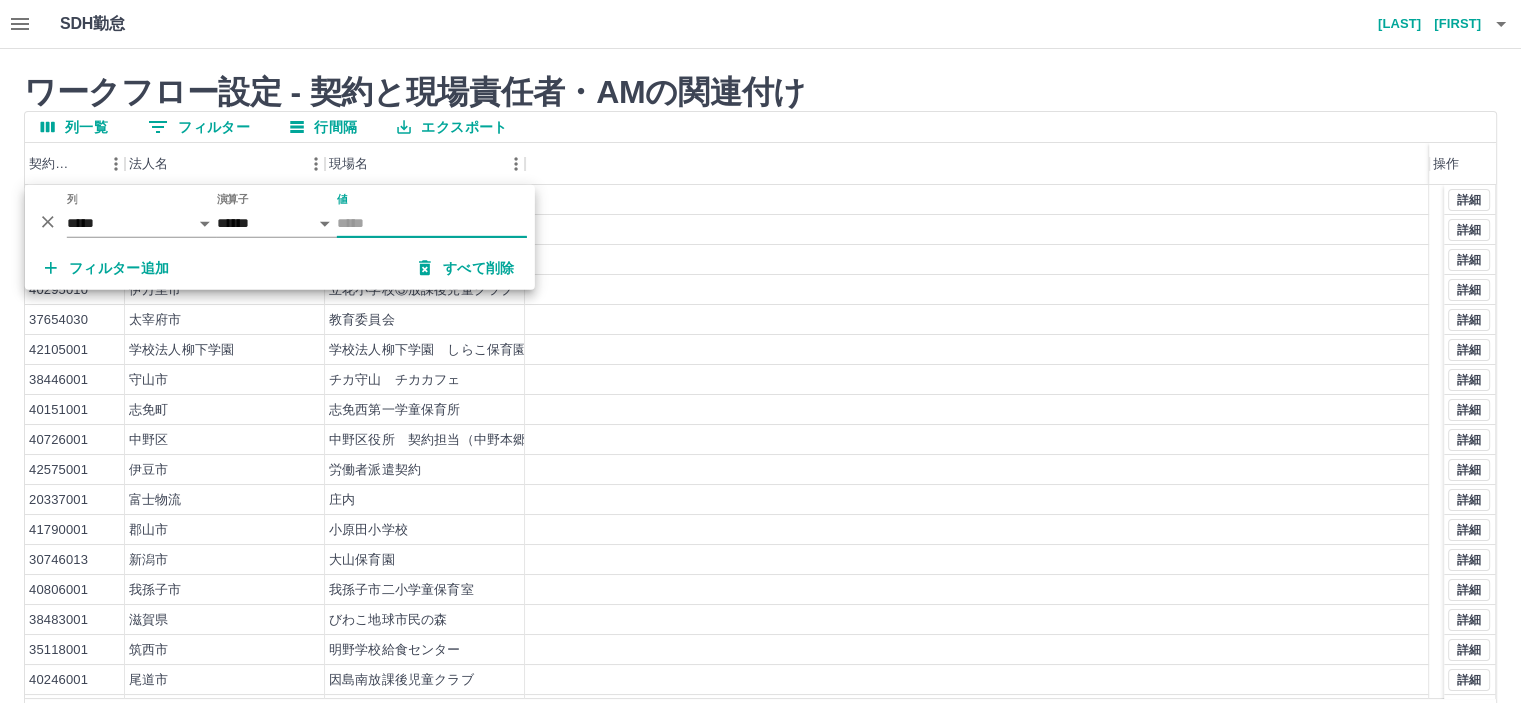 click on "値" at bounding box center [432, 223] 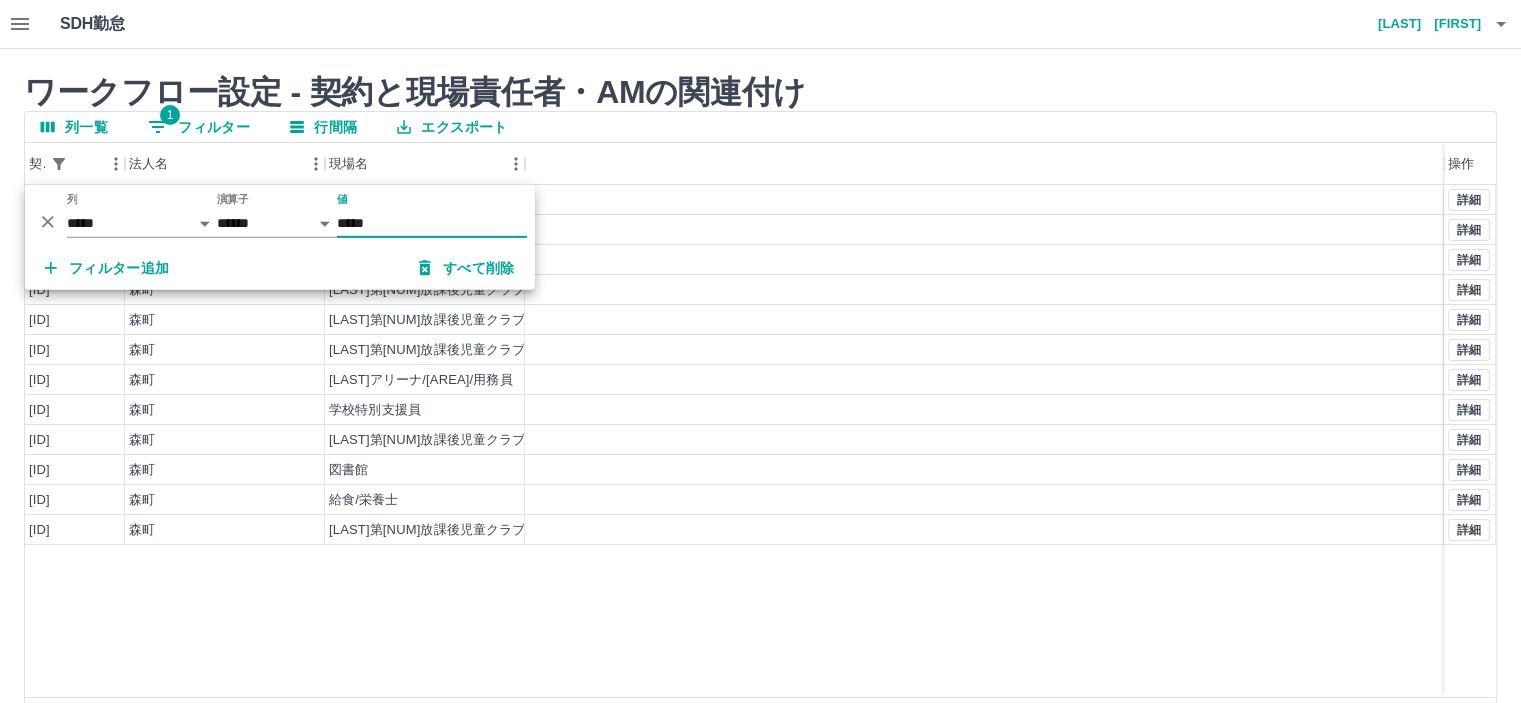 type on "*****" 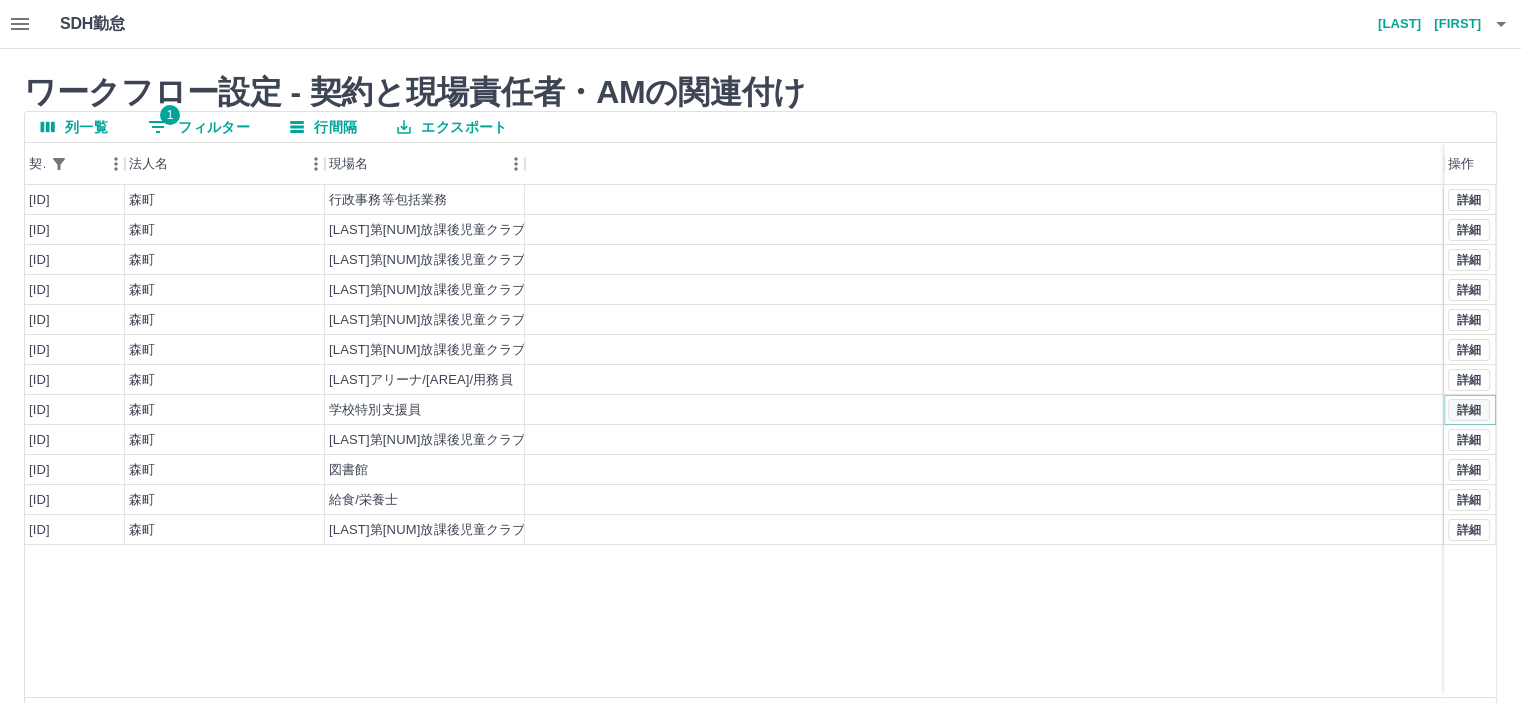 click on "詳細" at bounding box center [1469, 410] 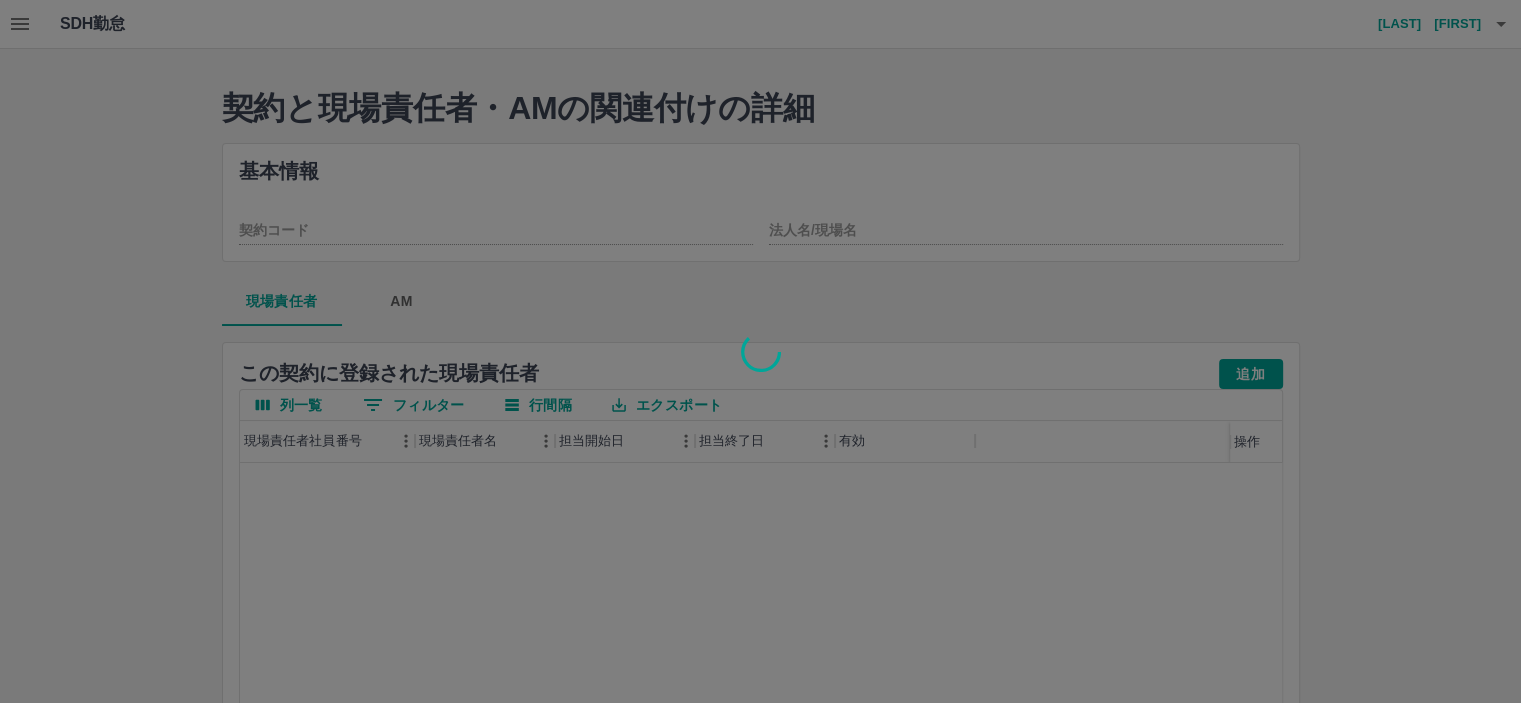 type on "********" 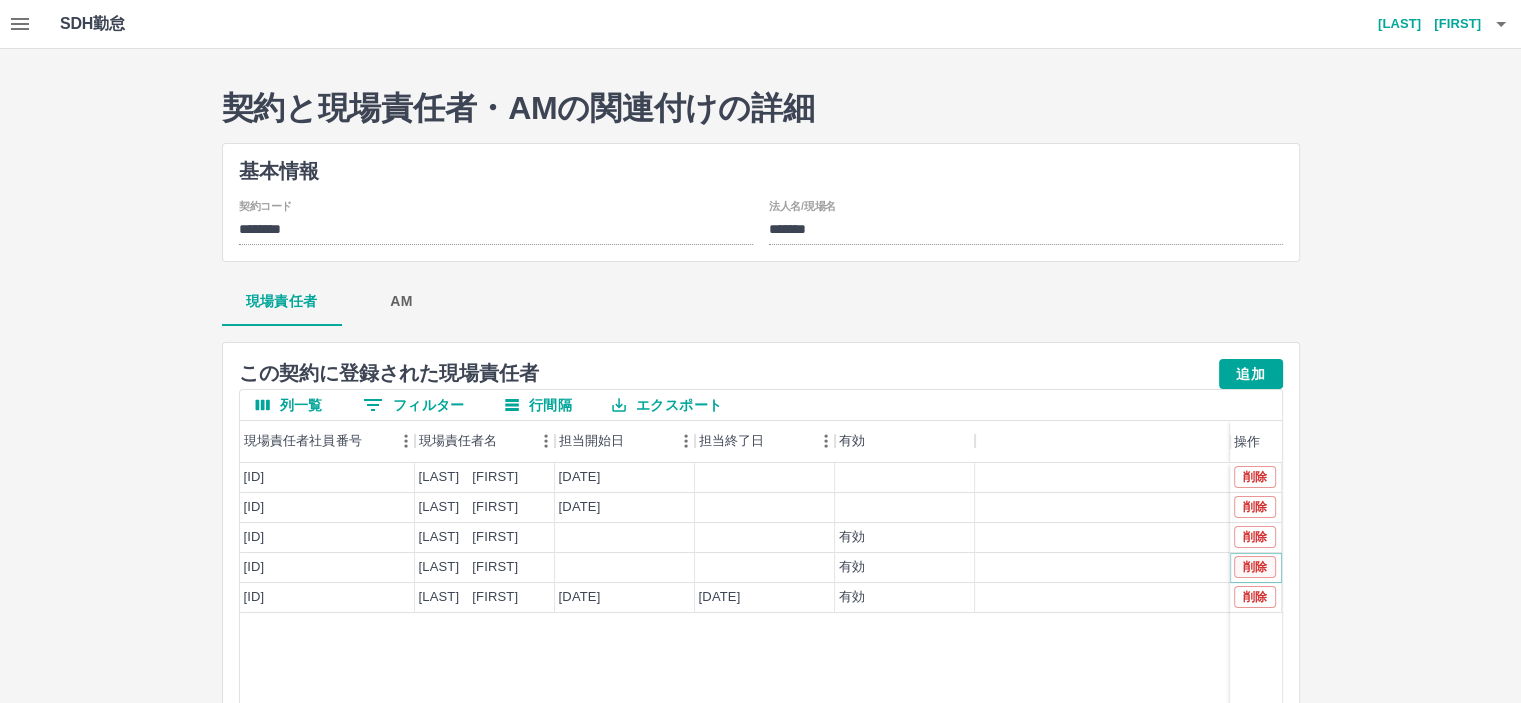 click on "削除" at bounding box center (1255, 567) 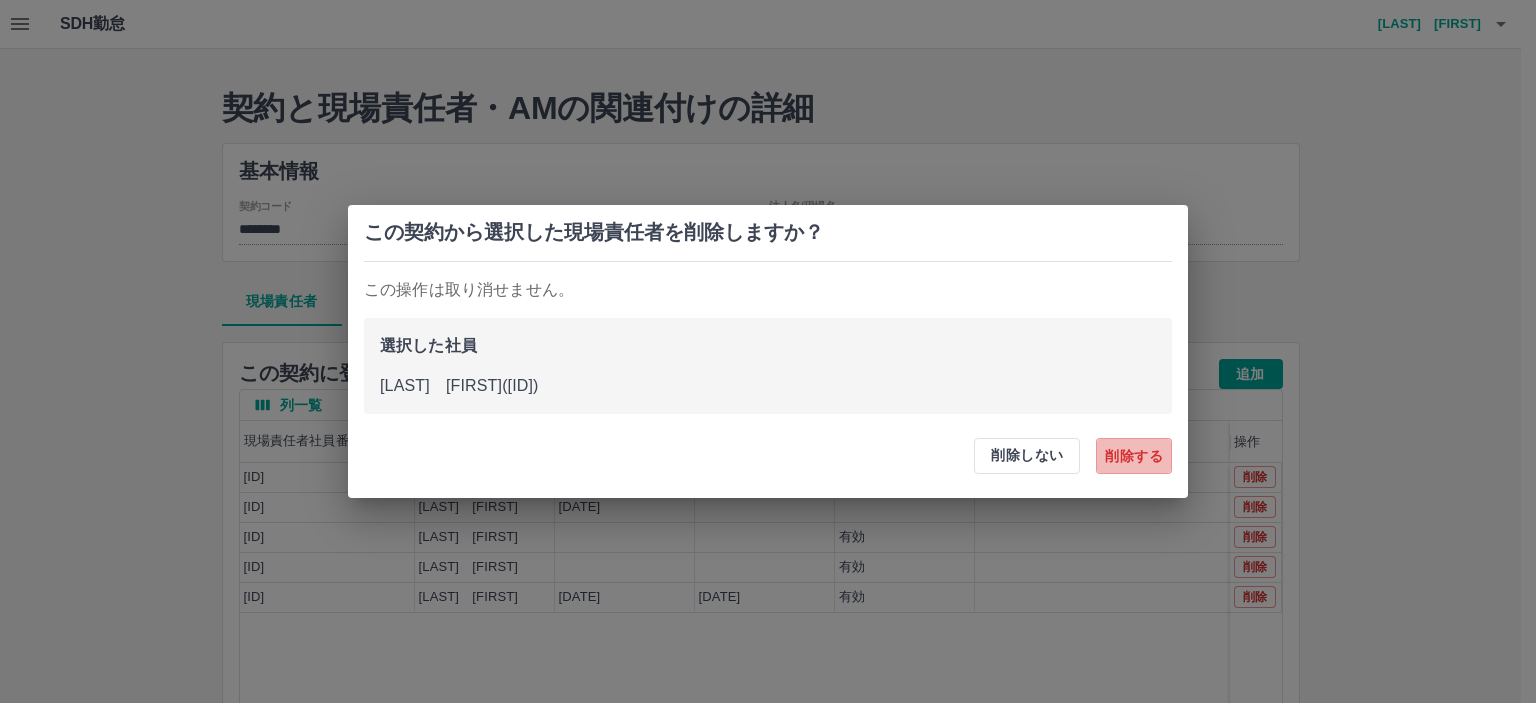 click on "削除する" at bounding box center (1134, 456) 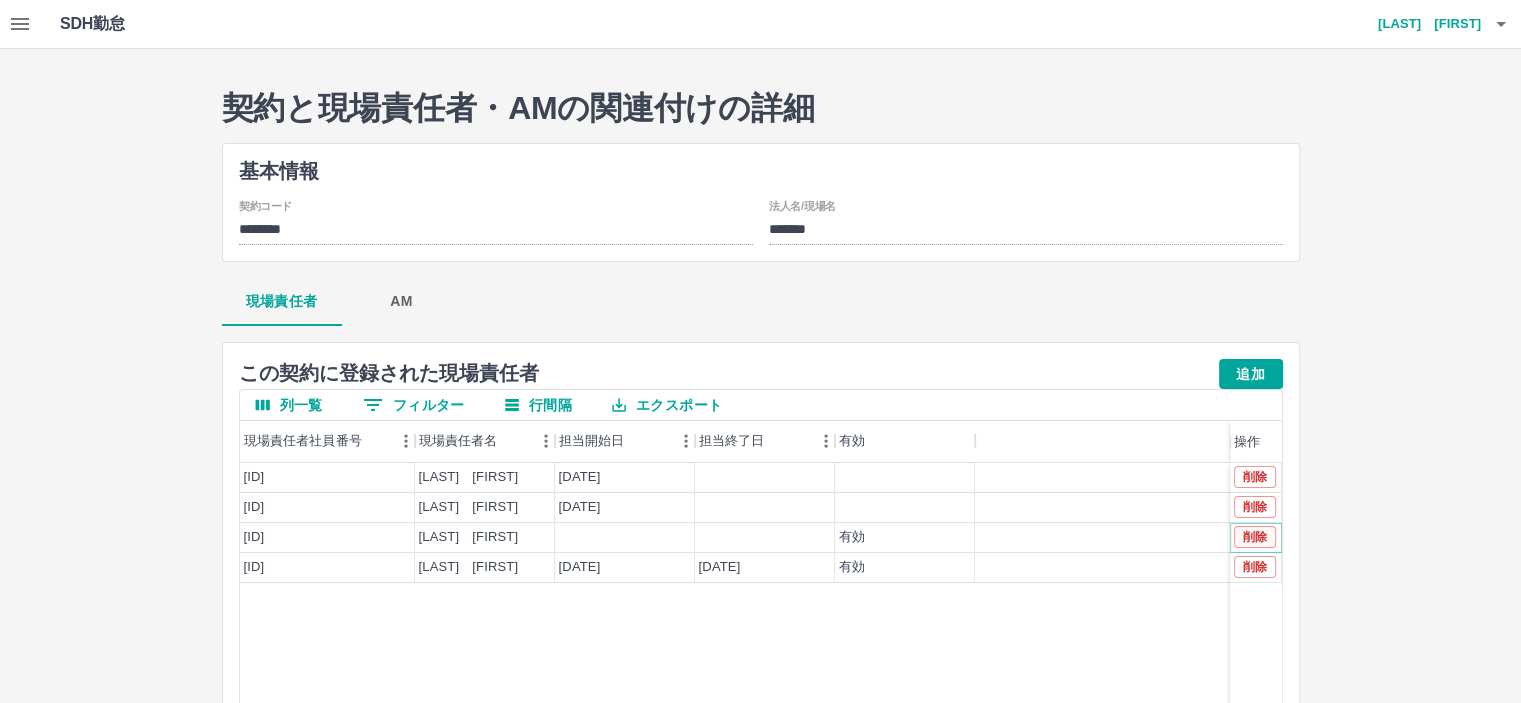 click on "削除" at bounding box center [1255, 537] 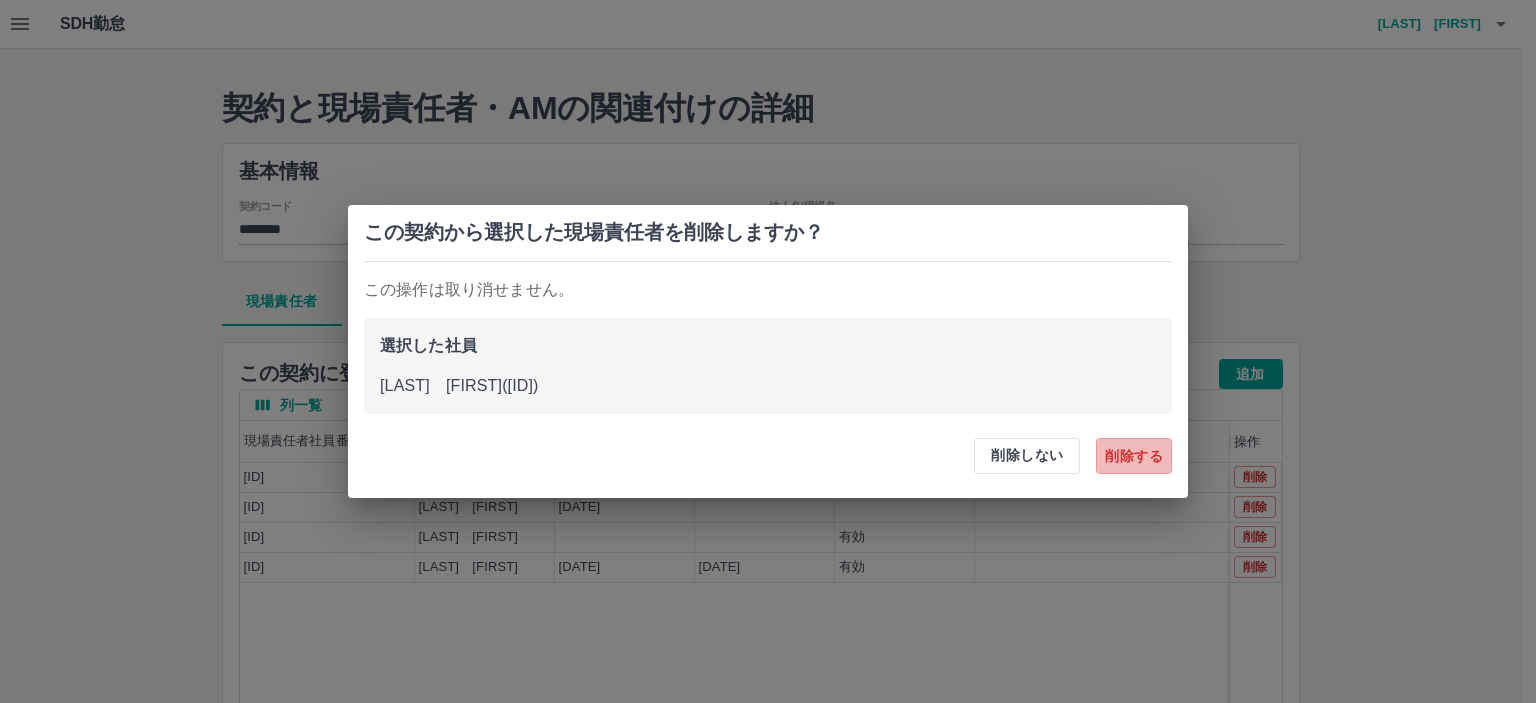 click on "削除する" at bounding box center [1134, 456] 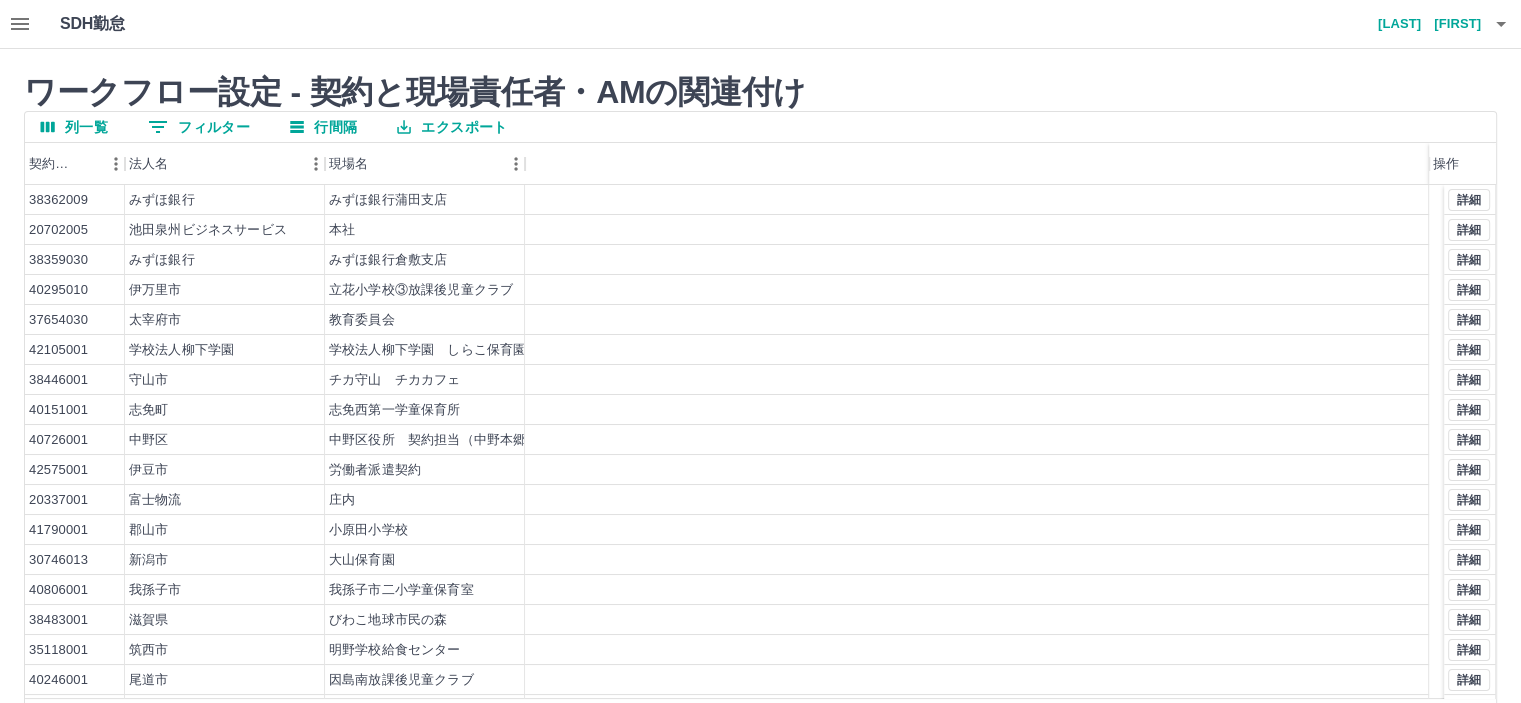 click on "0 フィルター" at bounding box center [199, 127] 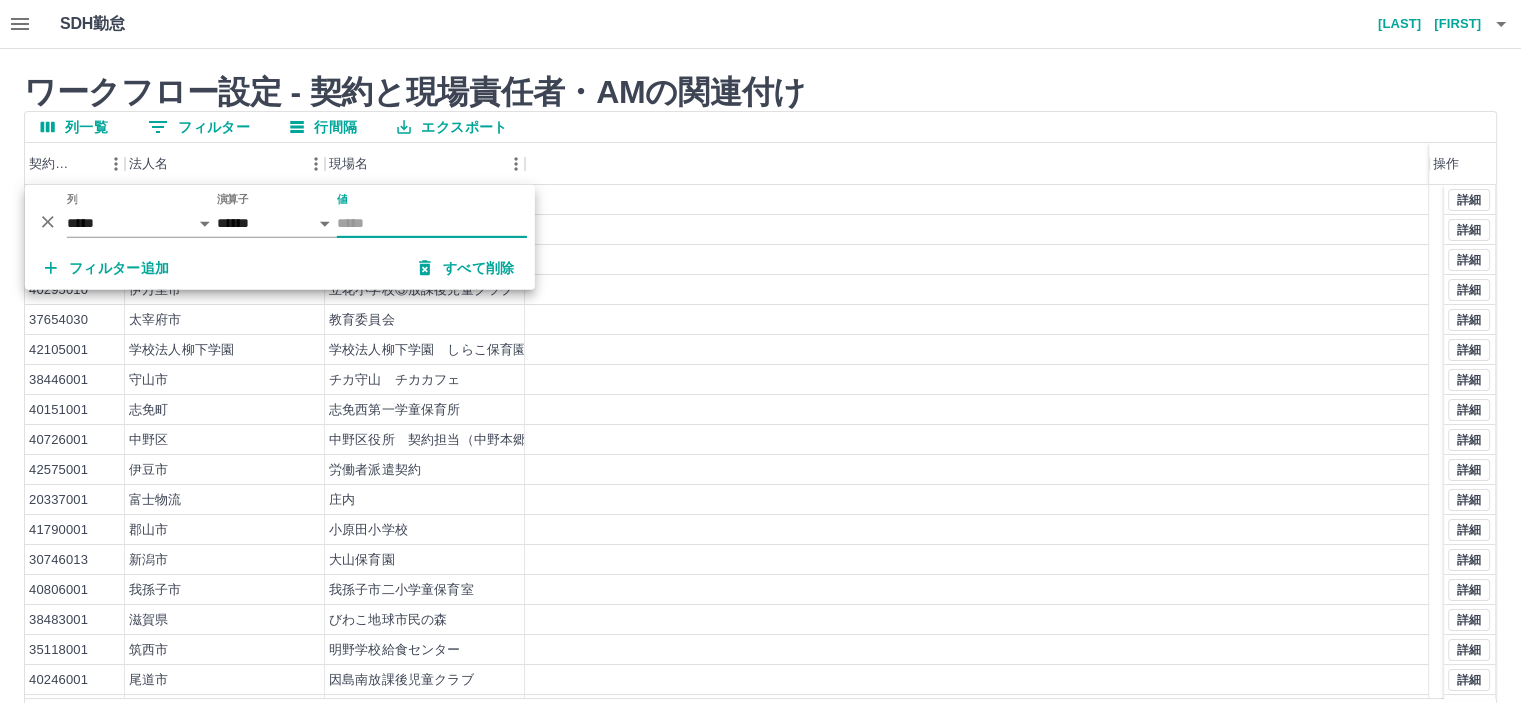 click on "値" at bounding box center (432, 223) 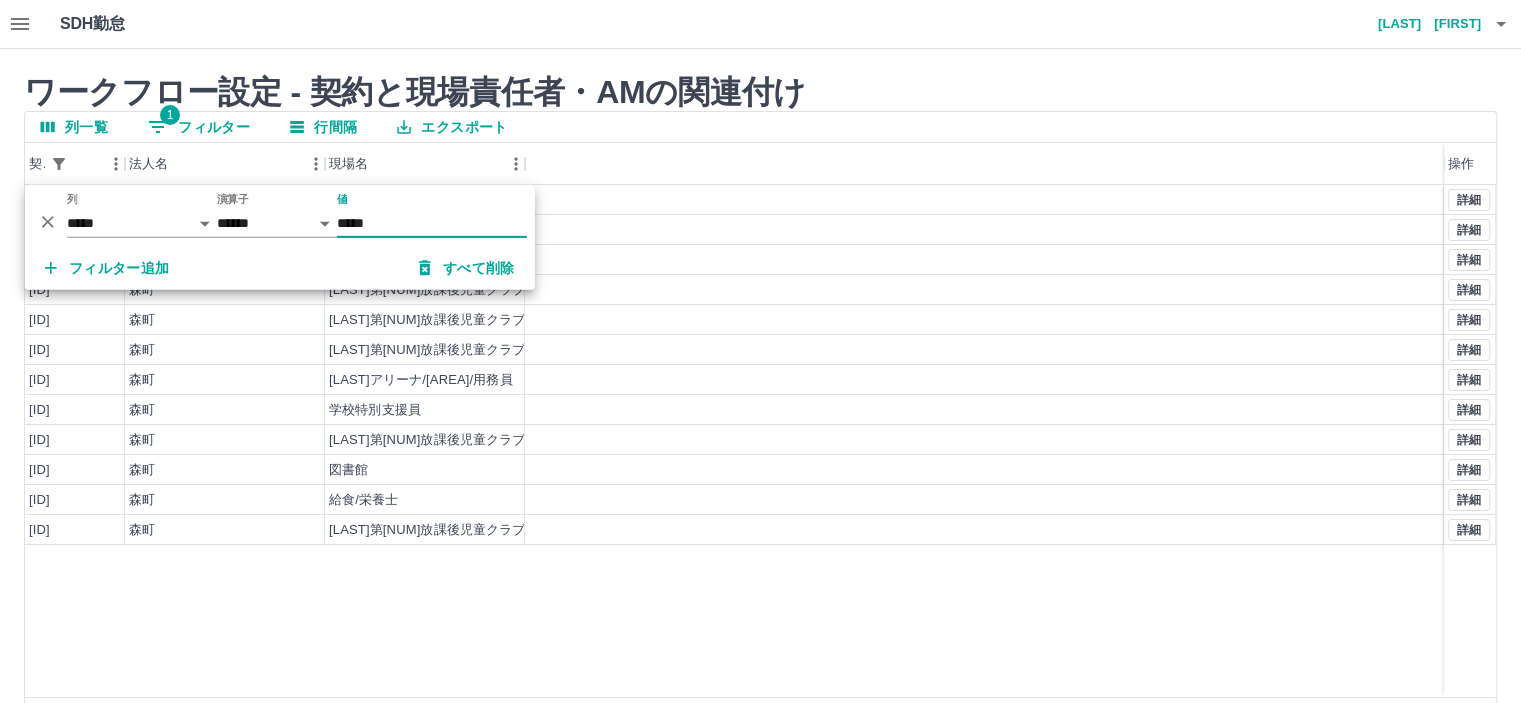 type on "*****" 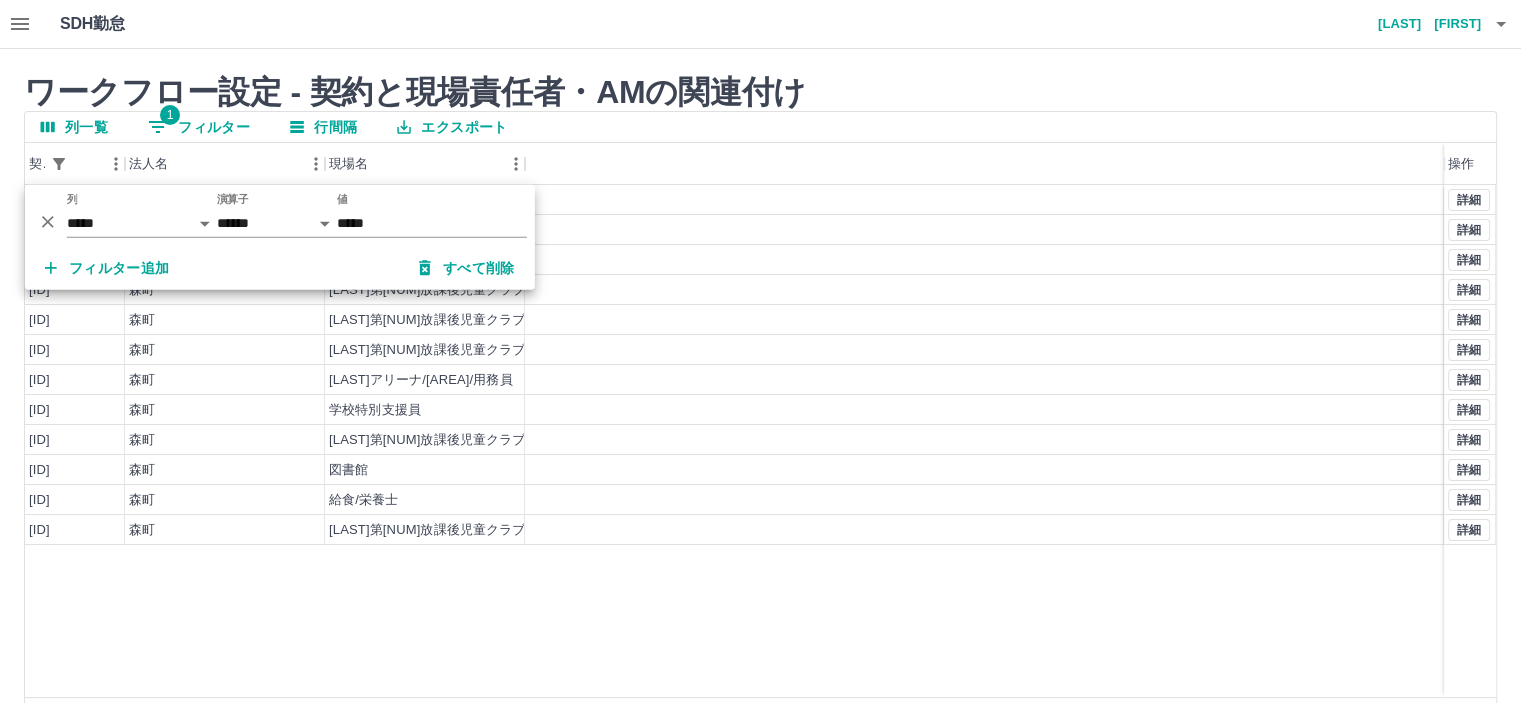 click on "[ID] [CITY] 行政事務等包括業務 [ID] [CITY] [LAST]第[NUM]放課後児童クラブ [ID] [CITY] [LAST]第[NUM]放課後児童クラブ [ID] [CITY] [LAST]第[NUM]放課後児童クラブ [ID] [CITY] [LAST]第[NUM]放課後児童クラブ [ID] [CITY] [LAST]第[NUM]放課後児童クラブ [ID] [CITY] [LAST]第[NUM]放課後児童クラブ [ID] [CITY] [LAST]アリーナ/[AREA]/用務員 [ID] [CITY] 学校特別支援員 [ID] [CITY] [LAST]第[NUM]放課後児童クラブ [ID] [CITY] 図書館 [ID] [CITY] 給食/栄養士 [ID] [CITY] [LAST]第[NUM]放課後児童クラブ 詳細 詳細 詳細 詳細 詳細 詳細 詳細 詳細 詳細 詳細 詳細 詳細" at bounding box center [760, 441] 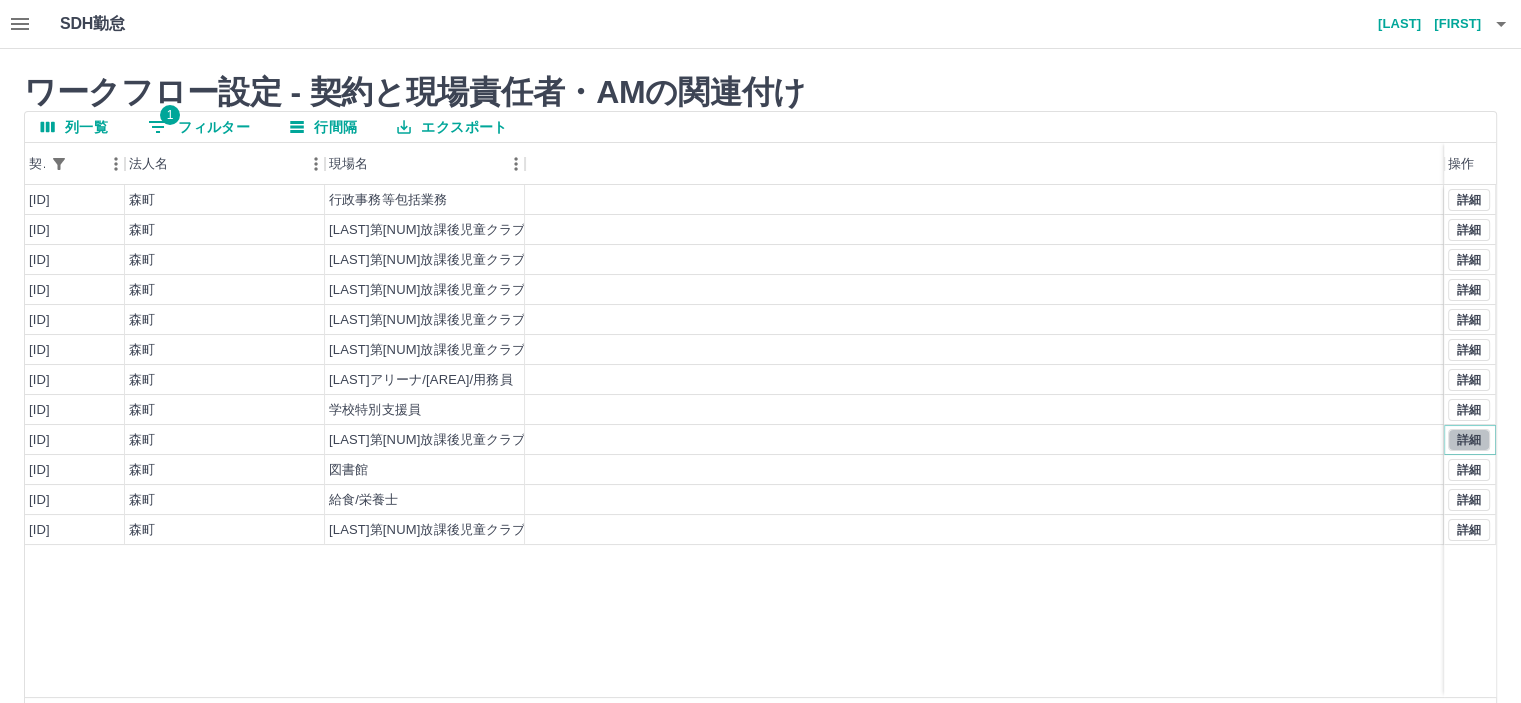 click on "詳細" at bounding box center (1469, 440) 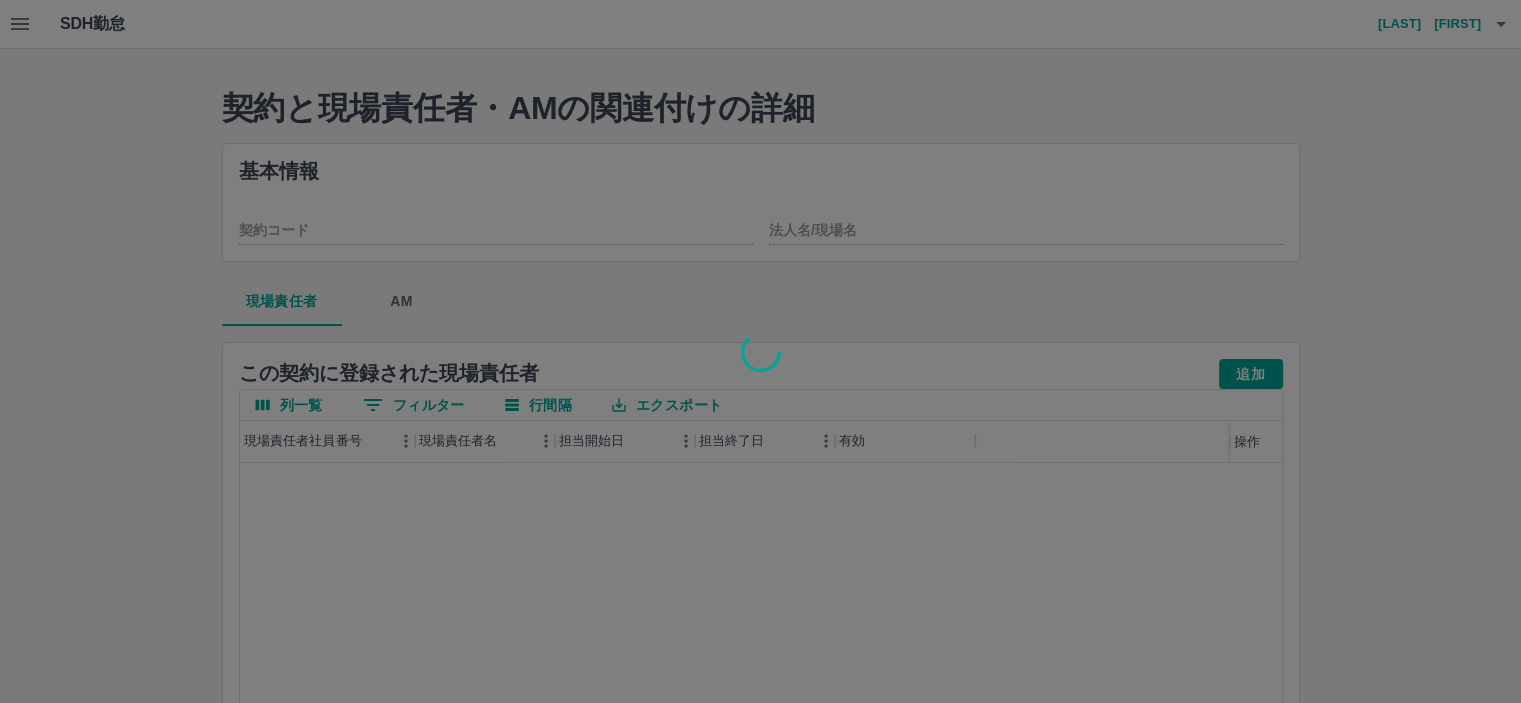 type on "********" 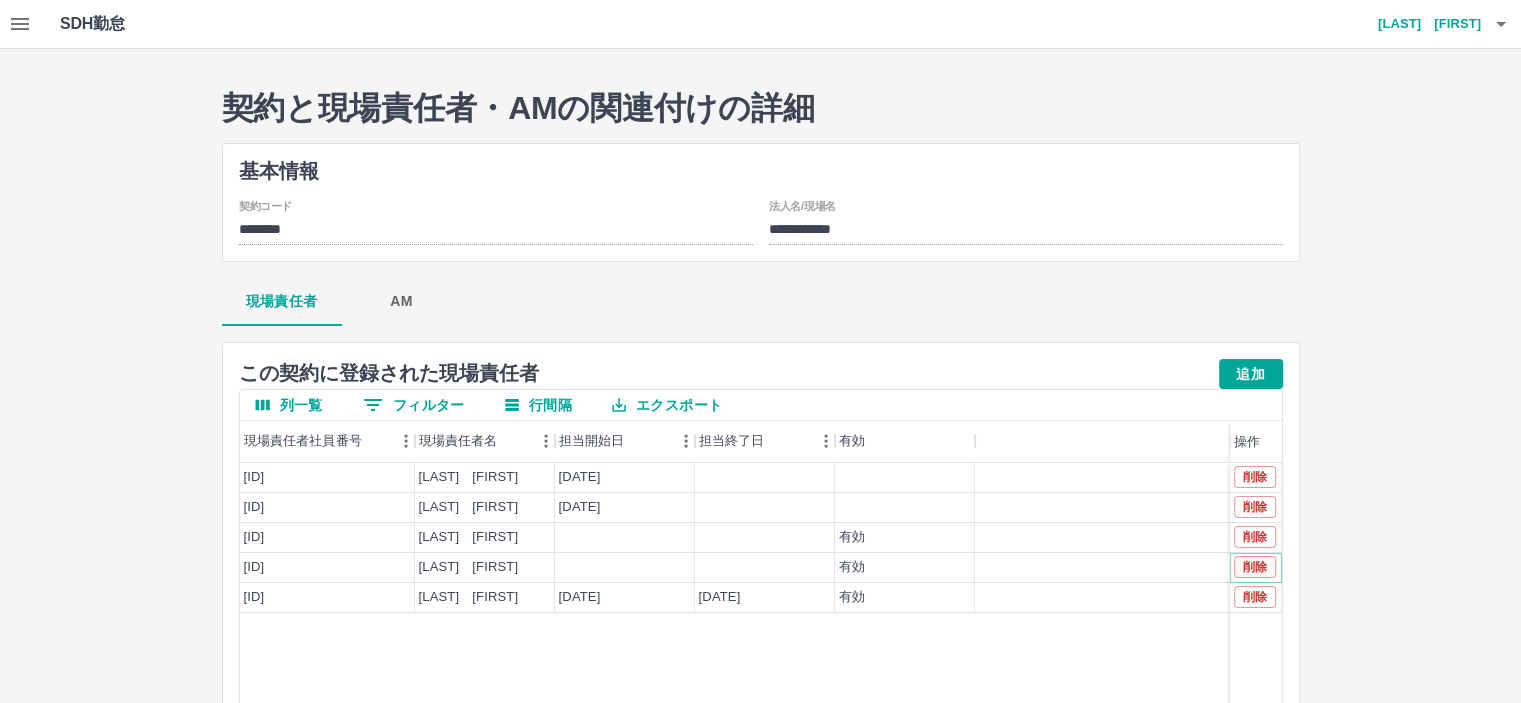 click on "削除" at bounding box center [1255, 567] 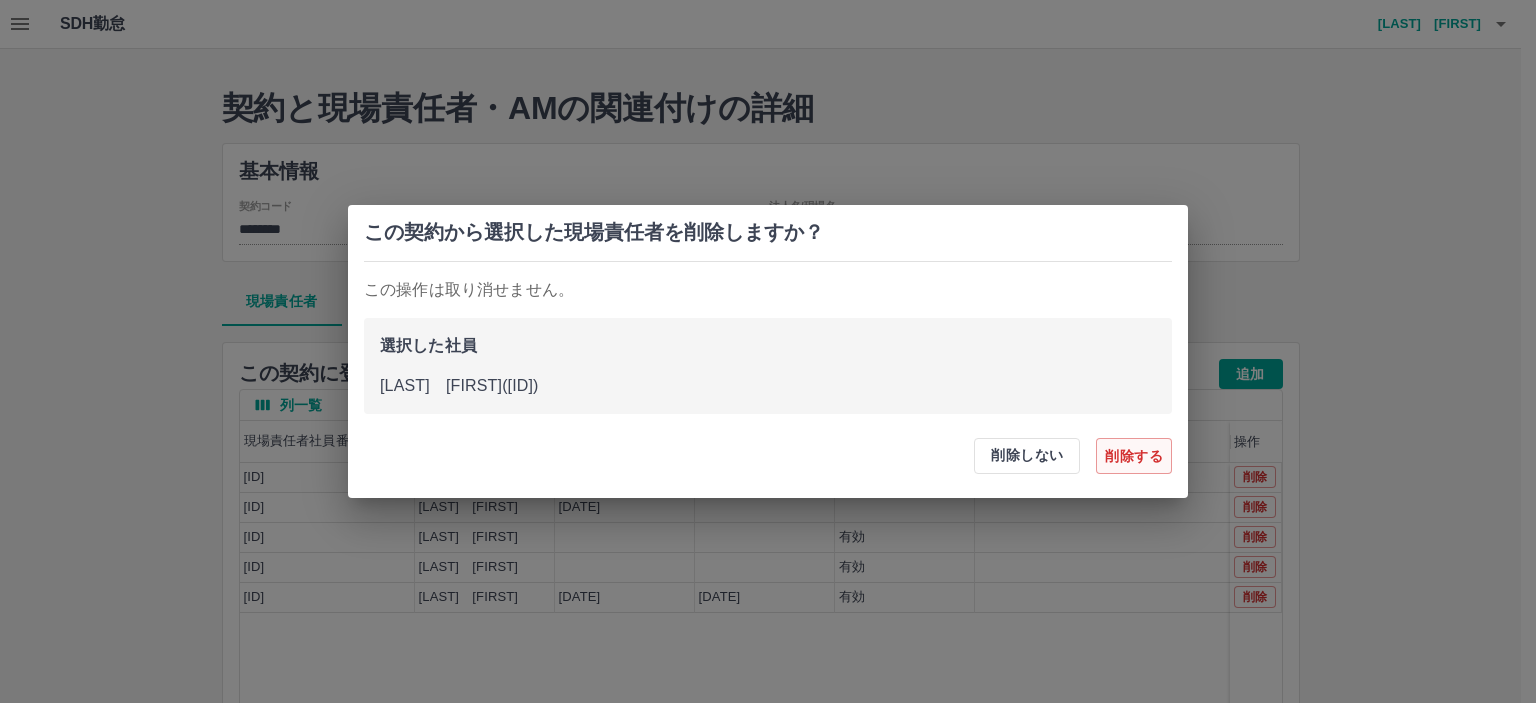 click on "削除する" at bounding box center (1134, 456) 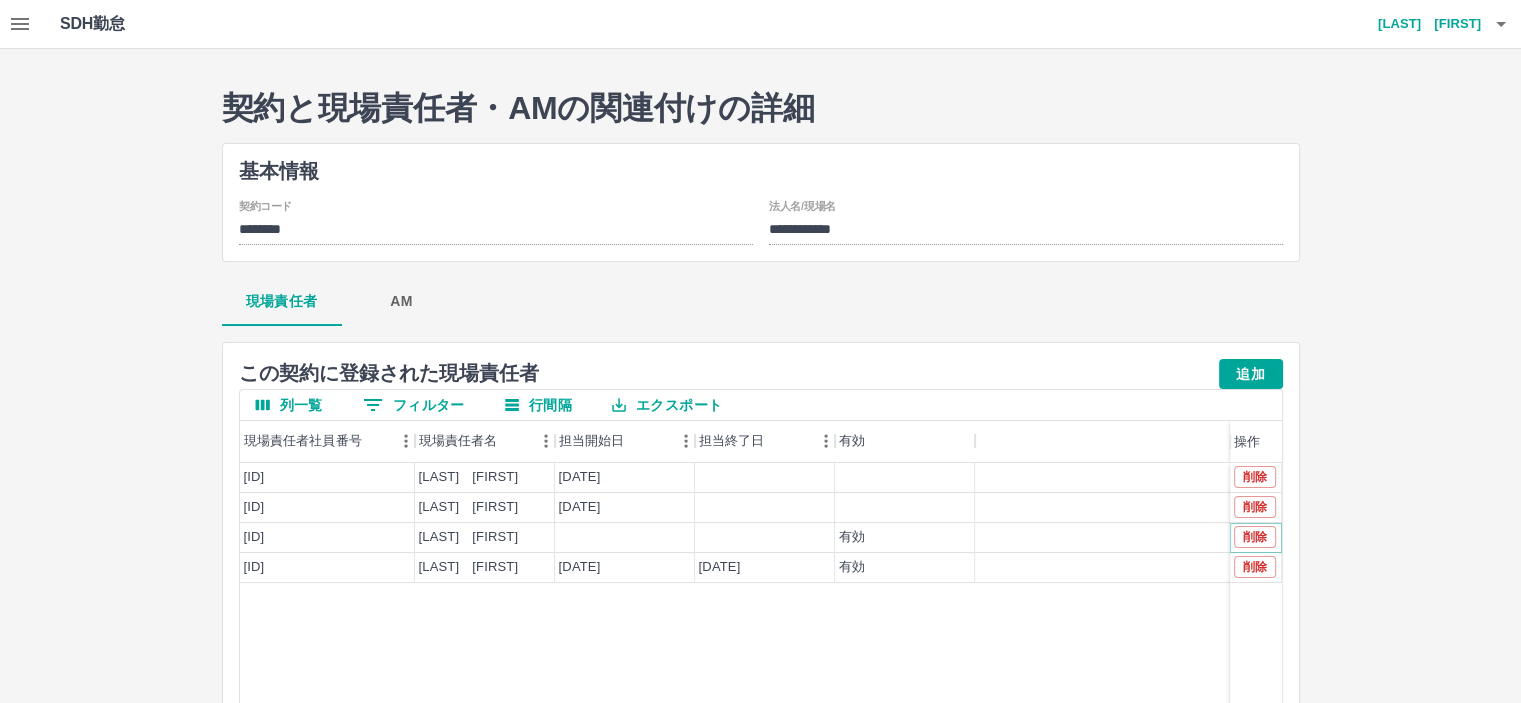 click on "削除" at bounding box center [1255, 537] 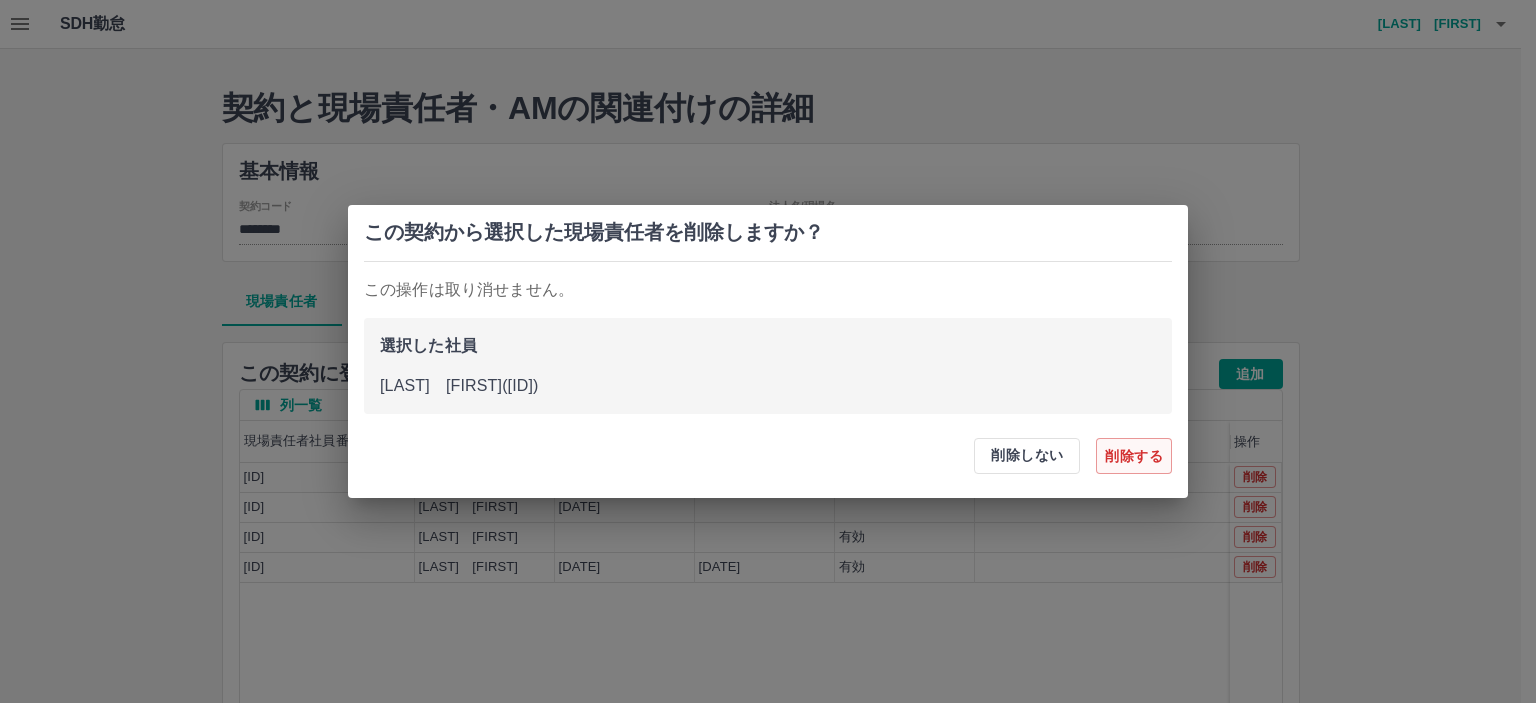 click on "削除する" at bounding box center (1134, 456) 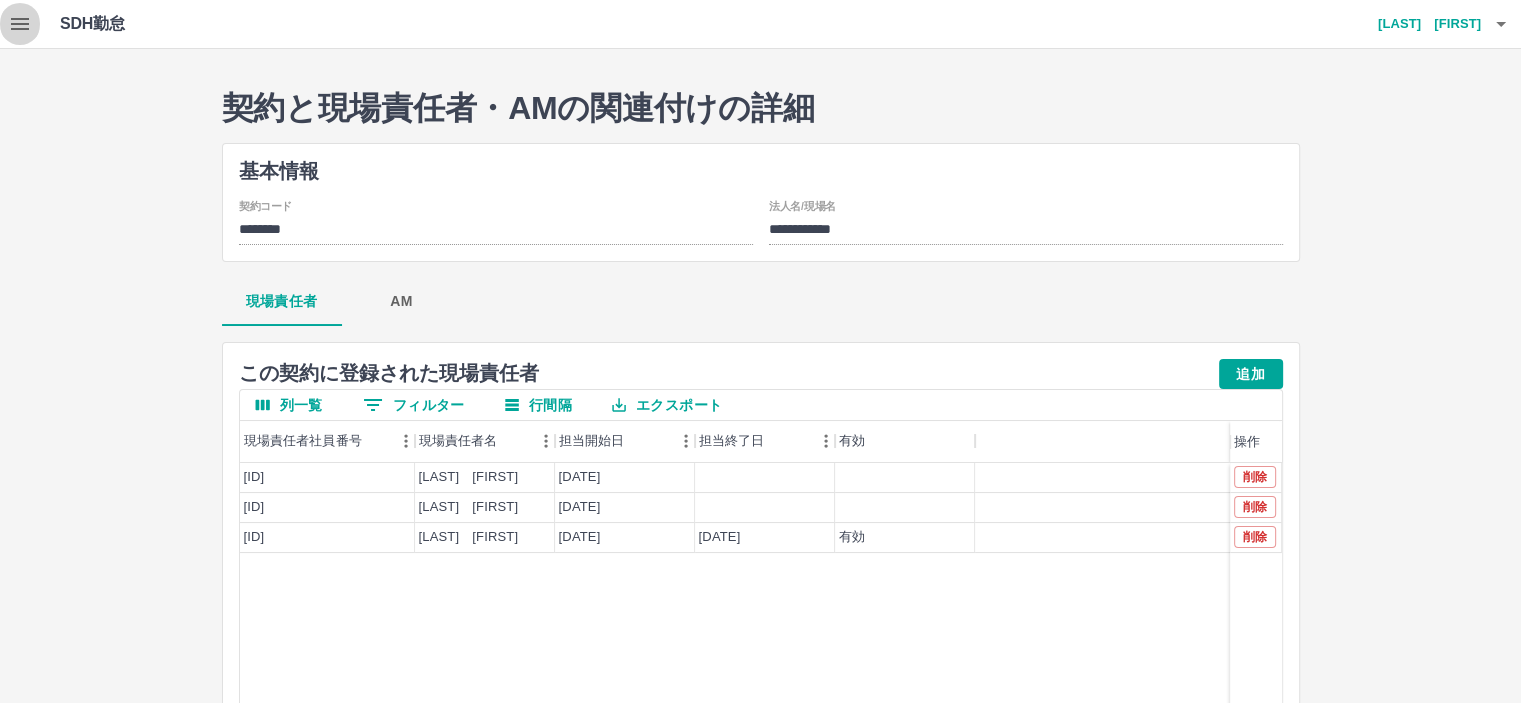 click 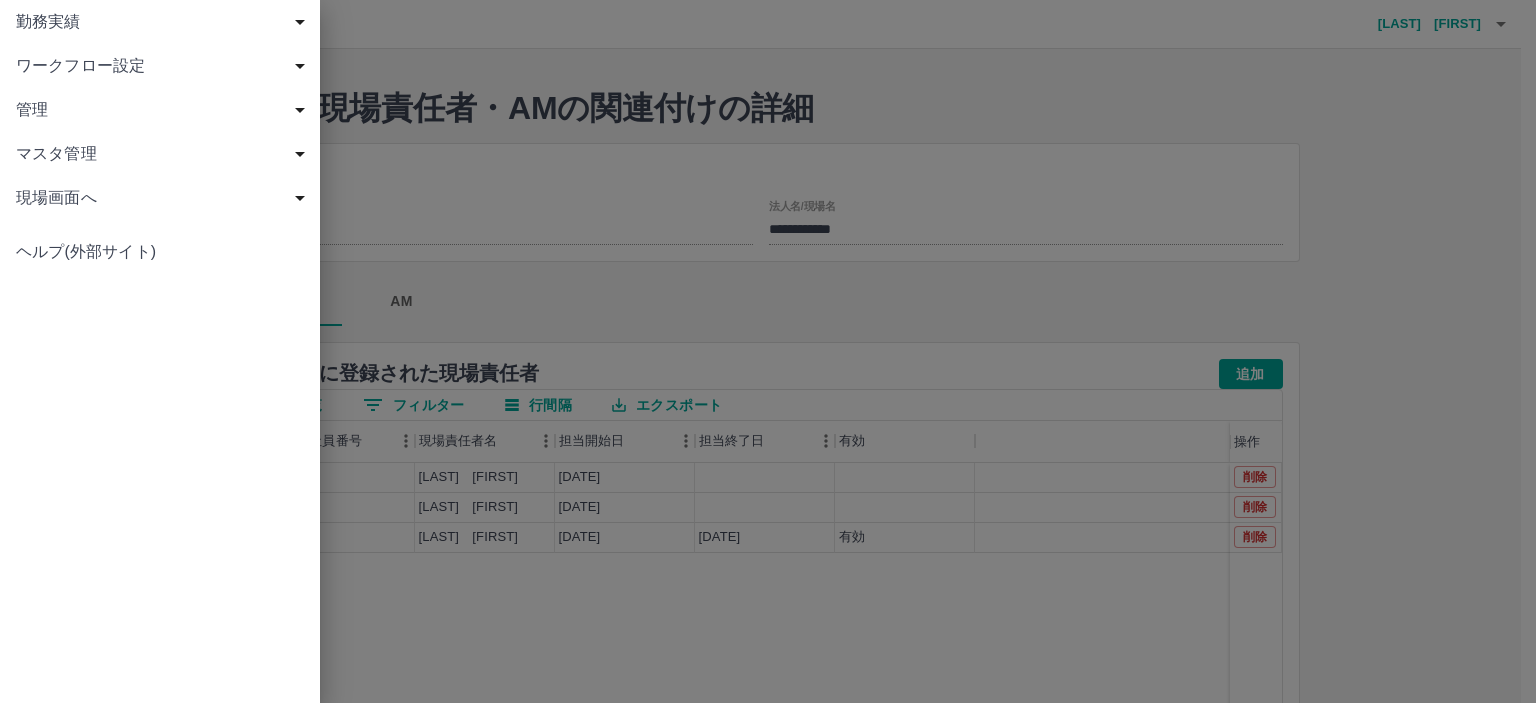 click on "ワークフロー設定" at bounding box center [164, 66] 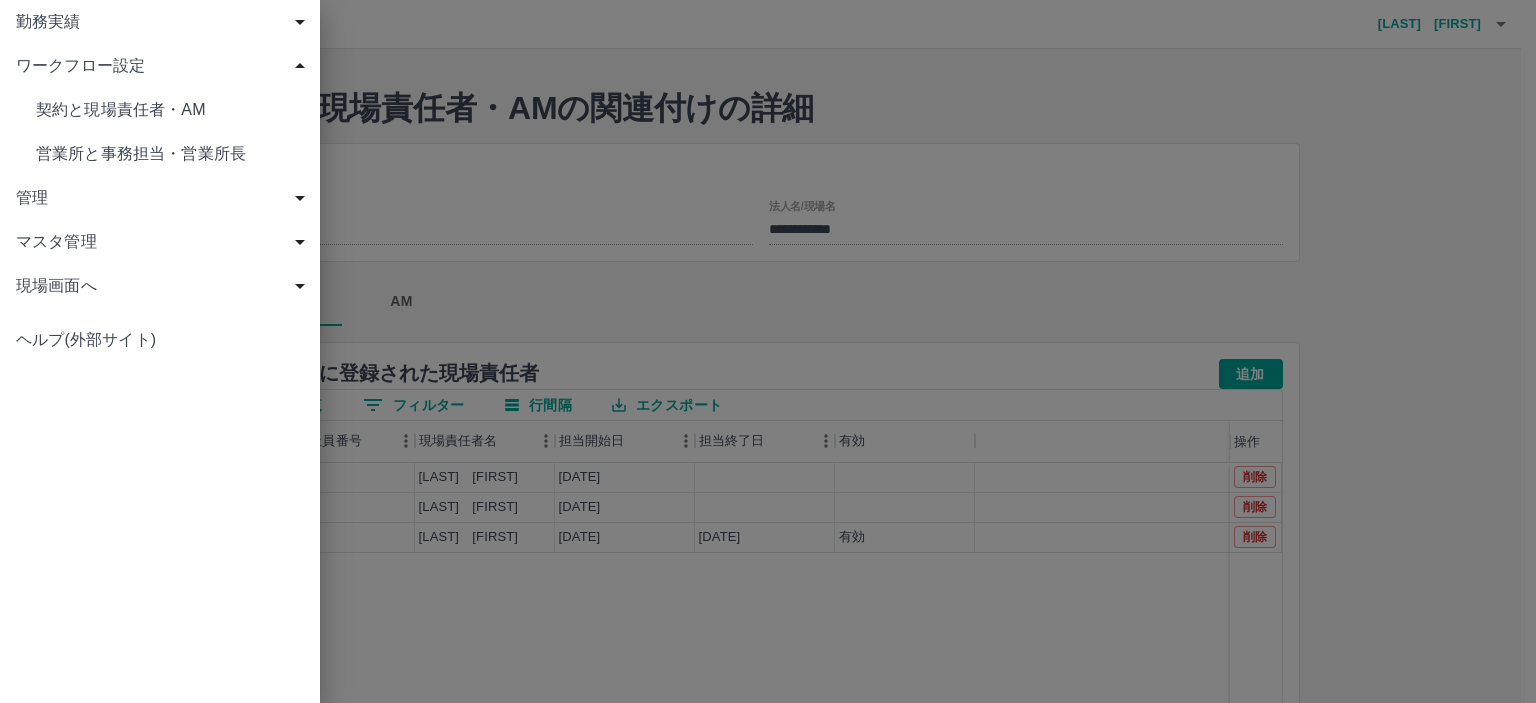 click at bounding box center [768, 351] 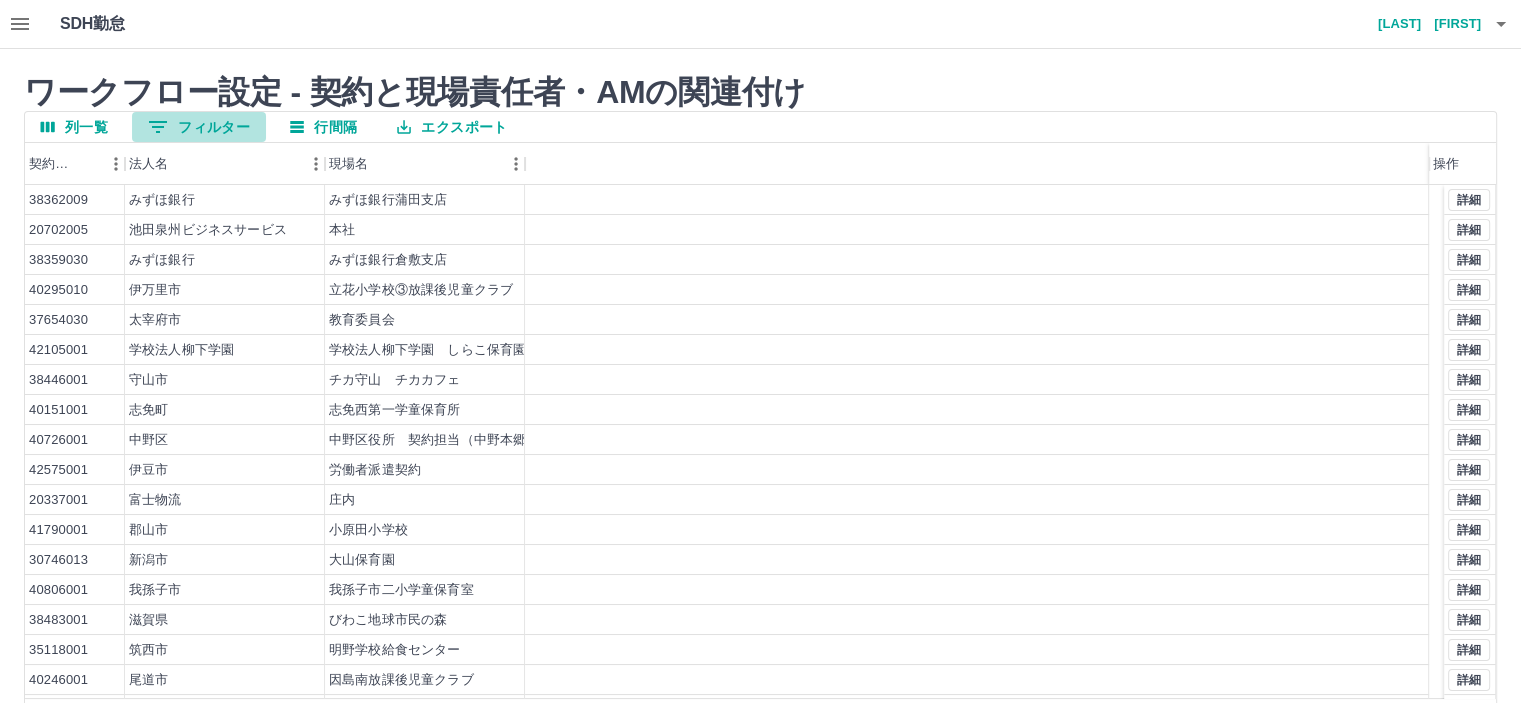 click on "0 フィルター" at bounding box center (199, 127) 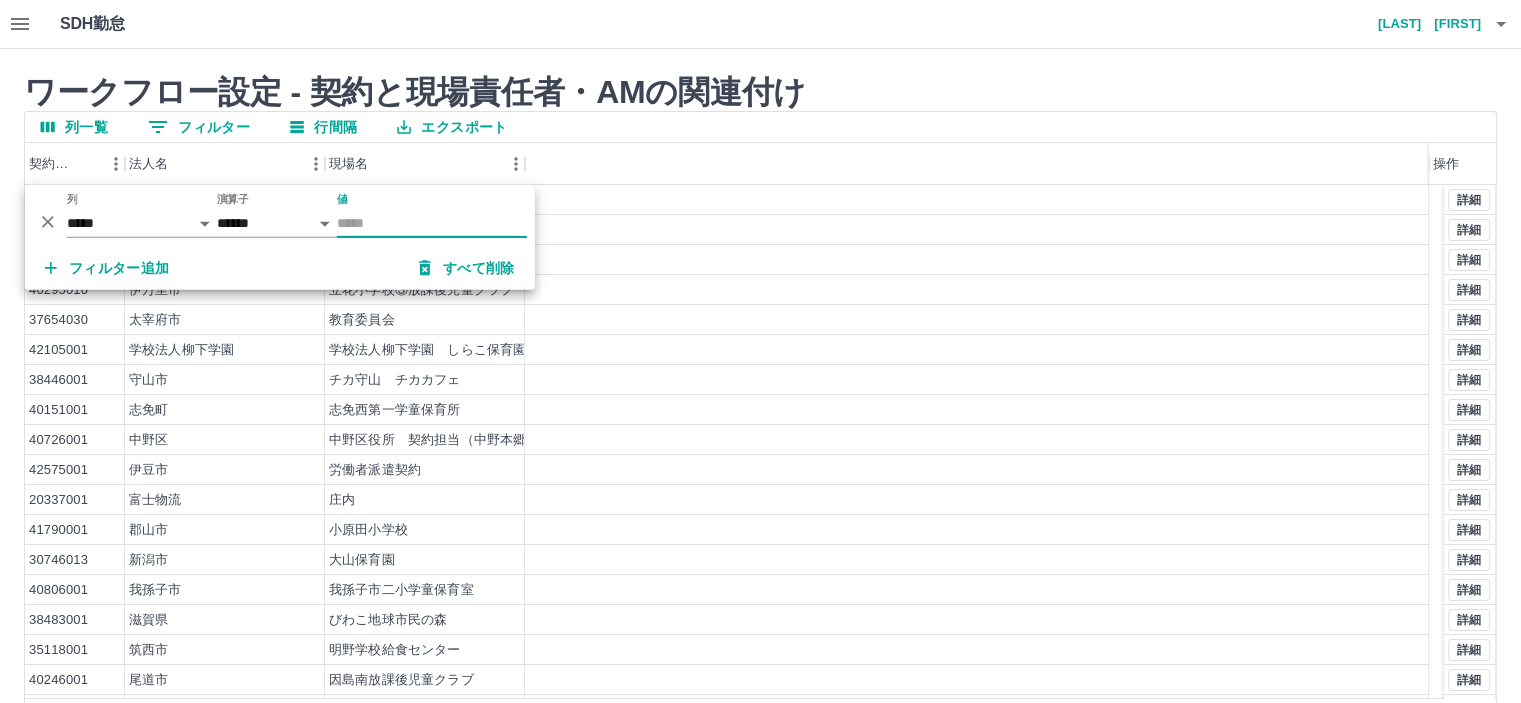 click on "値" at bounding box center [432, 223] 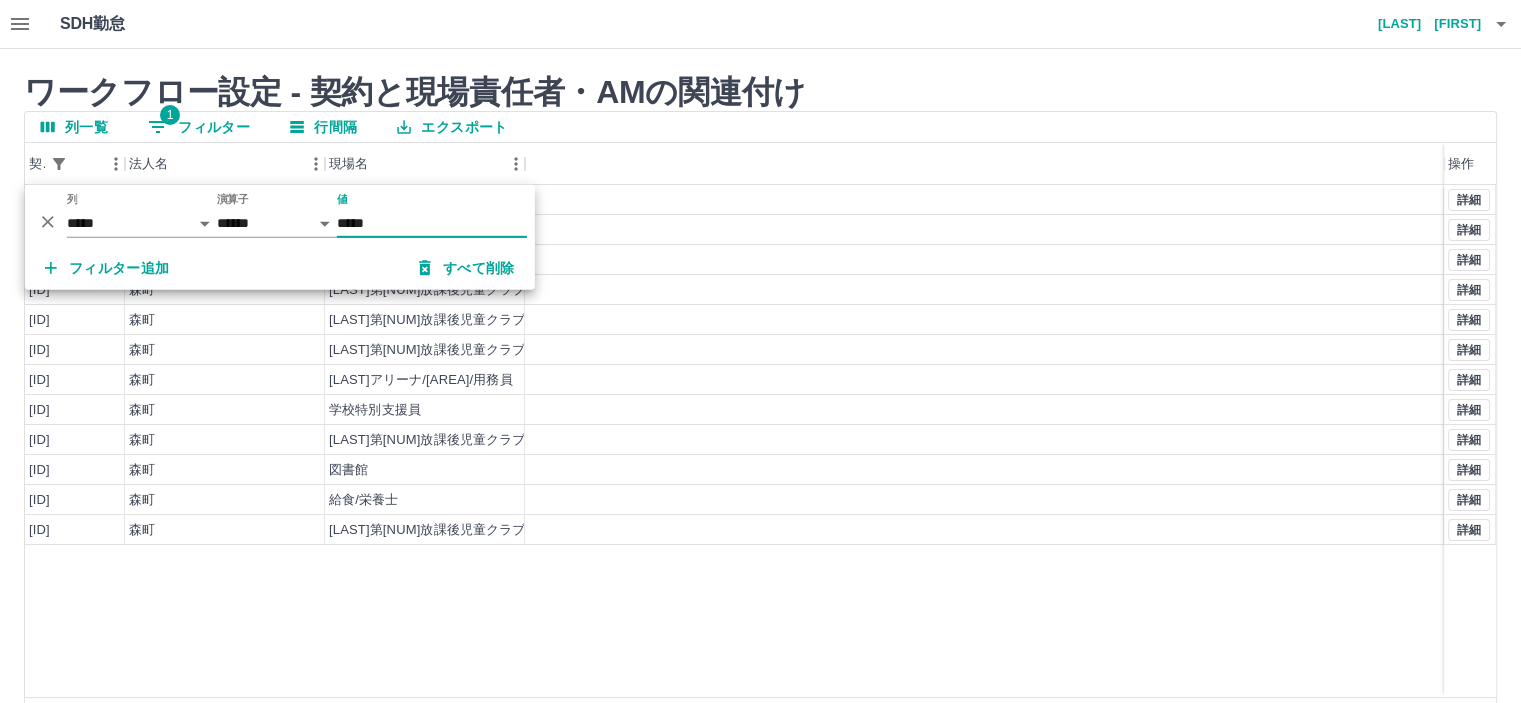 type on "*****" 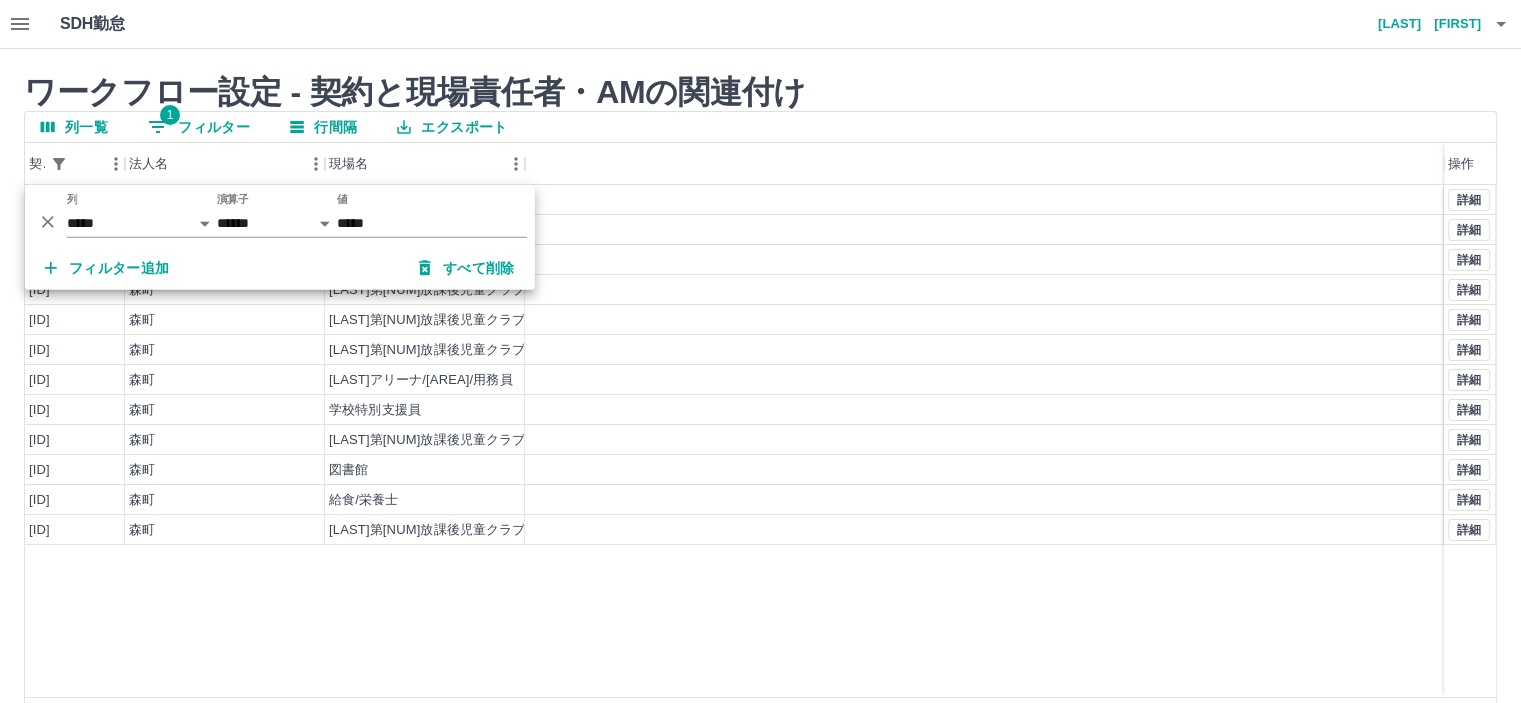 drag, startPoint x: 438, startPoint y: 591, endPoint x: 448, endPoint y: 582, distance: 13.453624 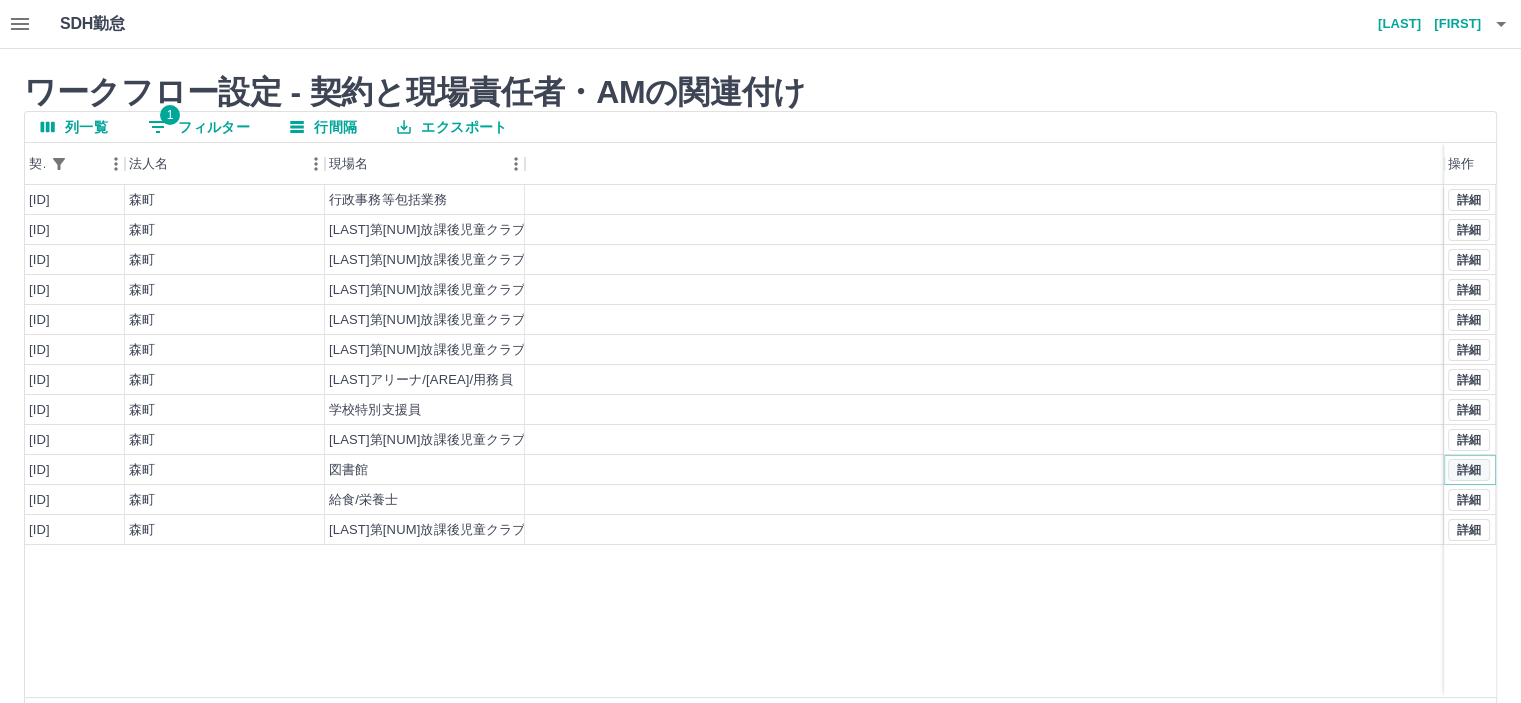 click on "詳細" at bounding box center [1469, 470] 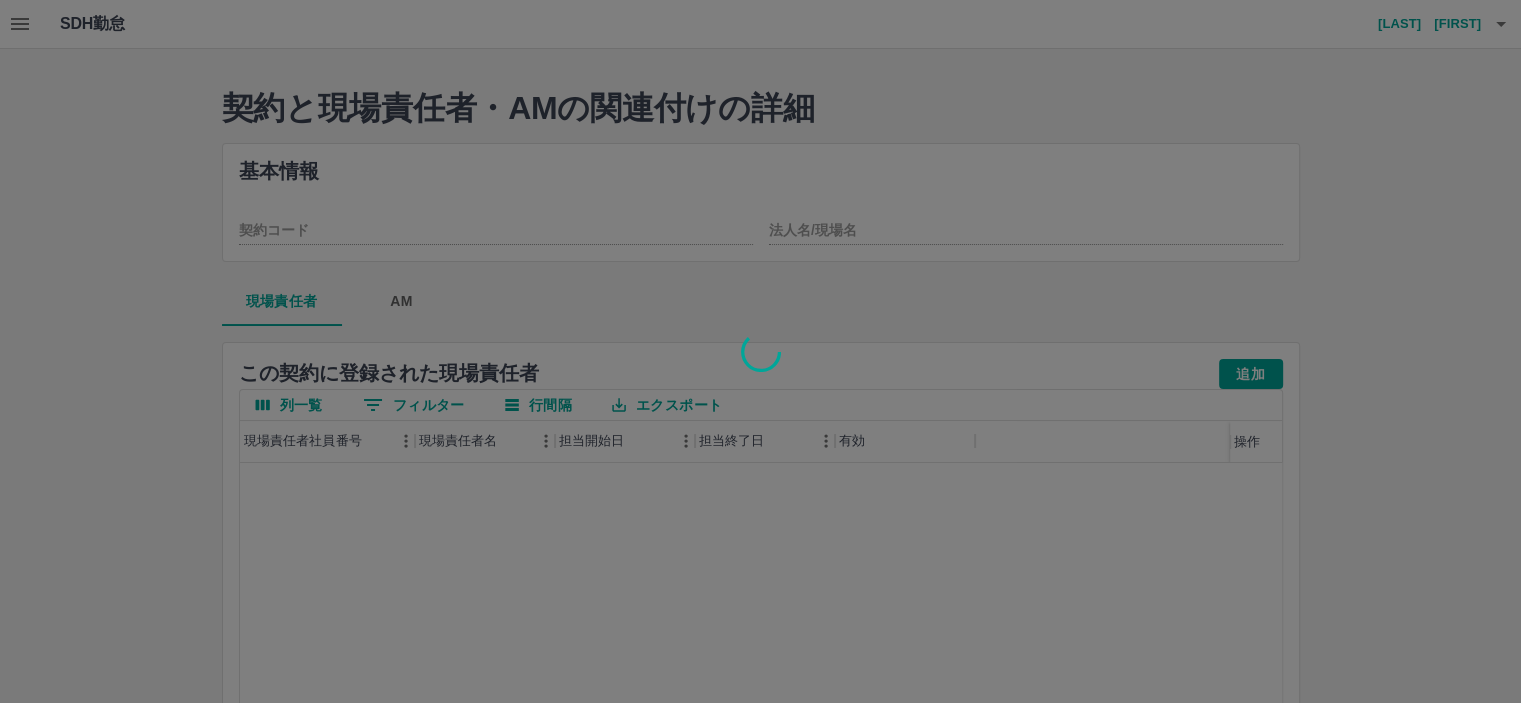 type on "********" 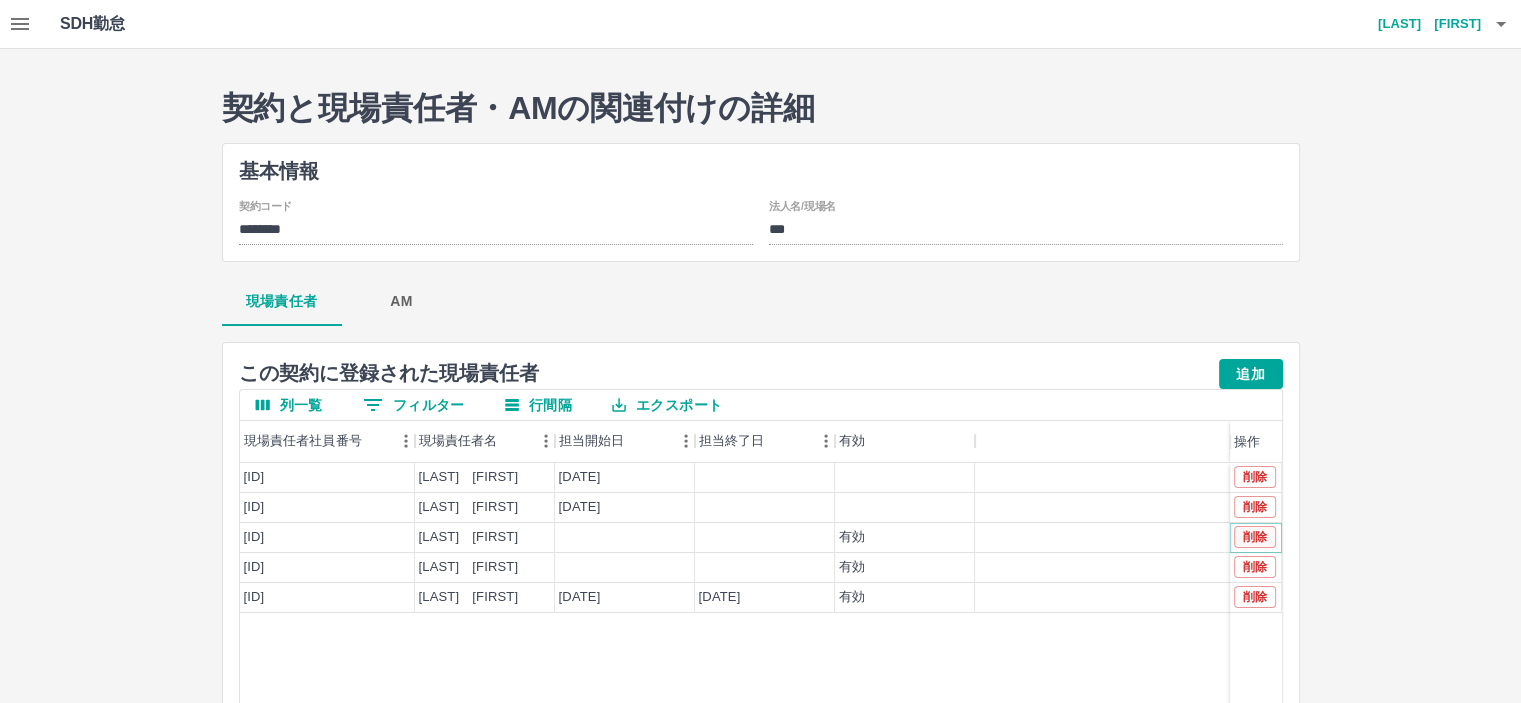 click on "削除" at bounding box center (1255, 537) 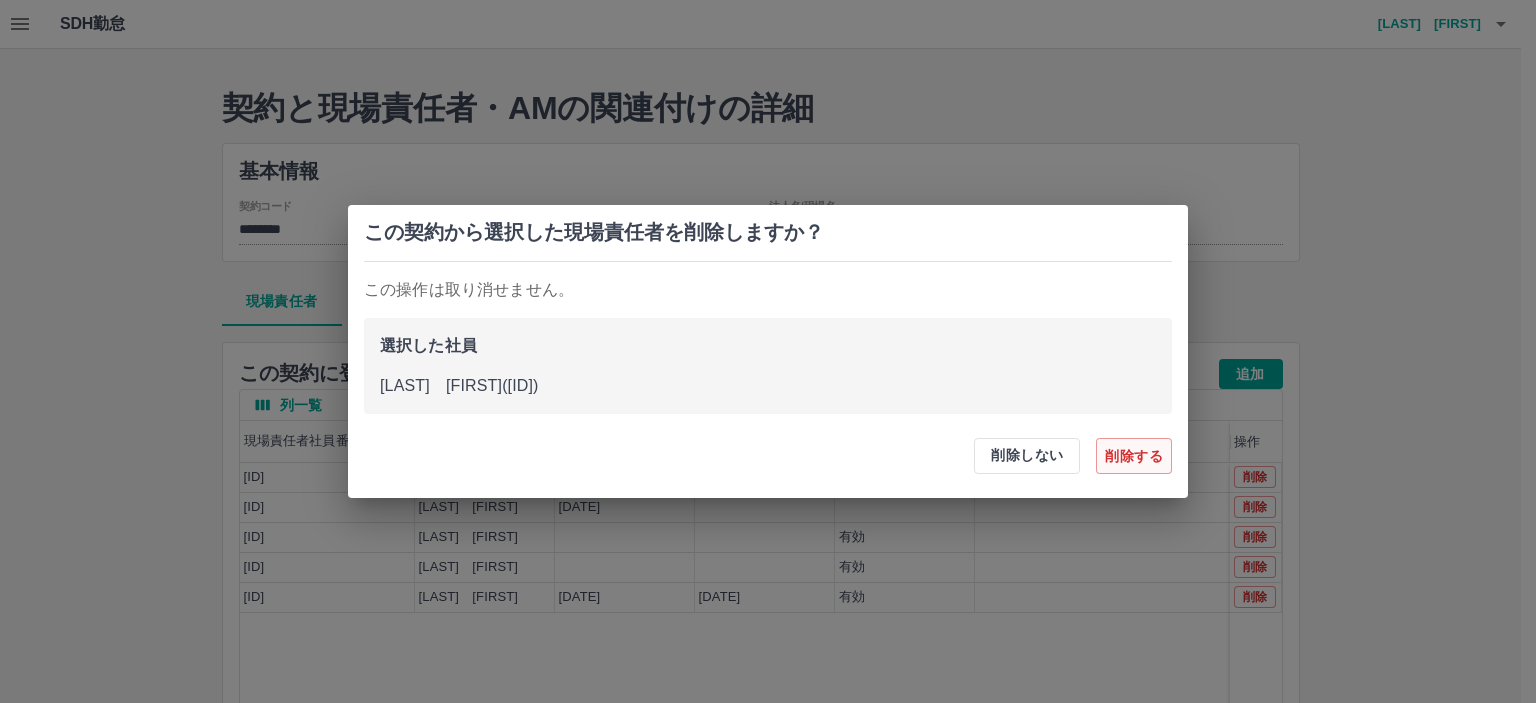 click on "削除する" at bounding box center [1134, 456] 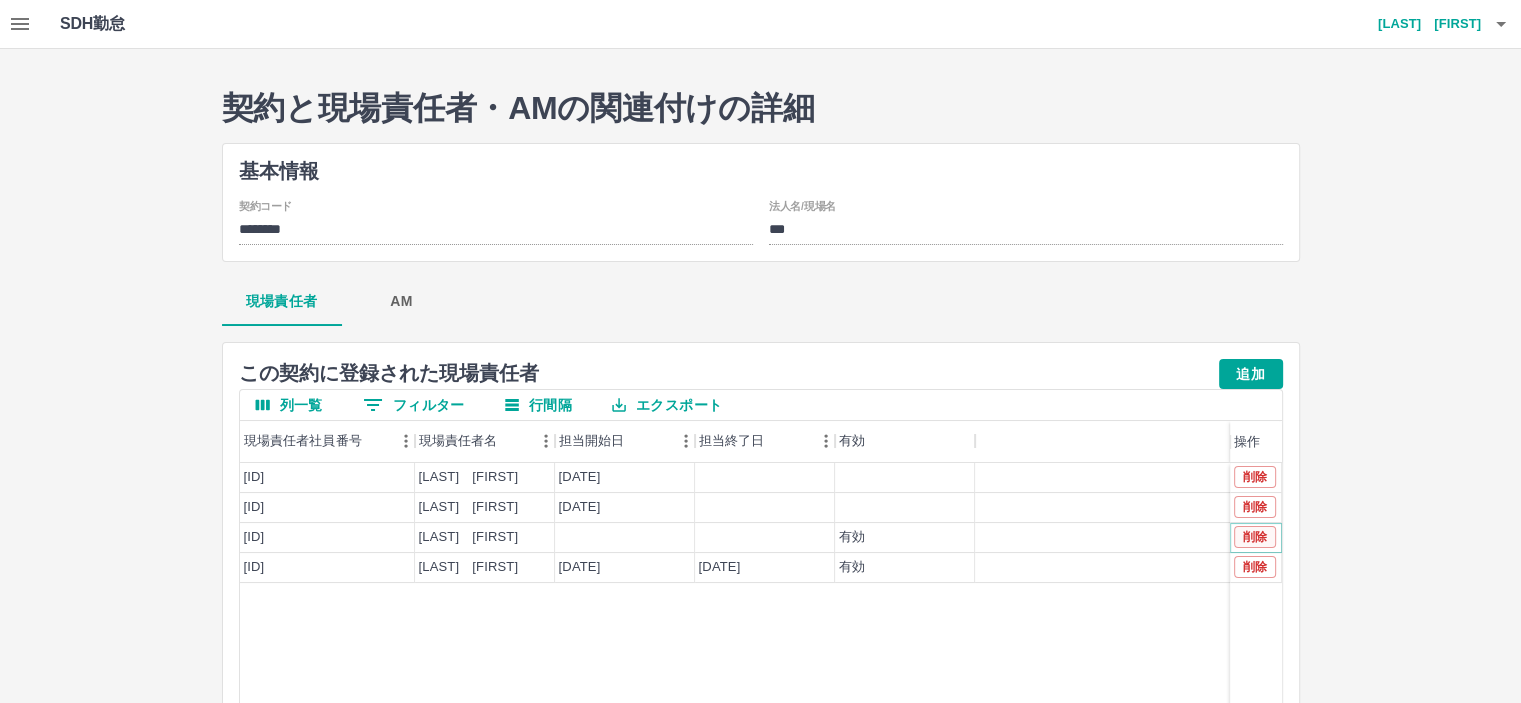 click on "削除" at bounding box center [1255, 537] 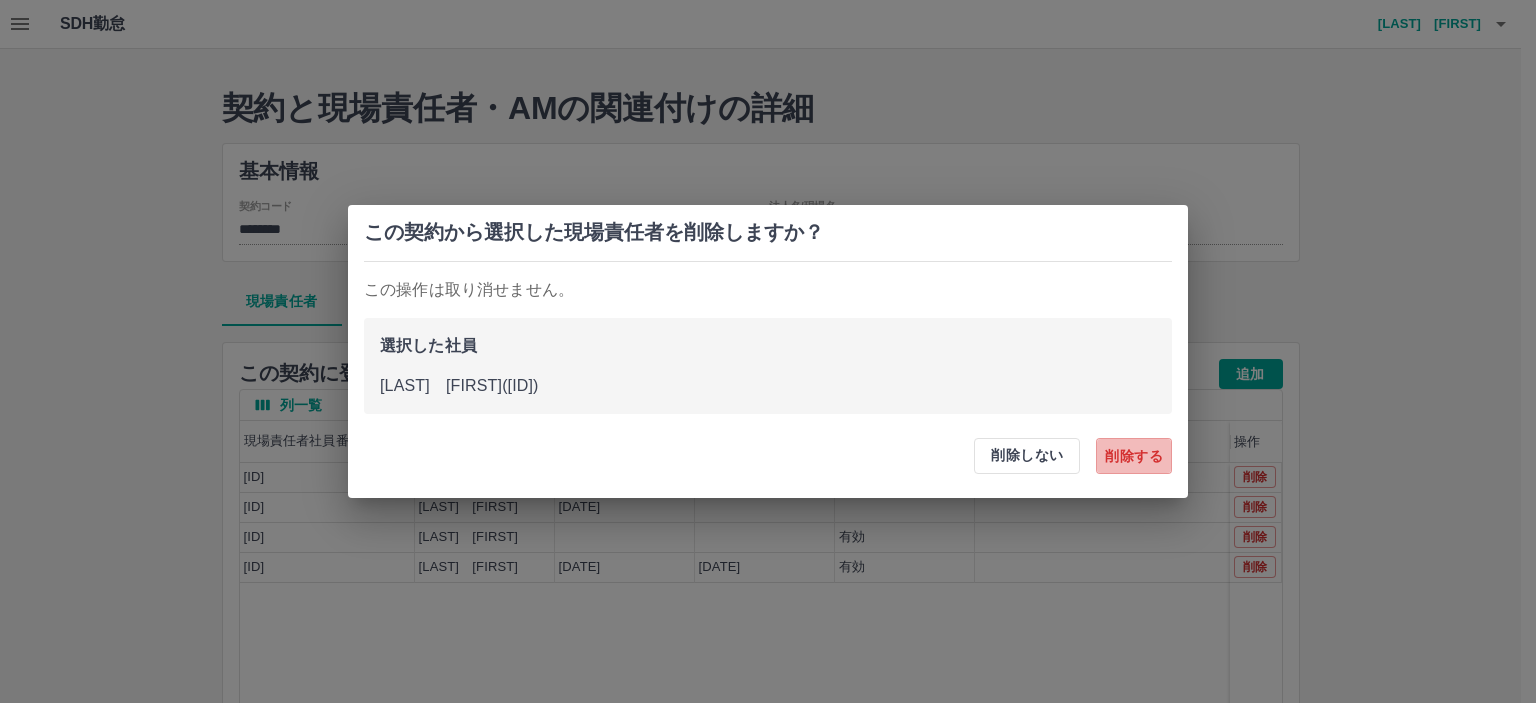 click on "削除する" at bounding box center (1134, 456) 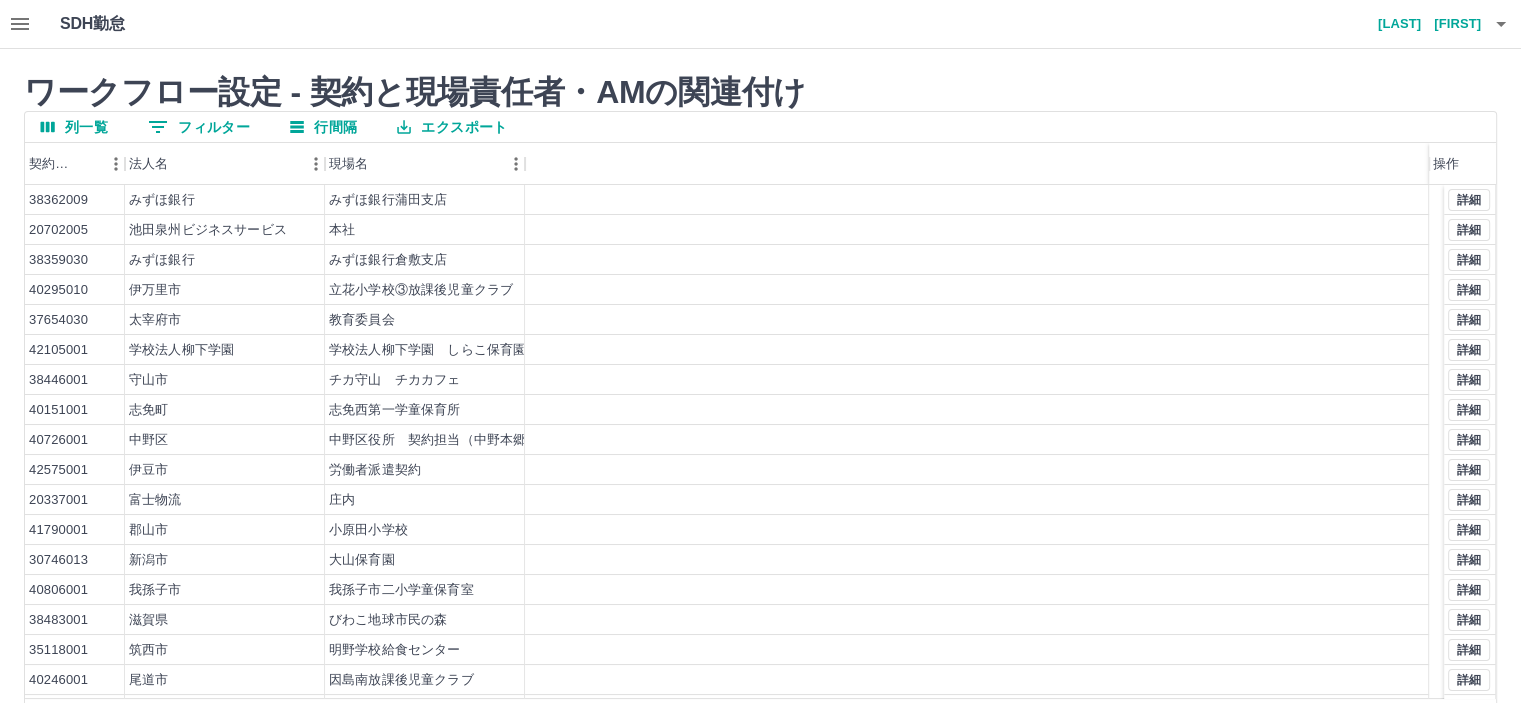 click on "0 フィルター" at bounding box center (199, 127) 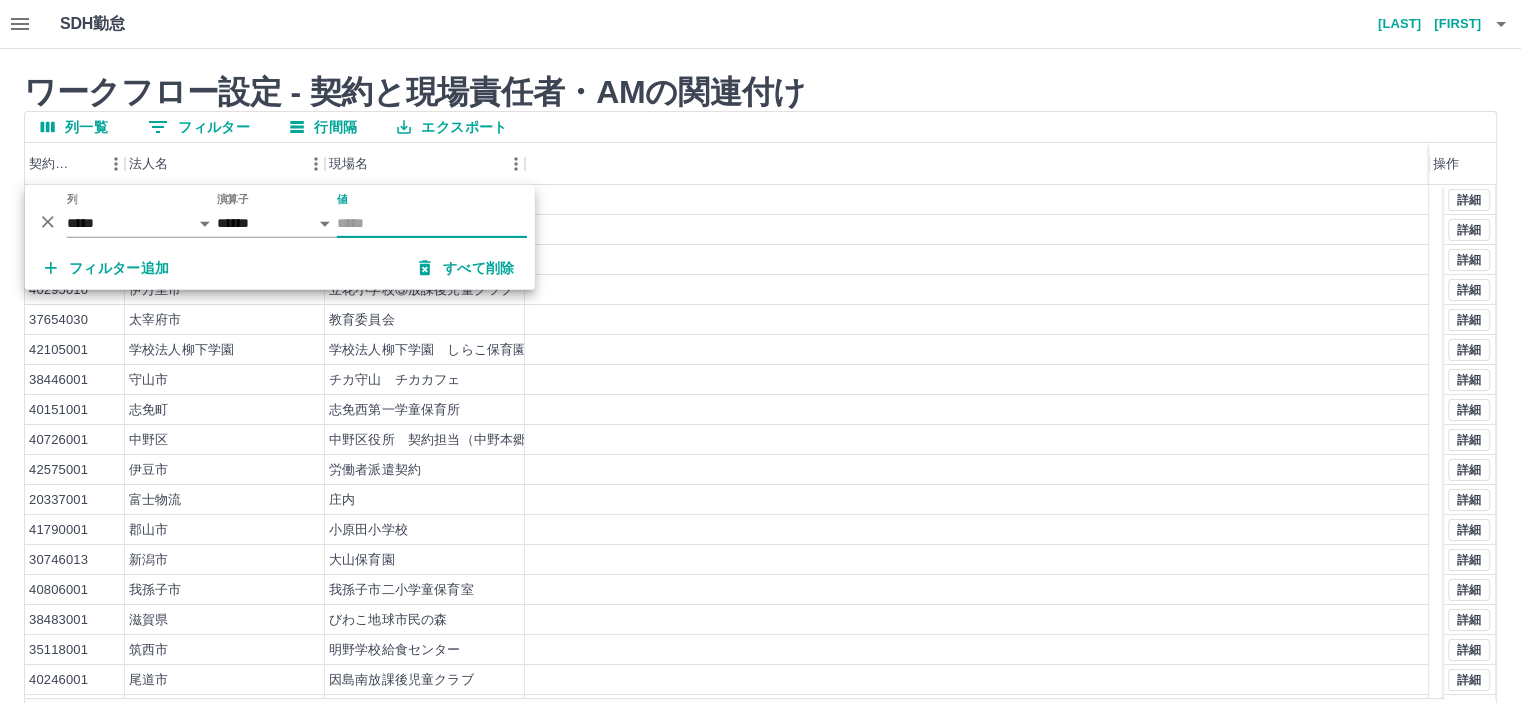 click on "値" at bounding box center (432, 223) 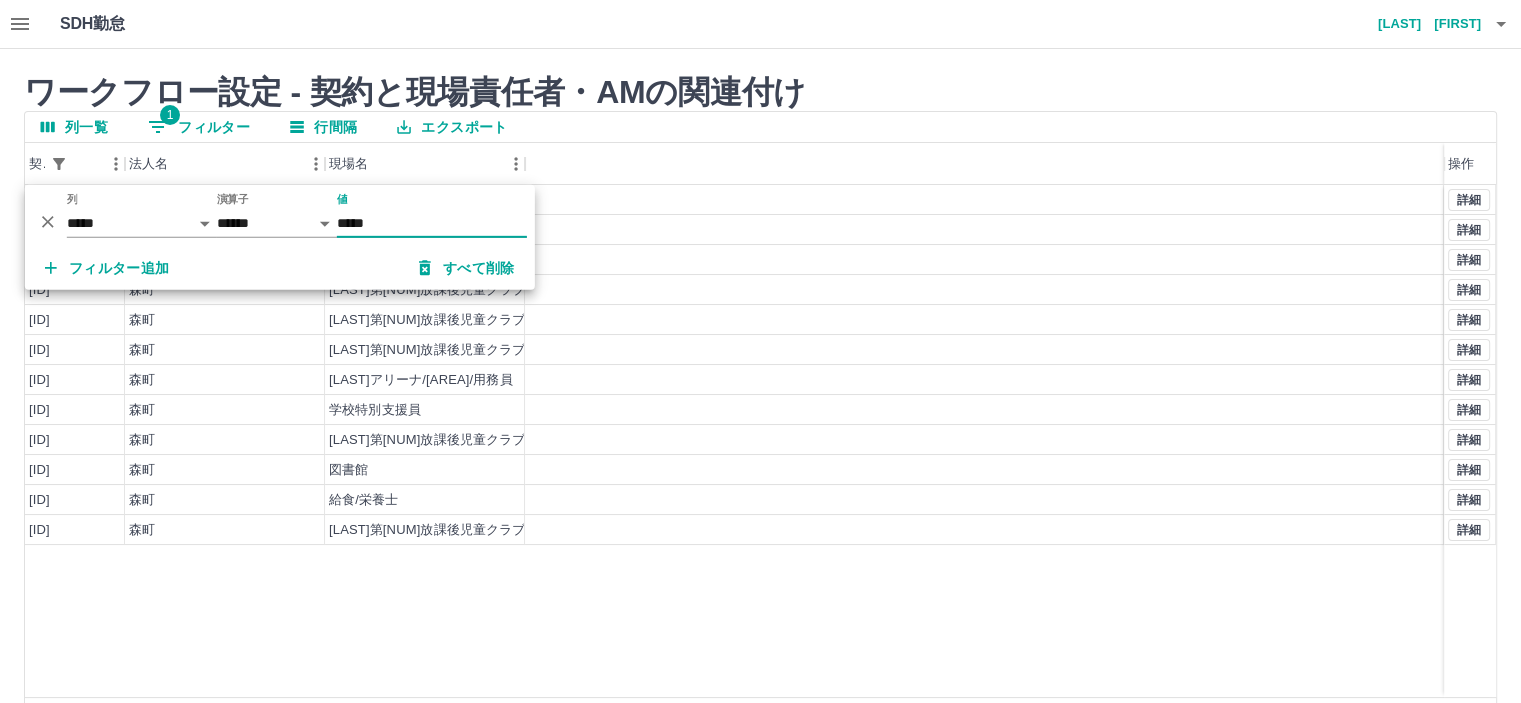 type on "*****" 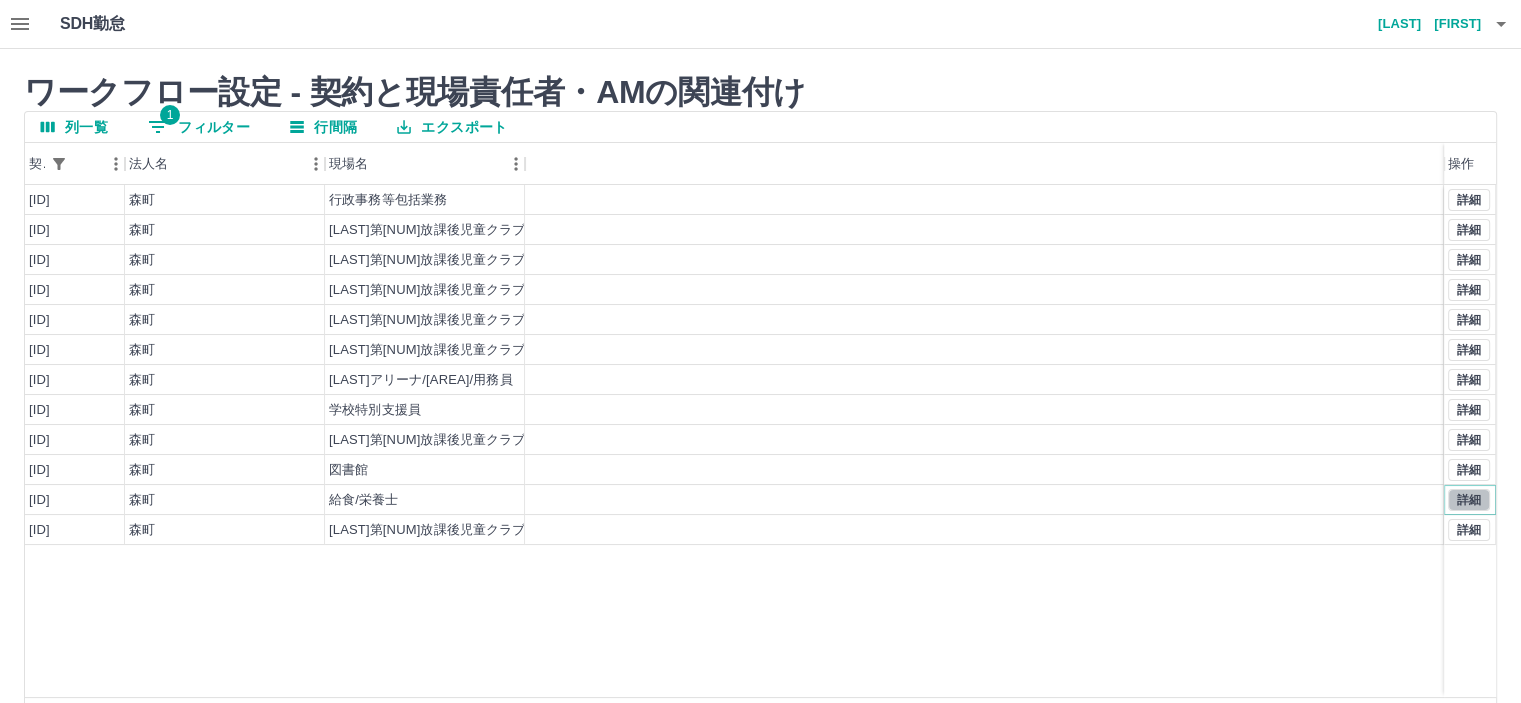 click on "詳細" at bounding box center [1469, 500] 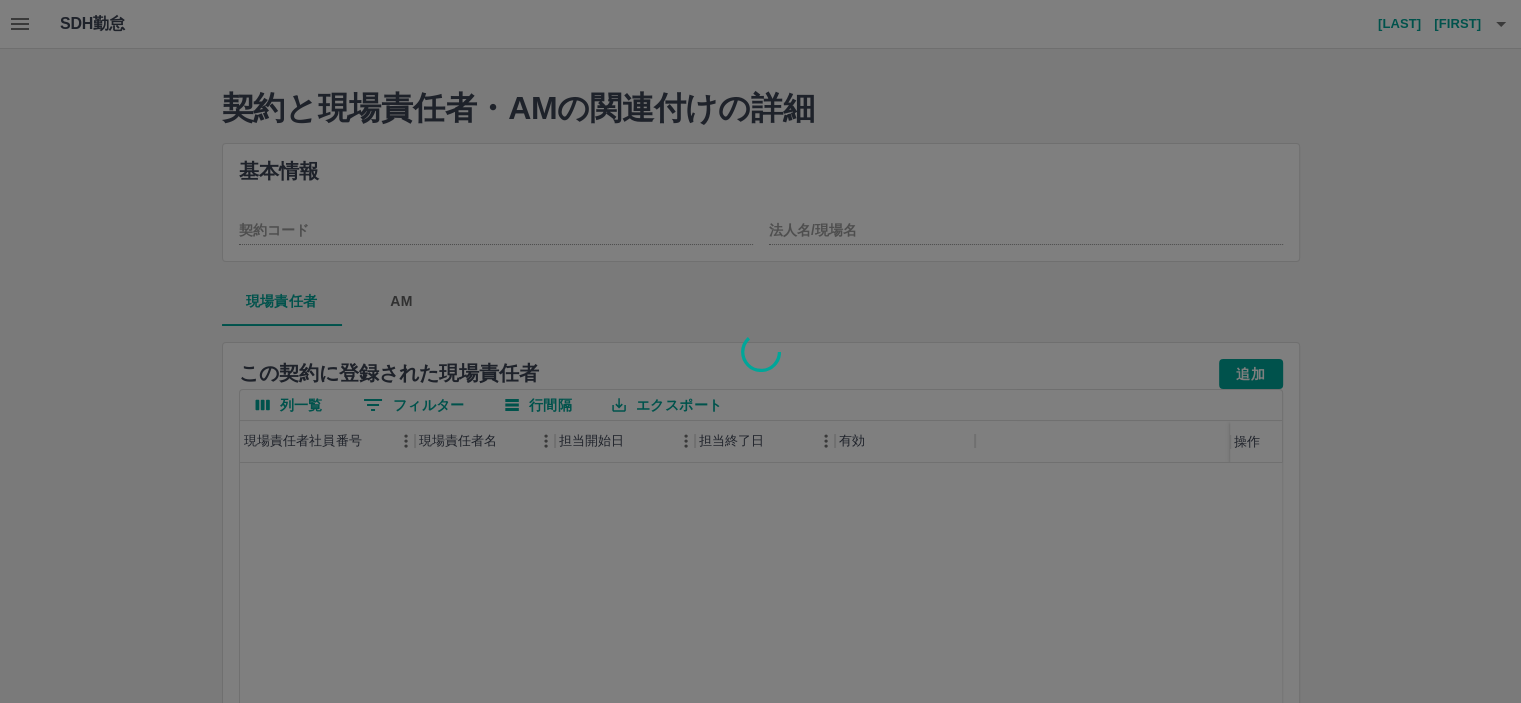type on "********" 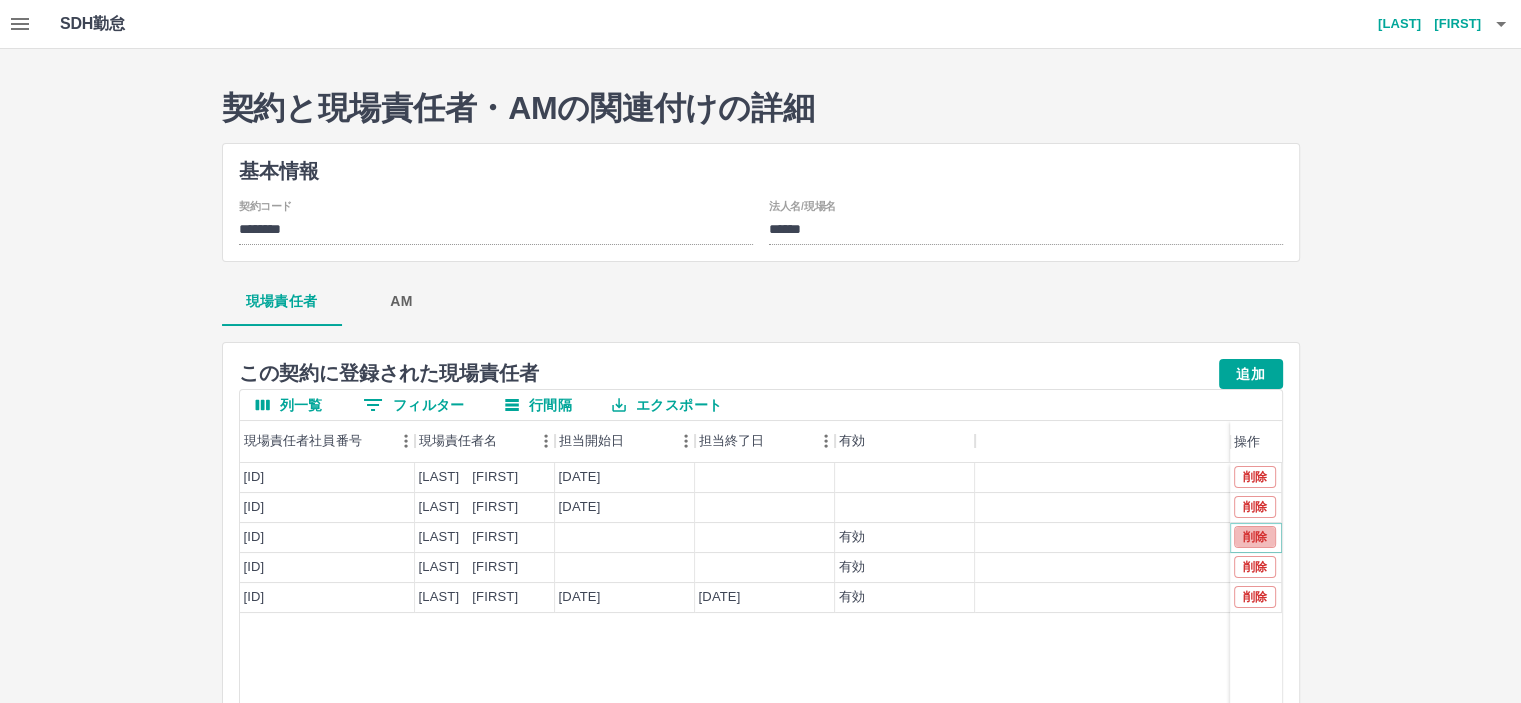 click on "削除" at bounding box center [1255, 537] 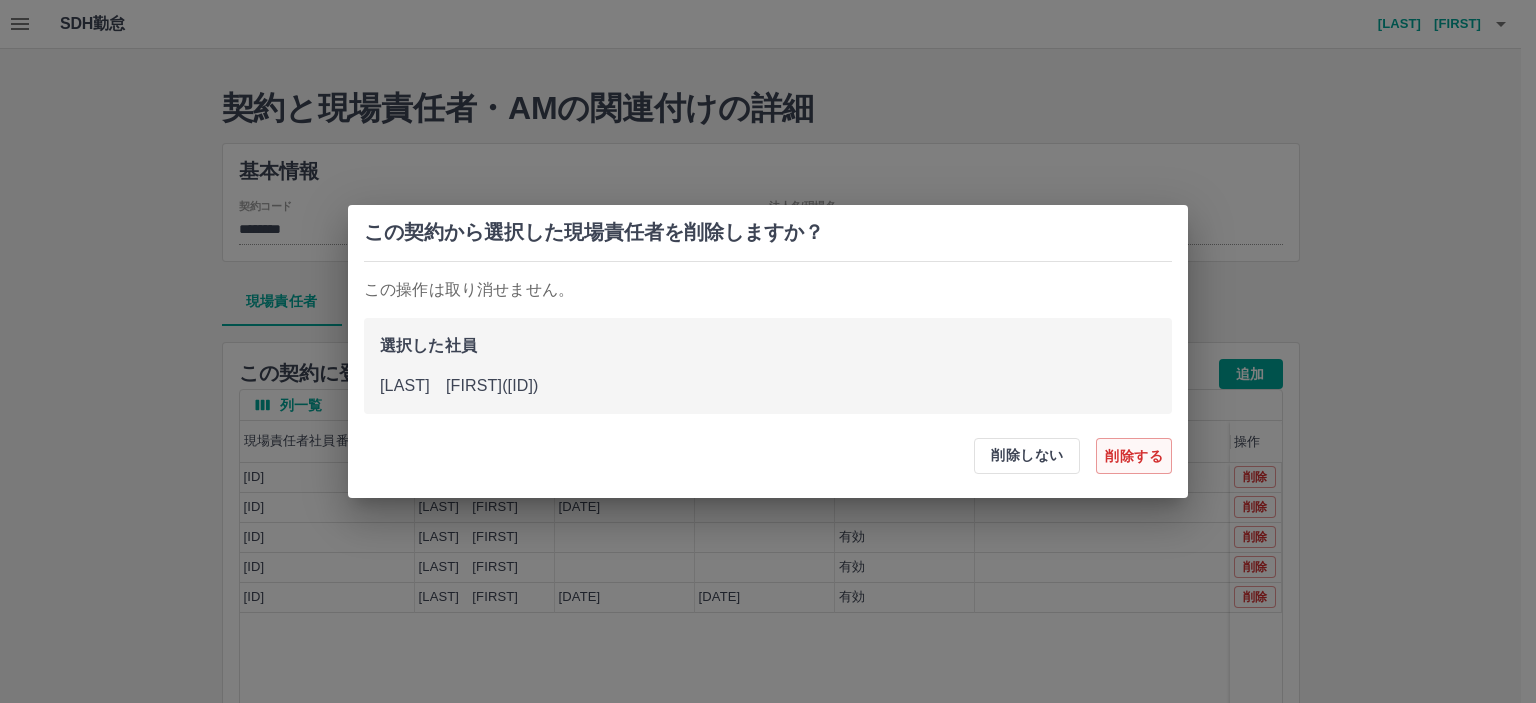 click on "削除する" at bounding box center (1134, 456) 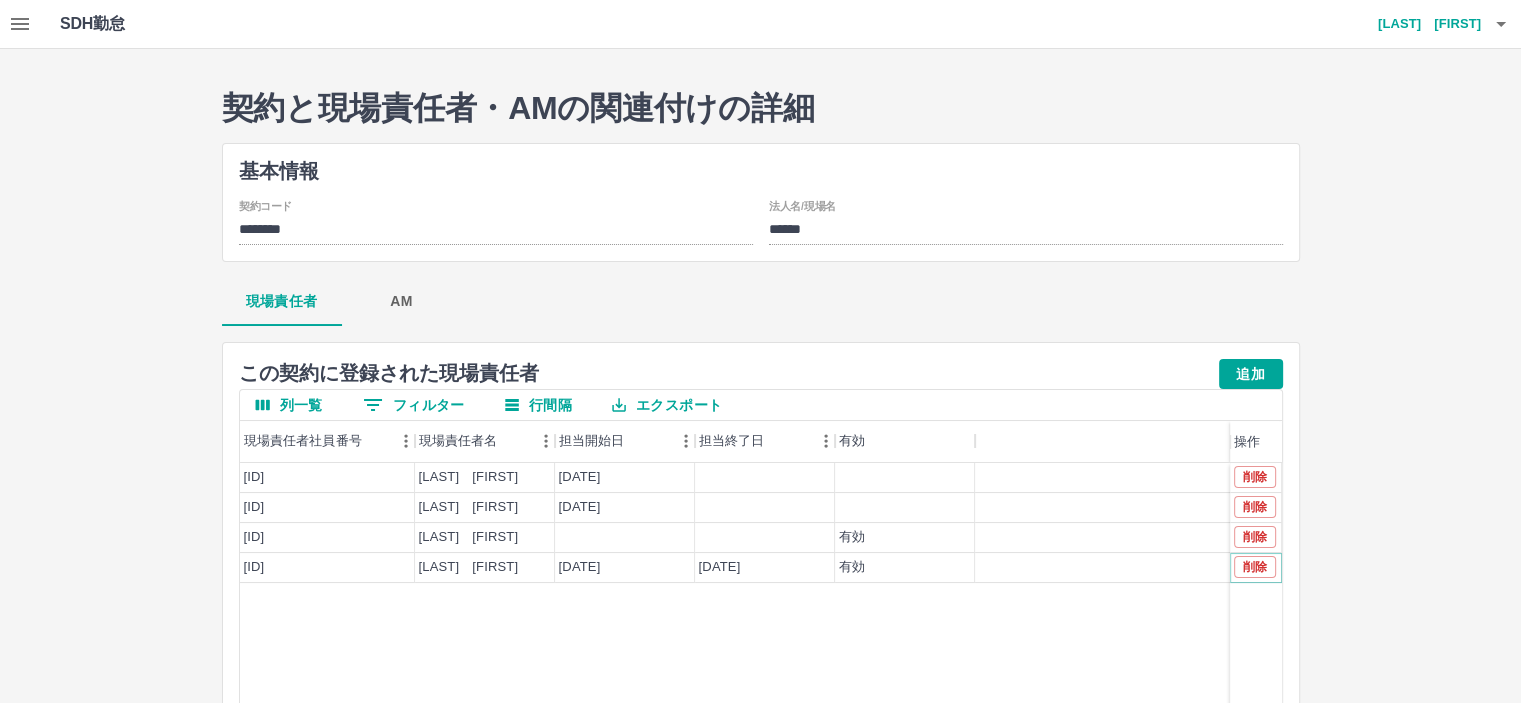 click on "削除" at bounding box center (1255, 567) 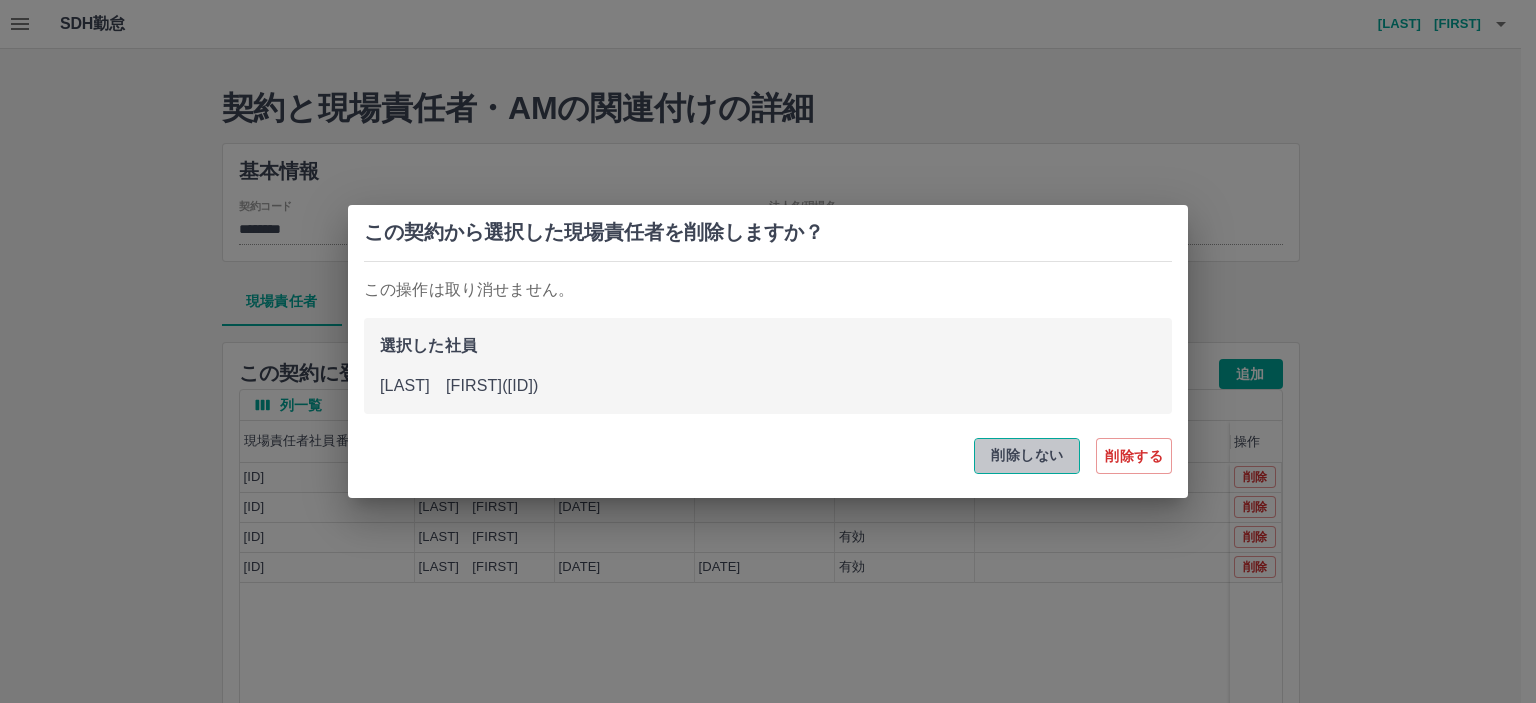 click on "削除しない" at bounding box center (1027, 456) 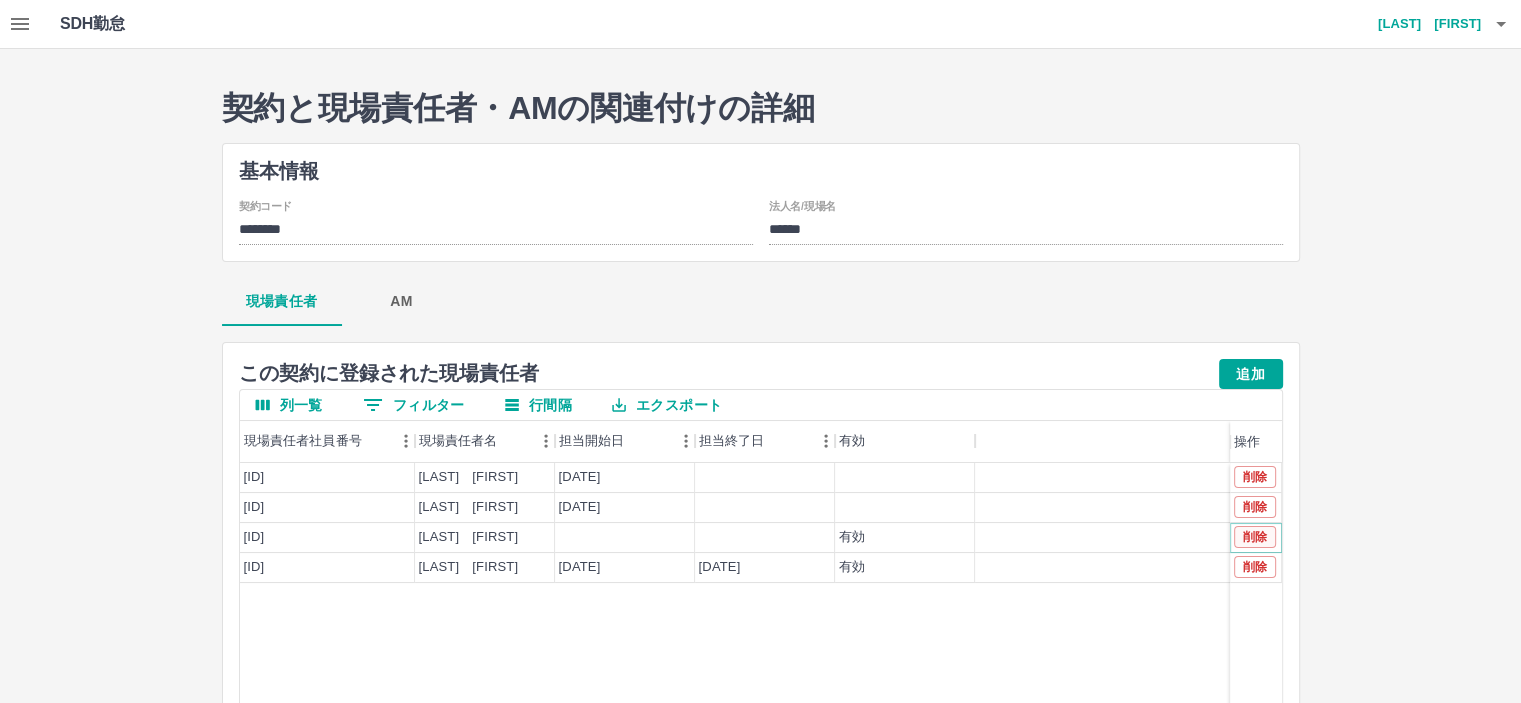 click on "削除" at bounding box center (1255, 537) 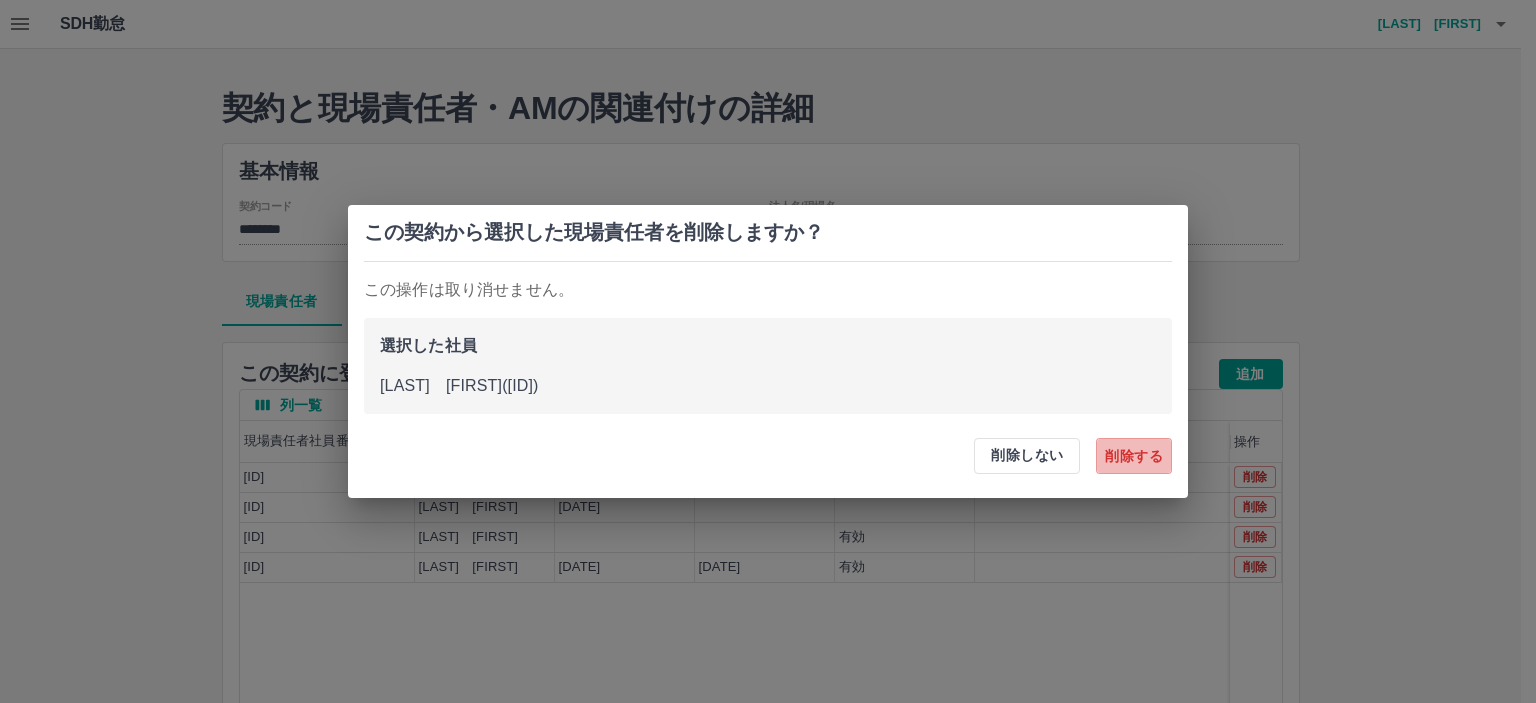 click on "削除する" at bounding box center [1134, 456] 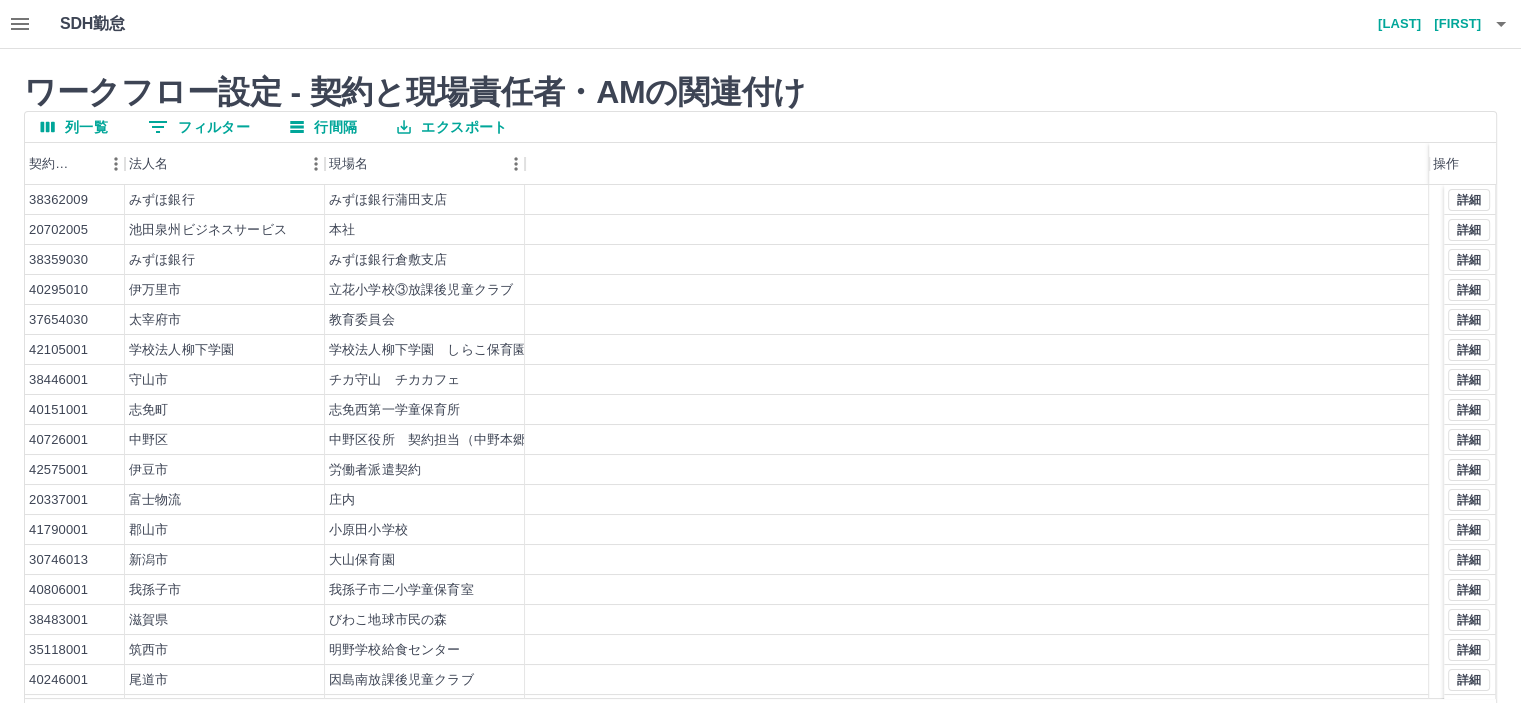 click on "0 フィルター" at bounding box center (199, 127) 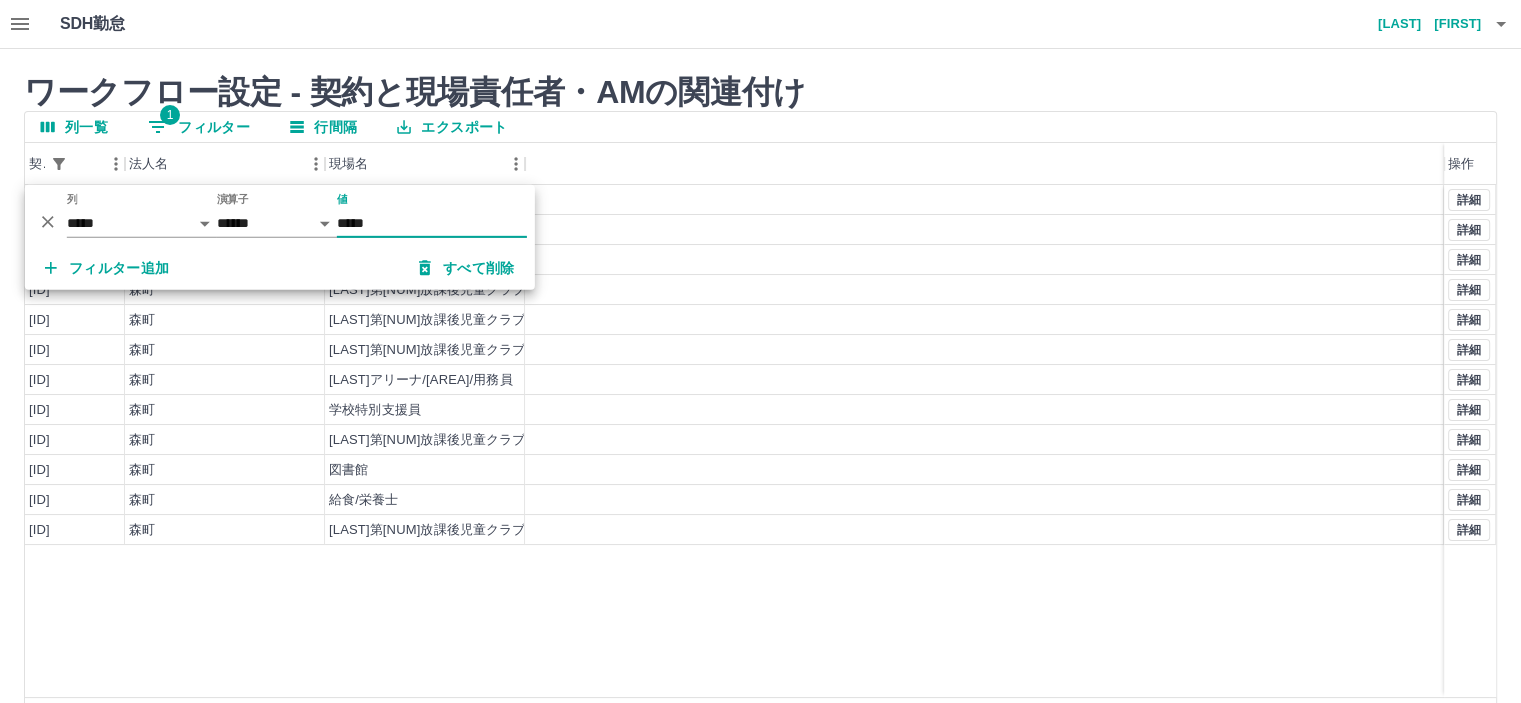type on "*****" 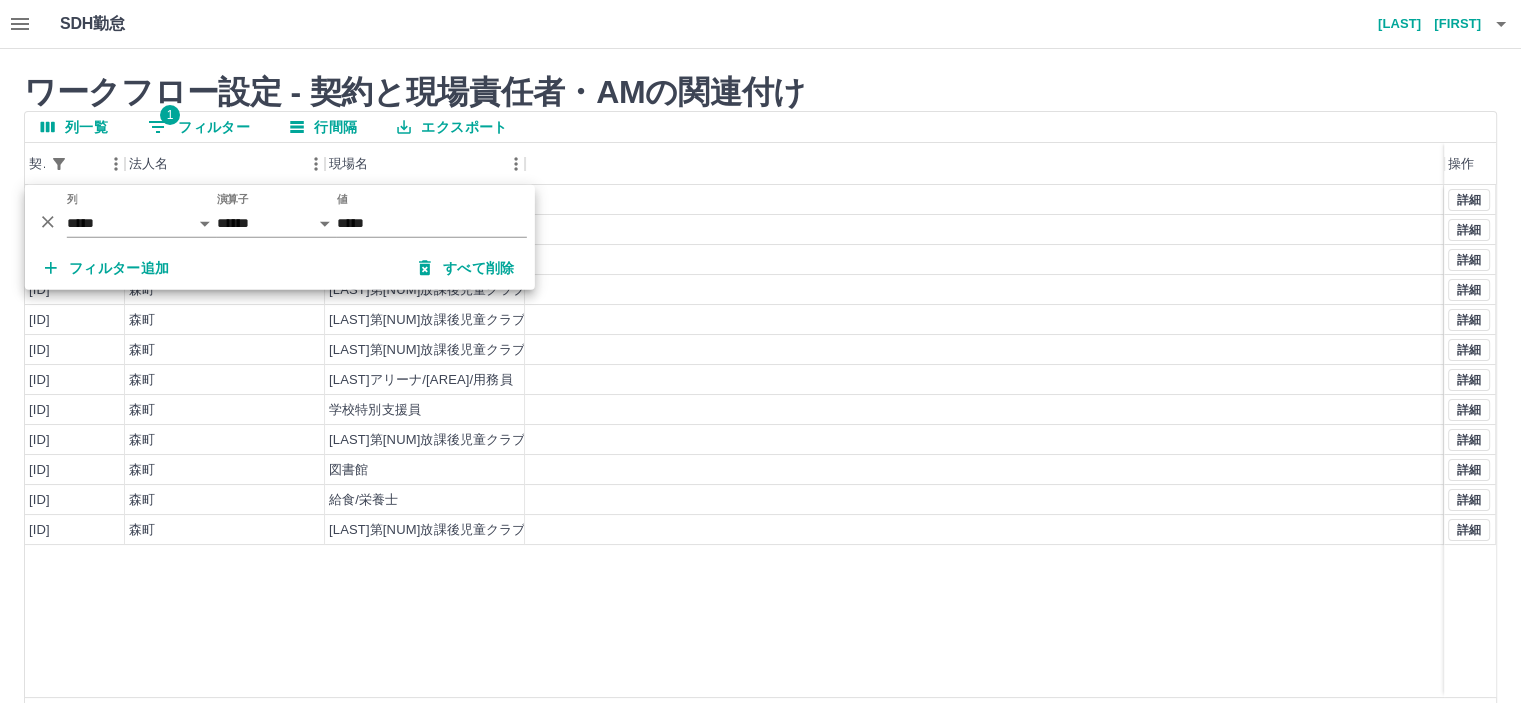 drag, startPoint x: 920, startPoint y: 626, endPoint x: 995, endPoint y: 595, distance: 81.154175 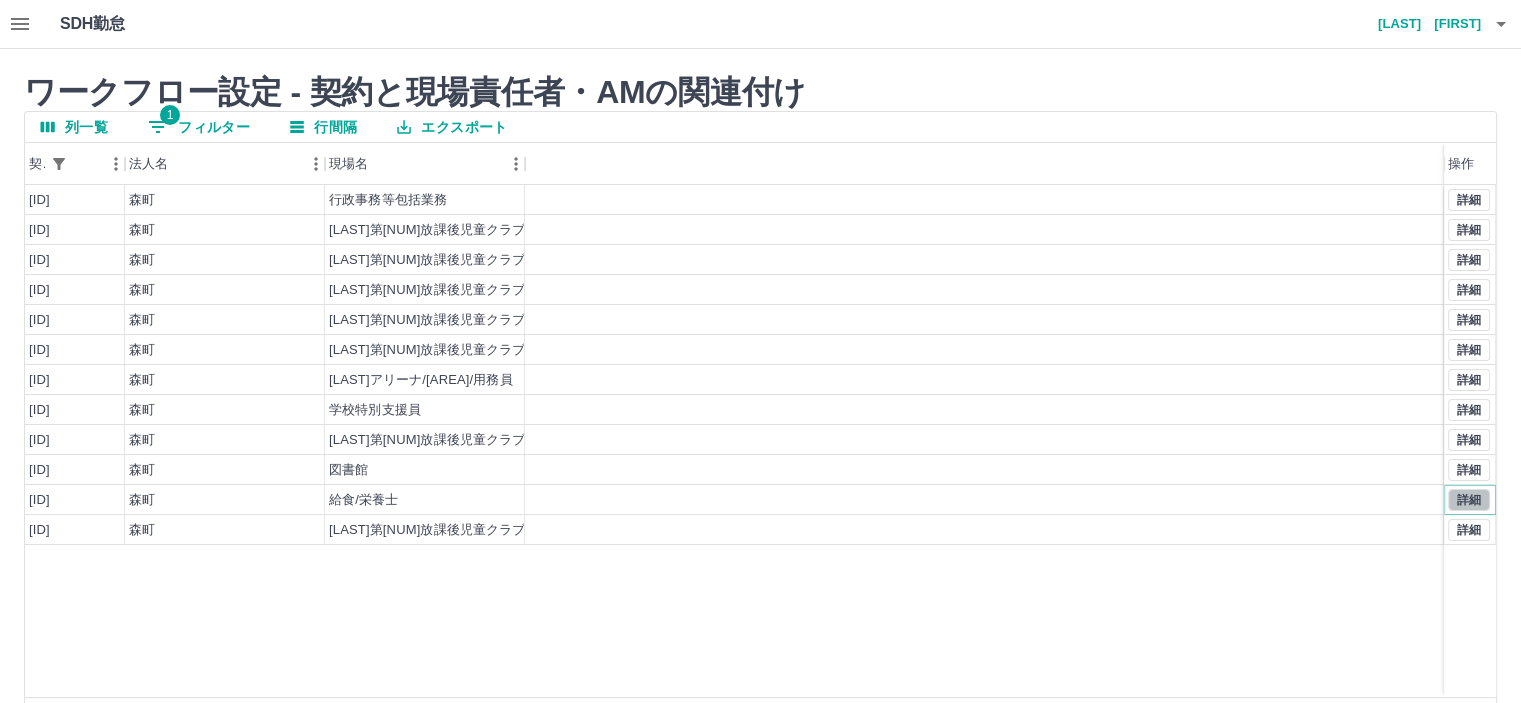 click on "詳細" at bounding box center [1469, 500] 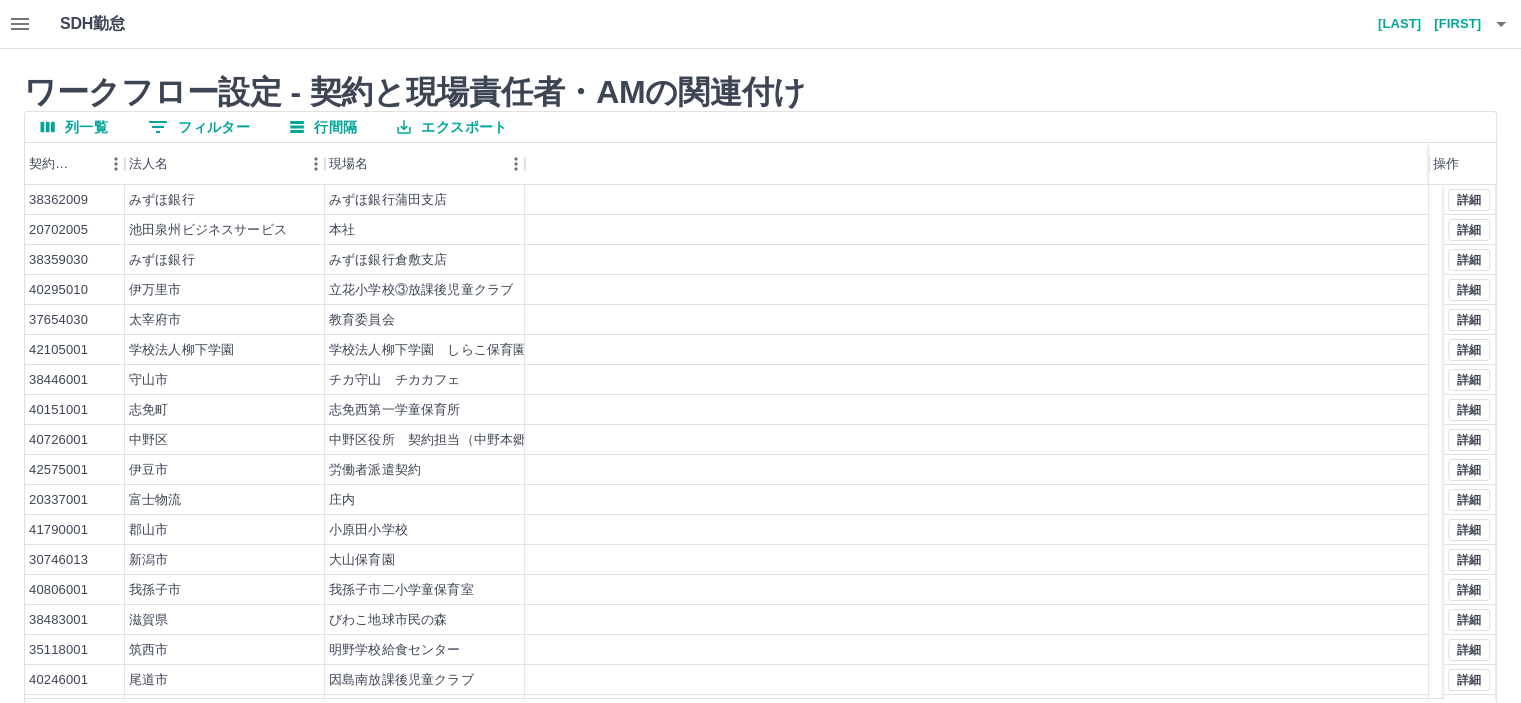 click on "0 フィルター" at bounding box center [199, 127] 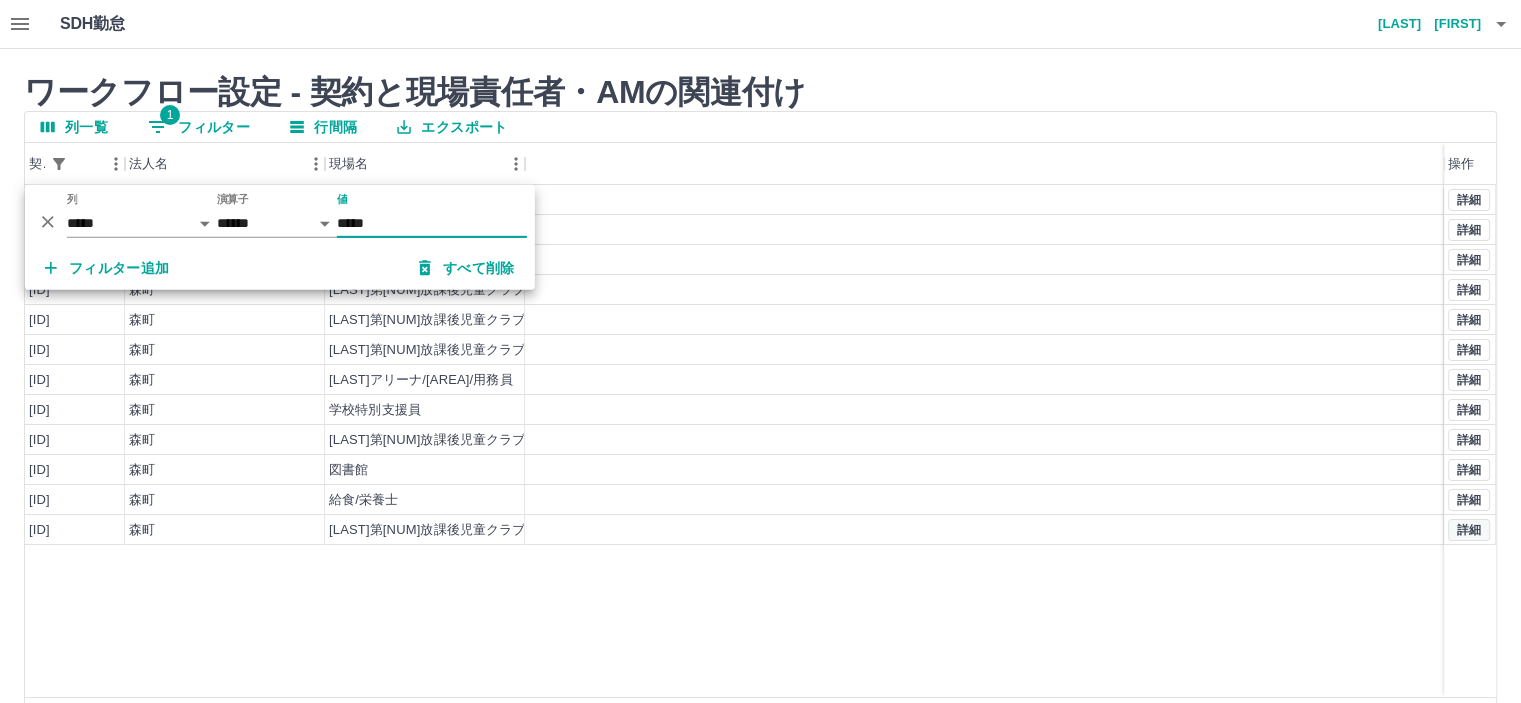 type on "*****" 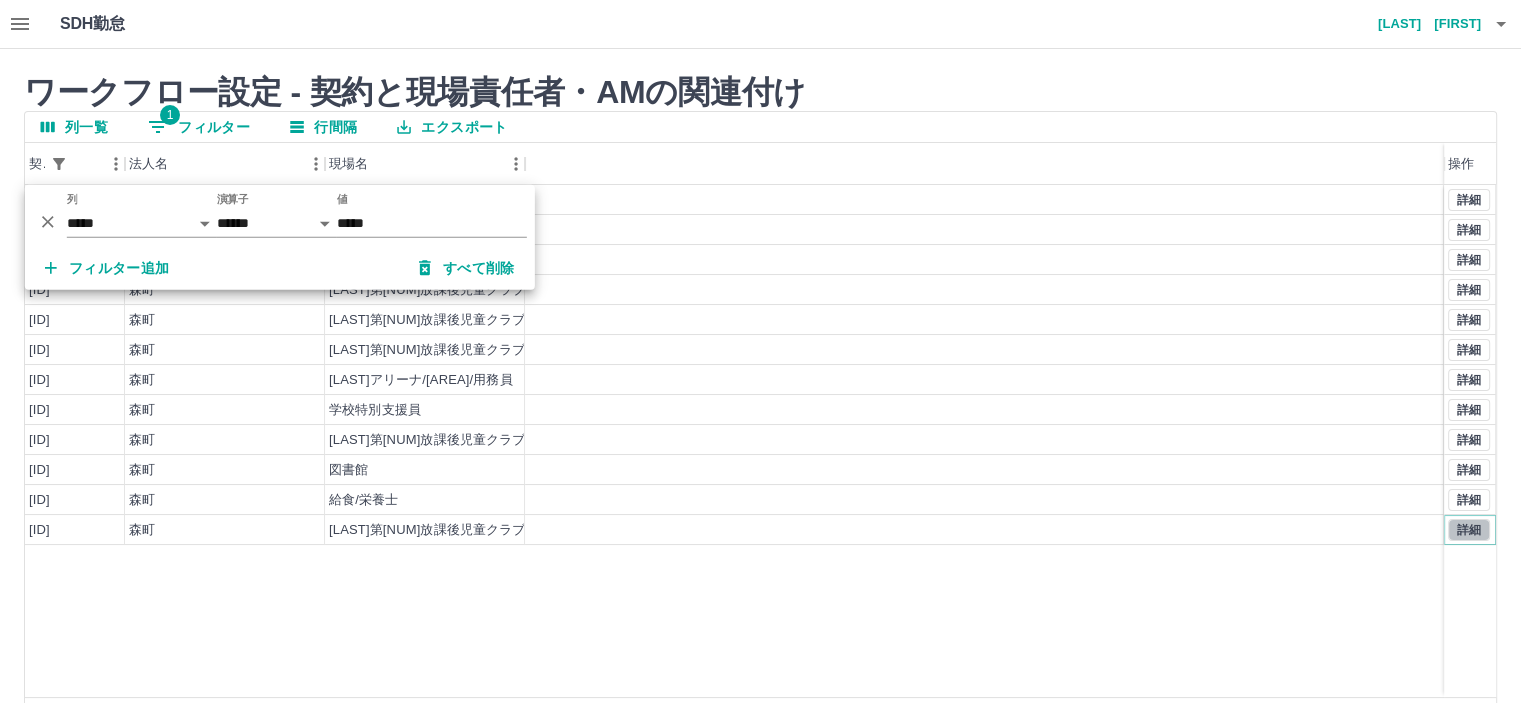 click on "詳細" at bounding box center [1469, 530] 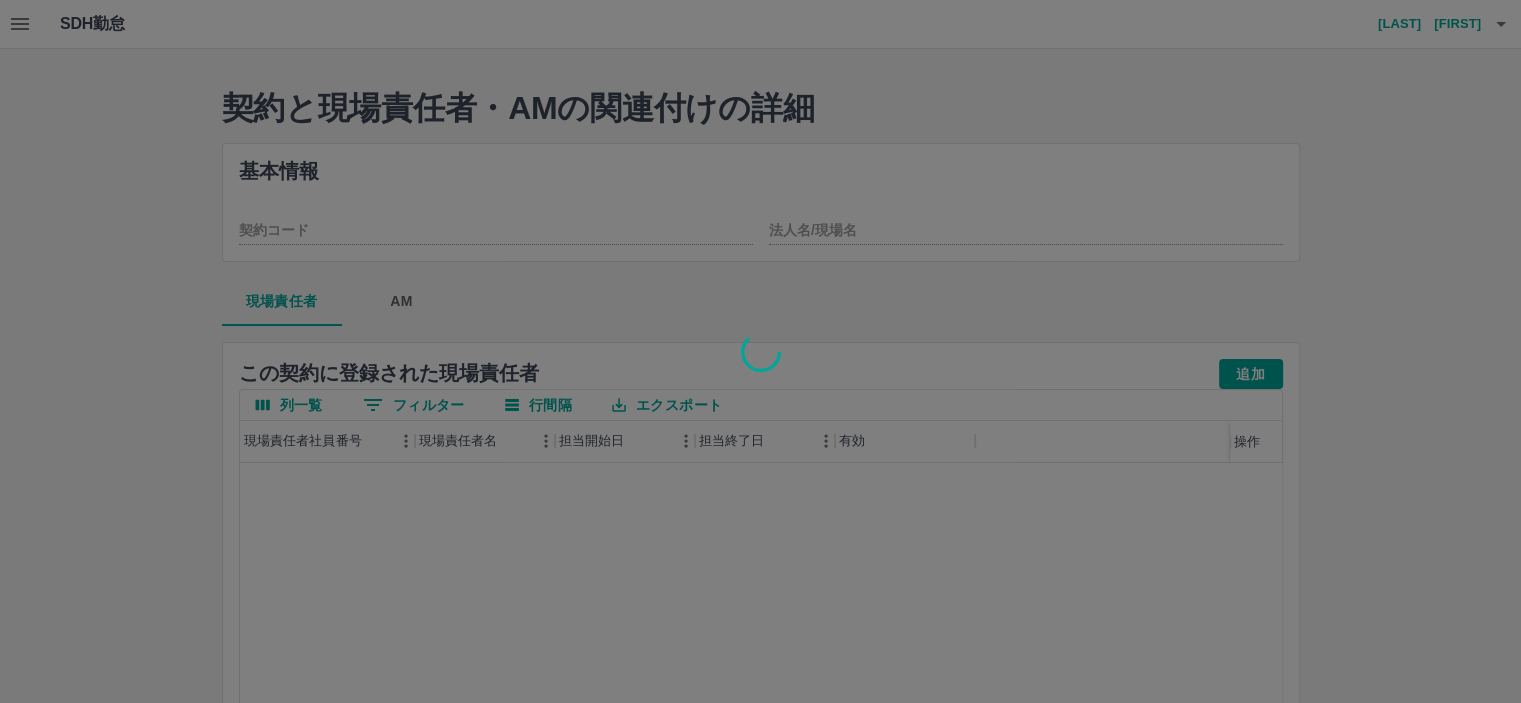 type on "********" 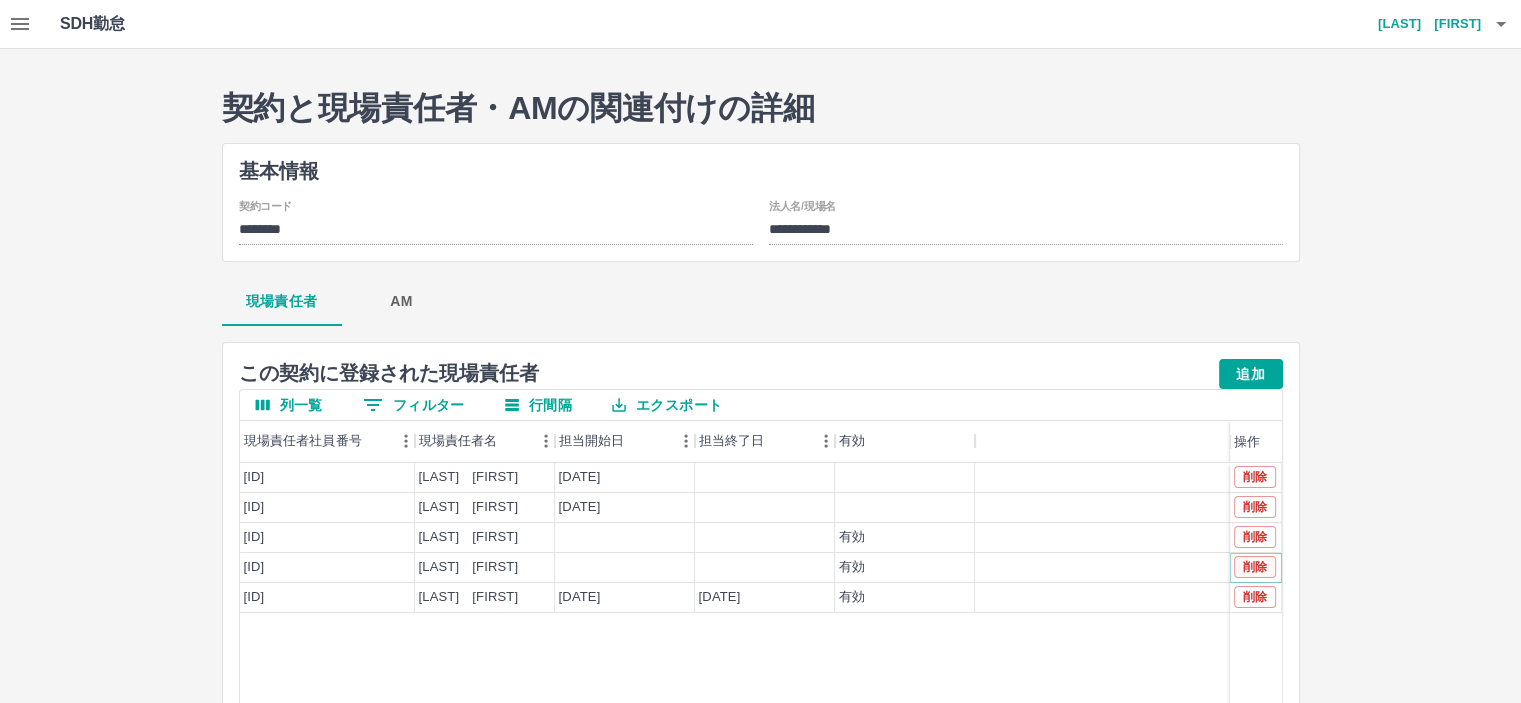 click on "削除" at bounding box center (1255, 567) 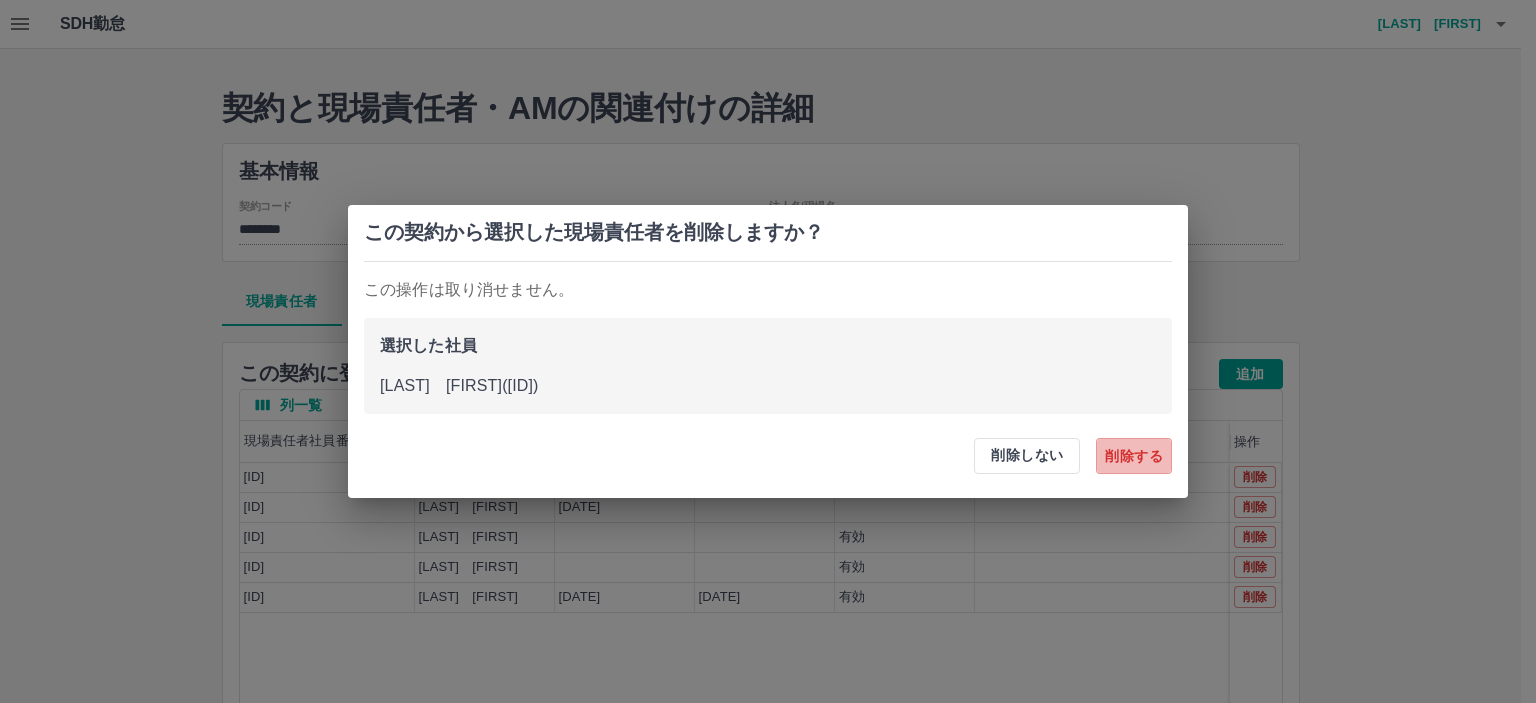click on "削除する" at bounding box center [1134, 456] 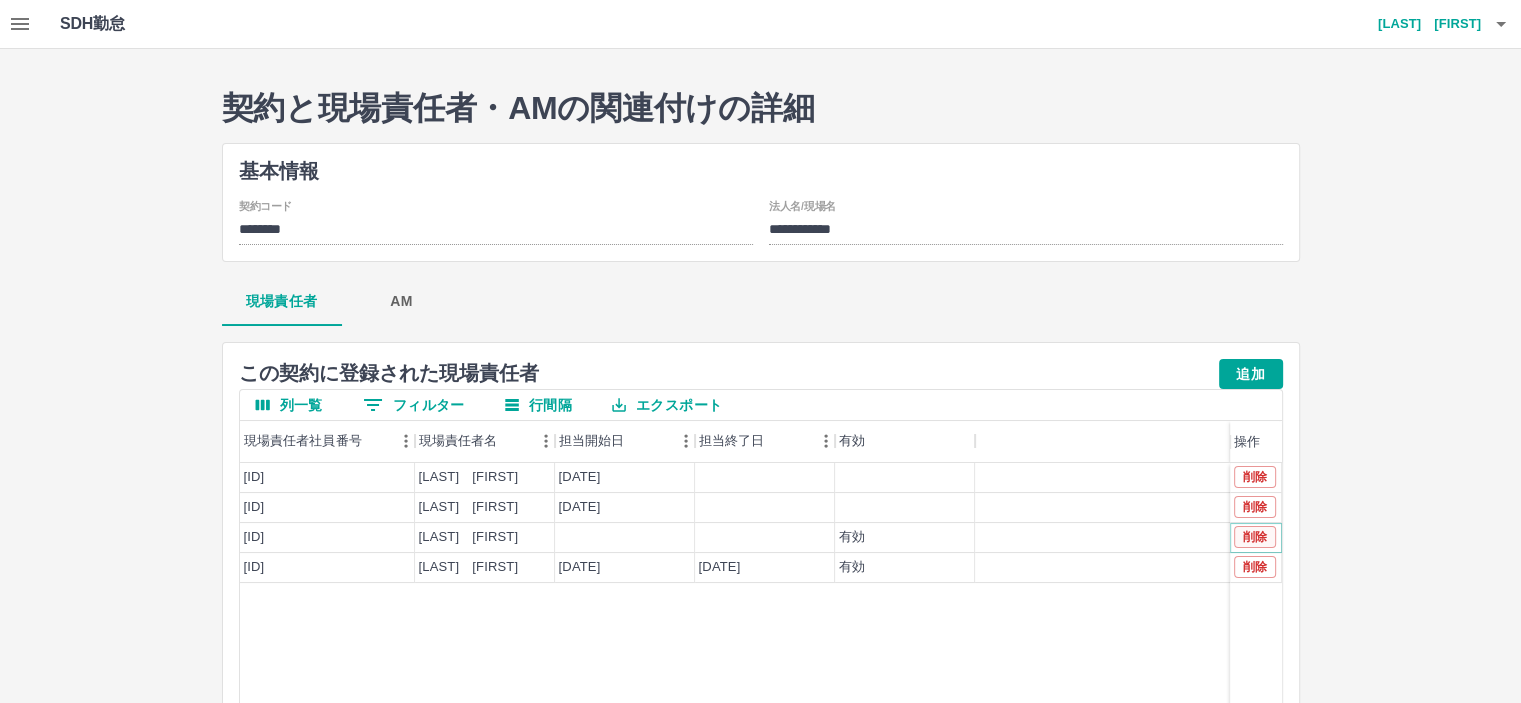 click on "削除" at bounding box center [1255, 537] 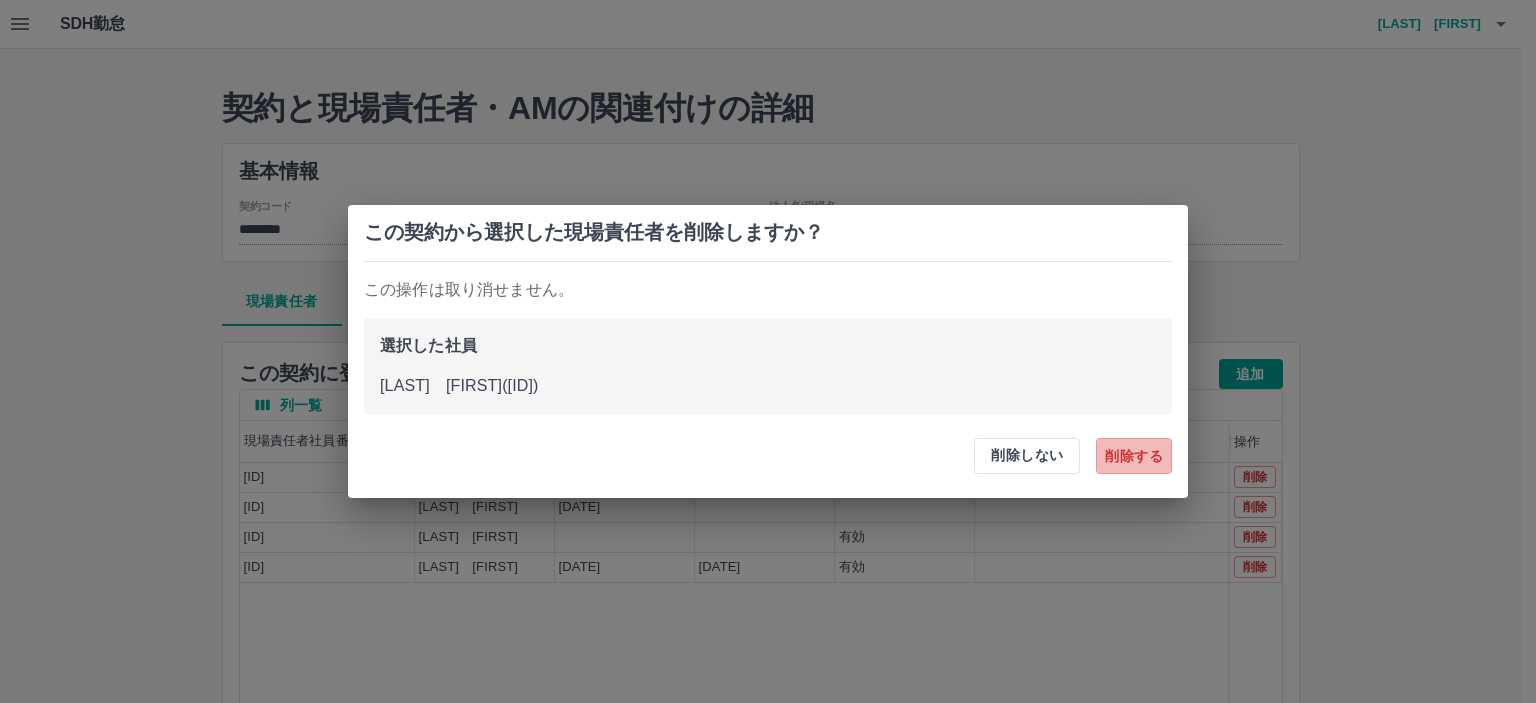 click on "削除する" at bounding box center [1134, 456] 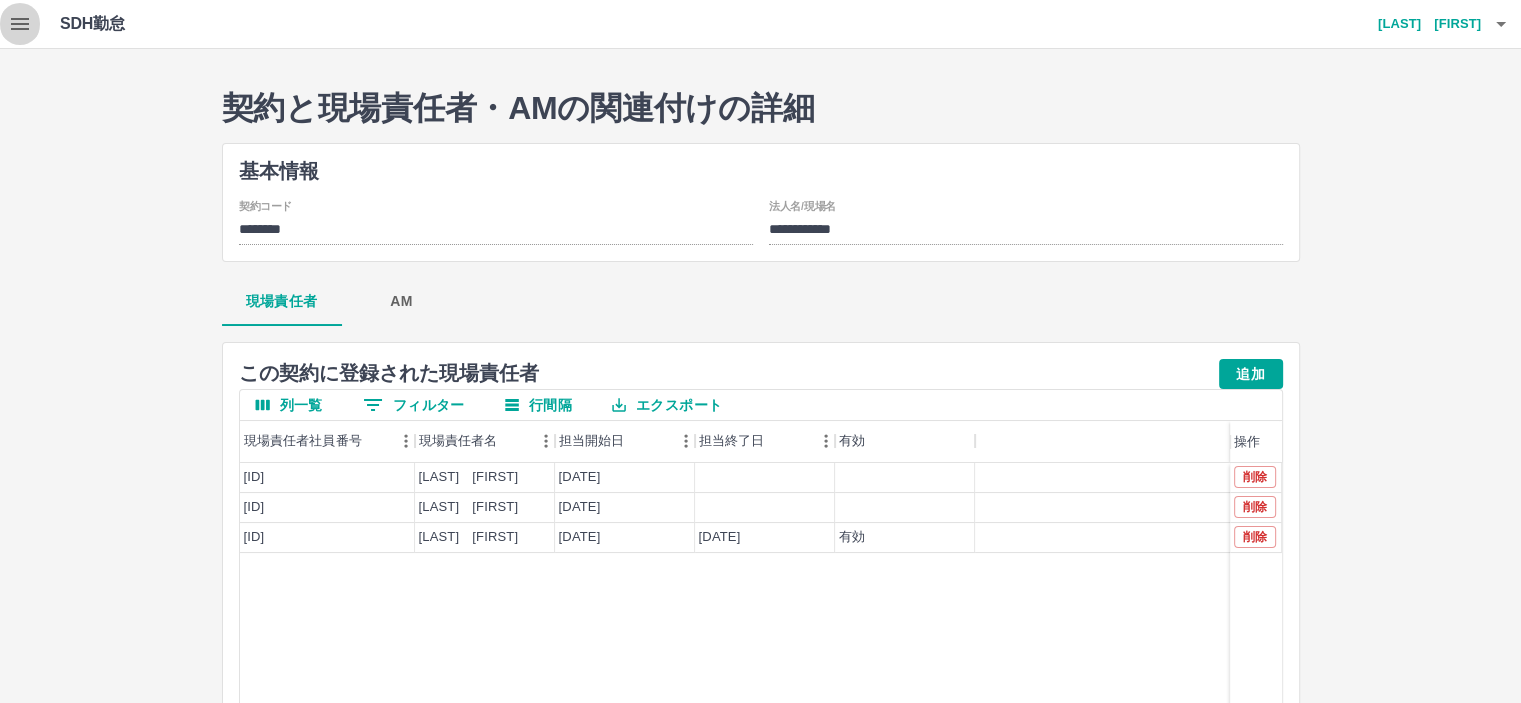 click 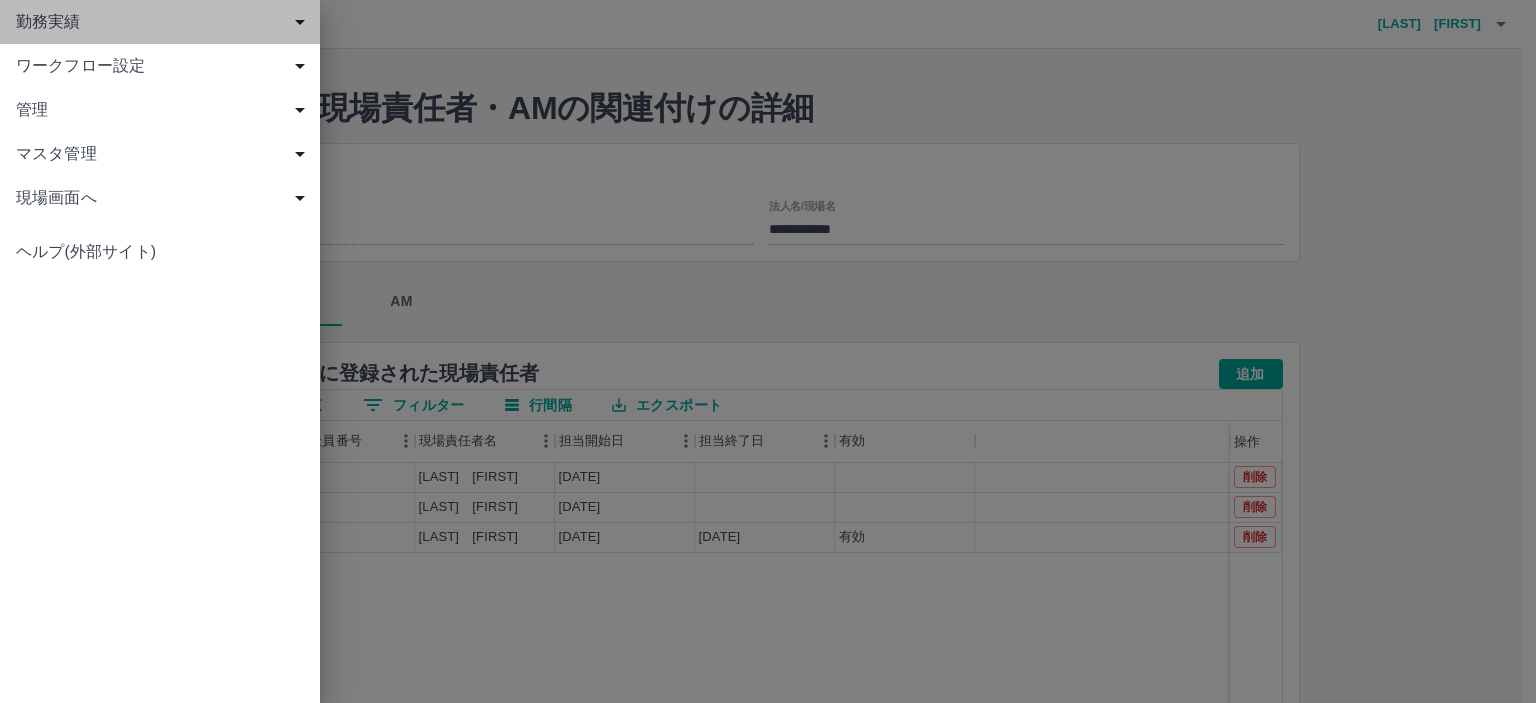click on "勤務実績" at bounding box center (164, 22) 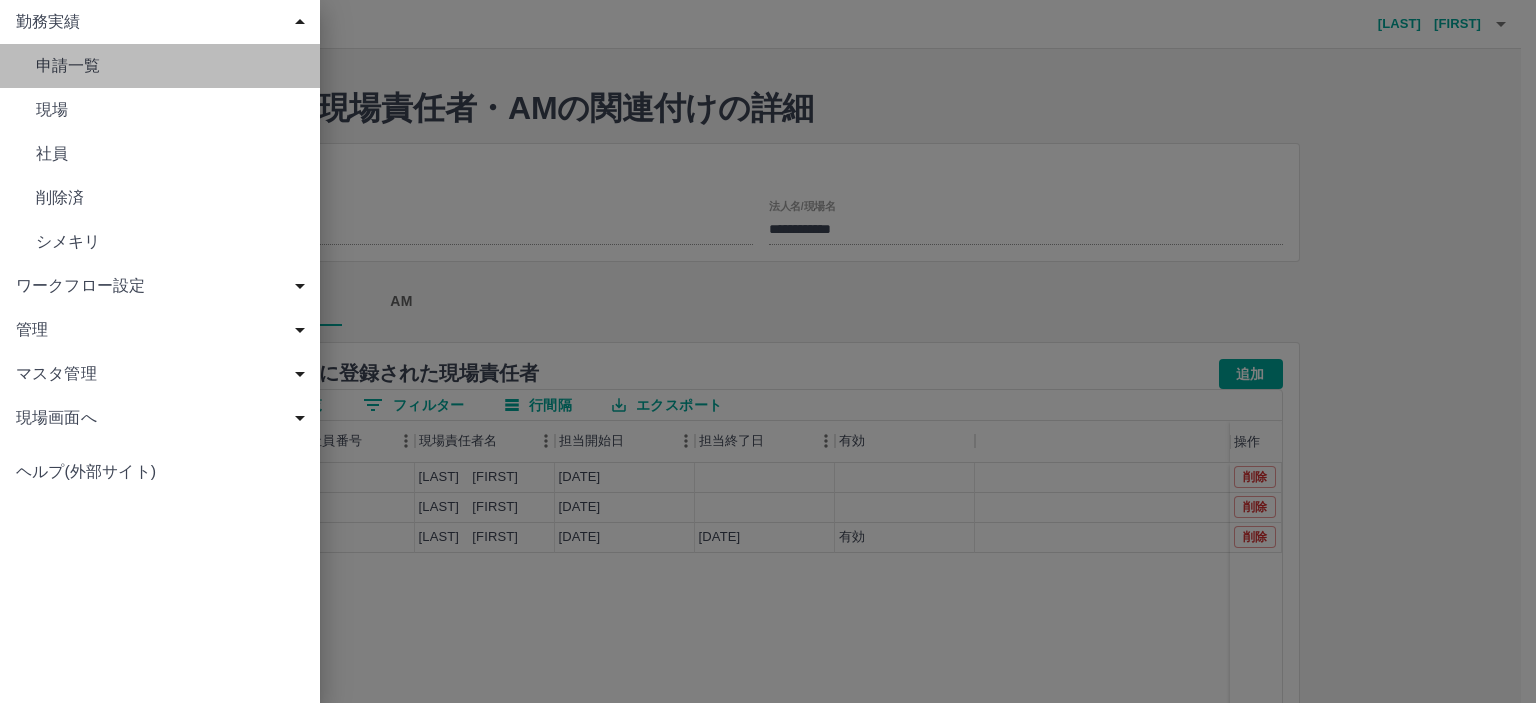 click on "申請一覧" at bounding box center (170, 66) 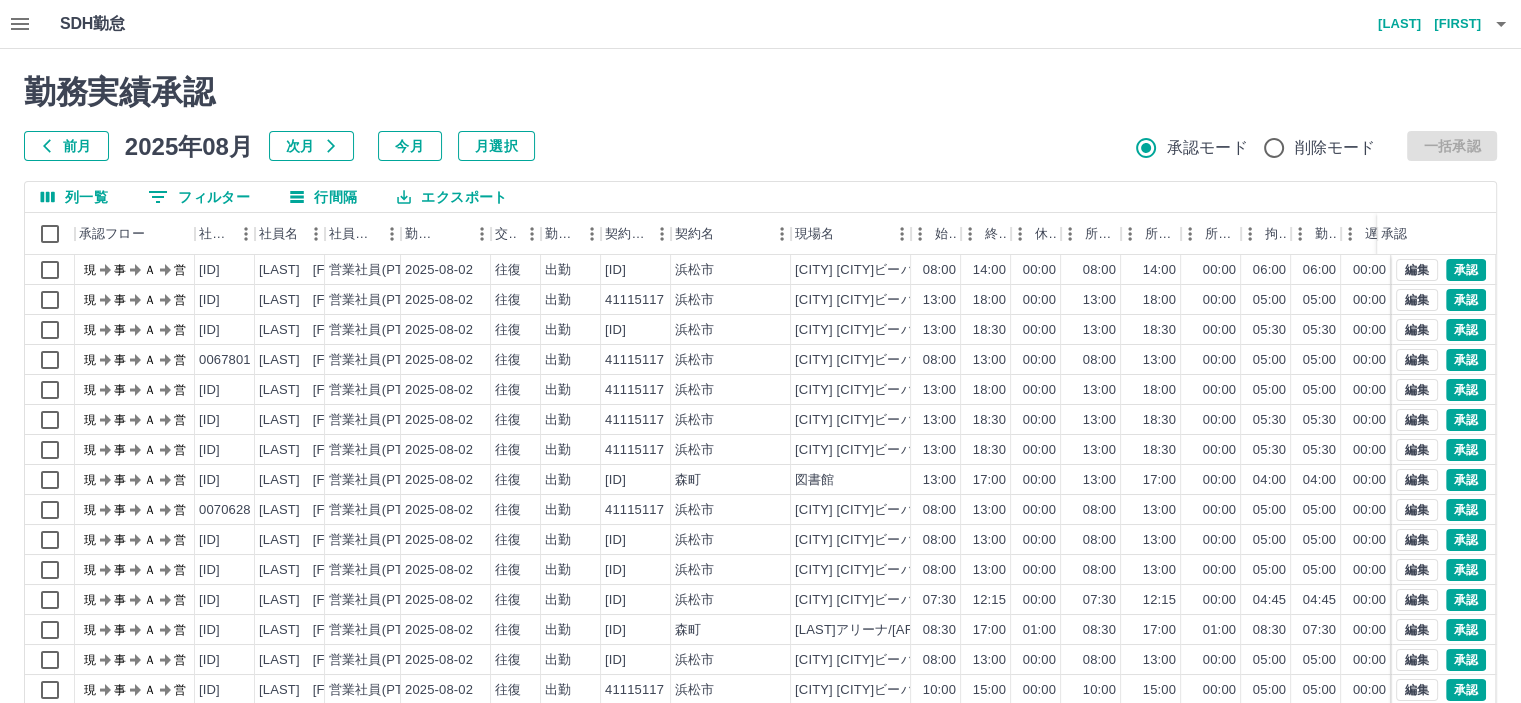 type 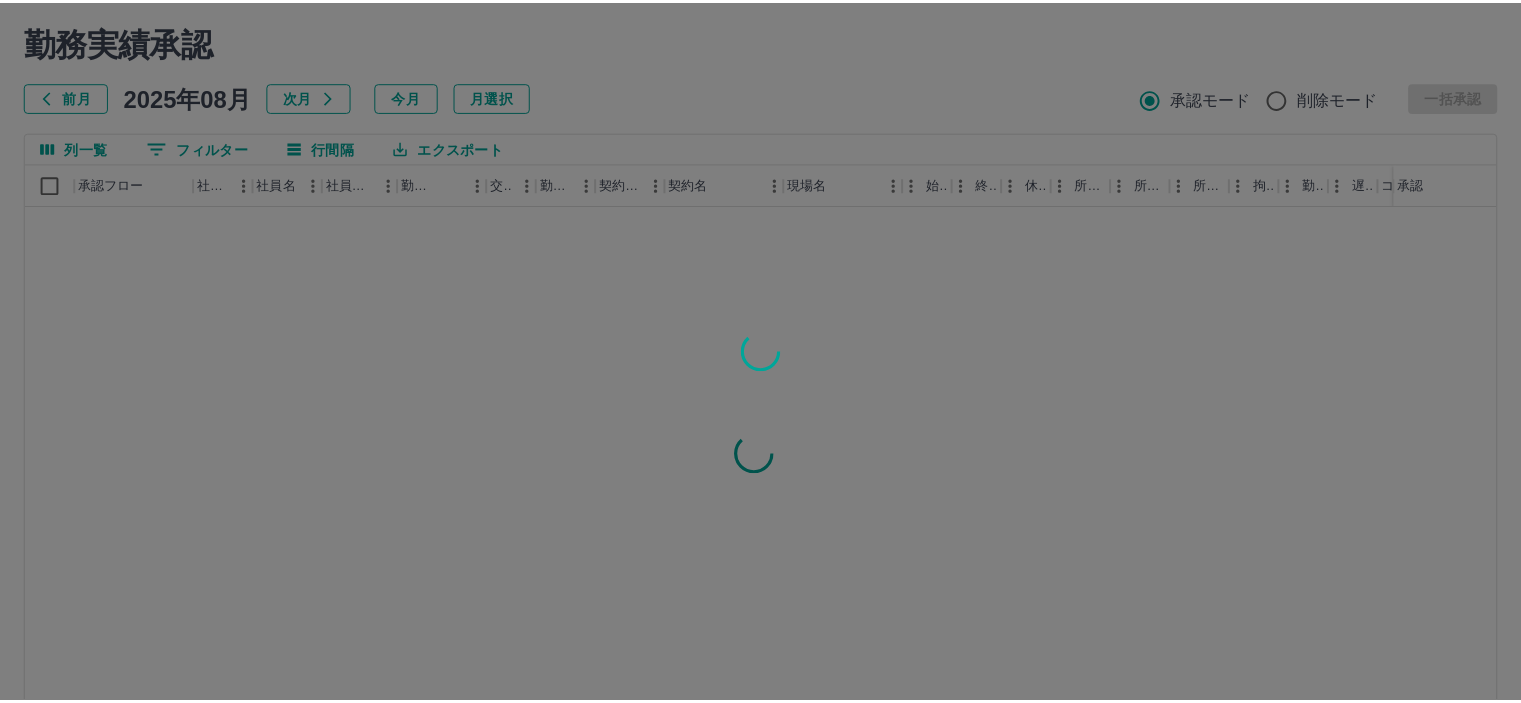 scroll, scrollTop: 0, scrollLeft: 0, axis: both 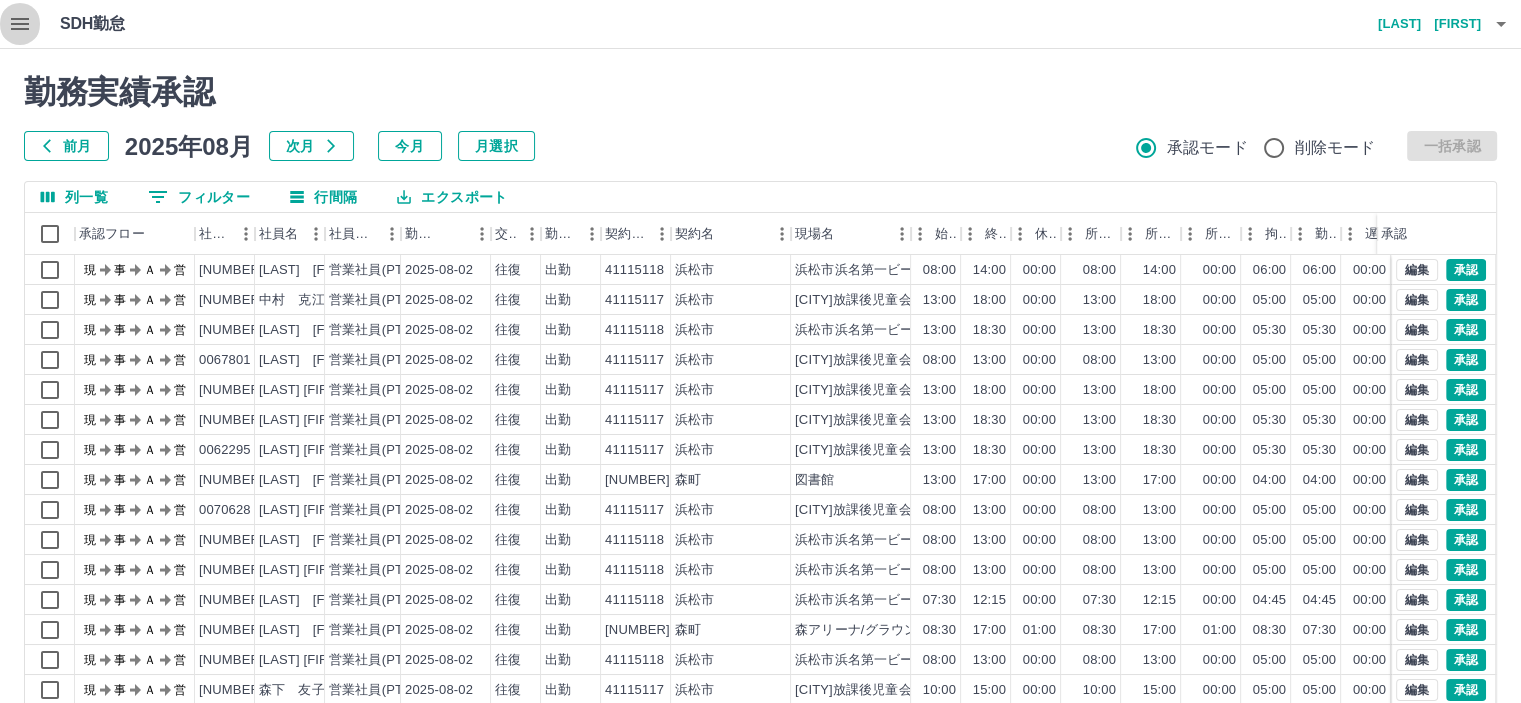click 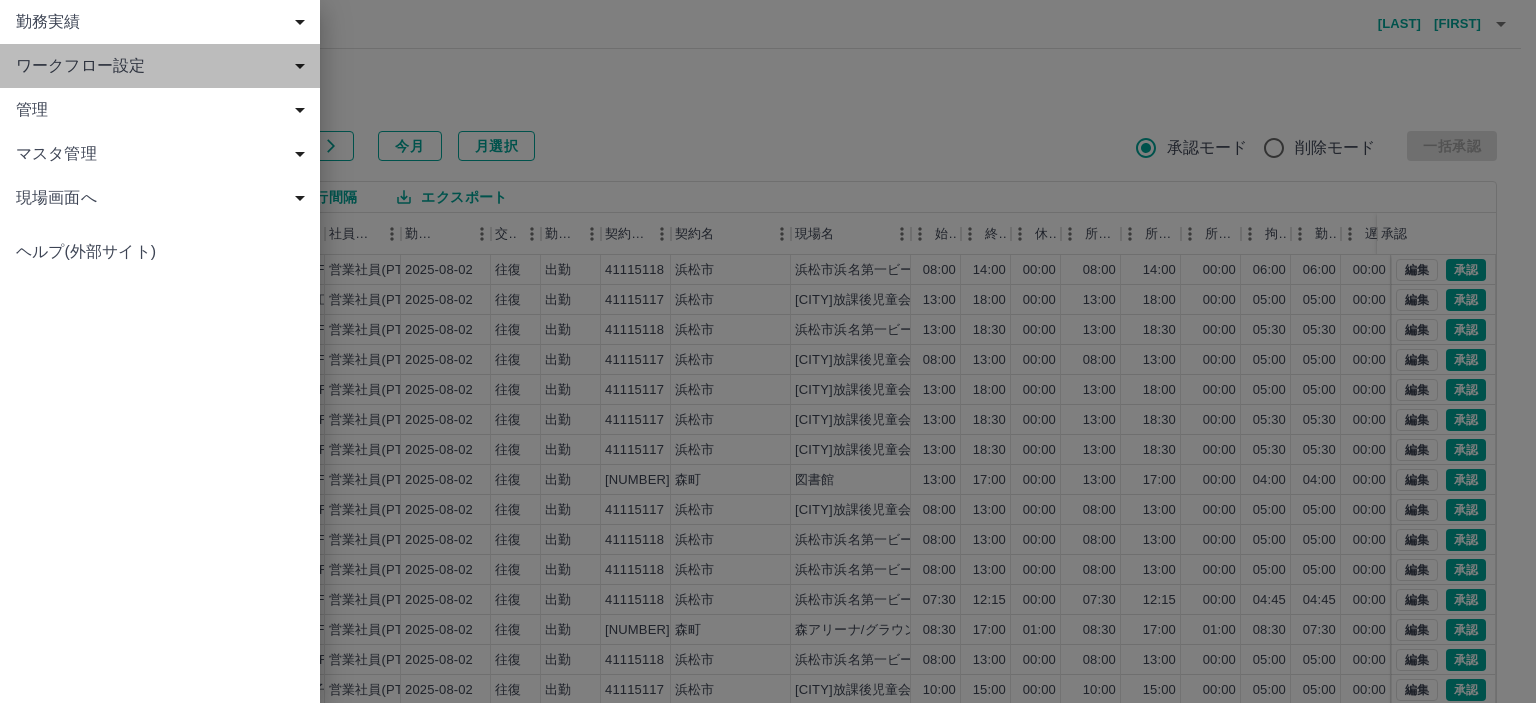 click on "ワークフロー設定" at bounding box center [164, 66] 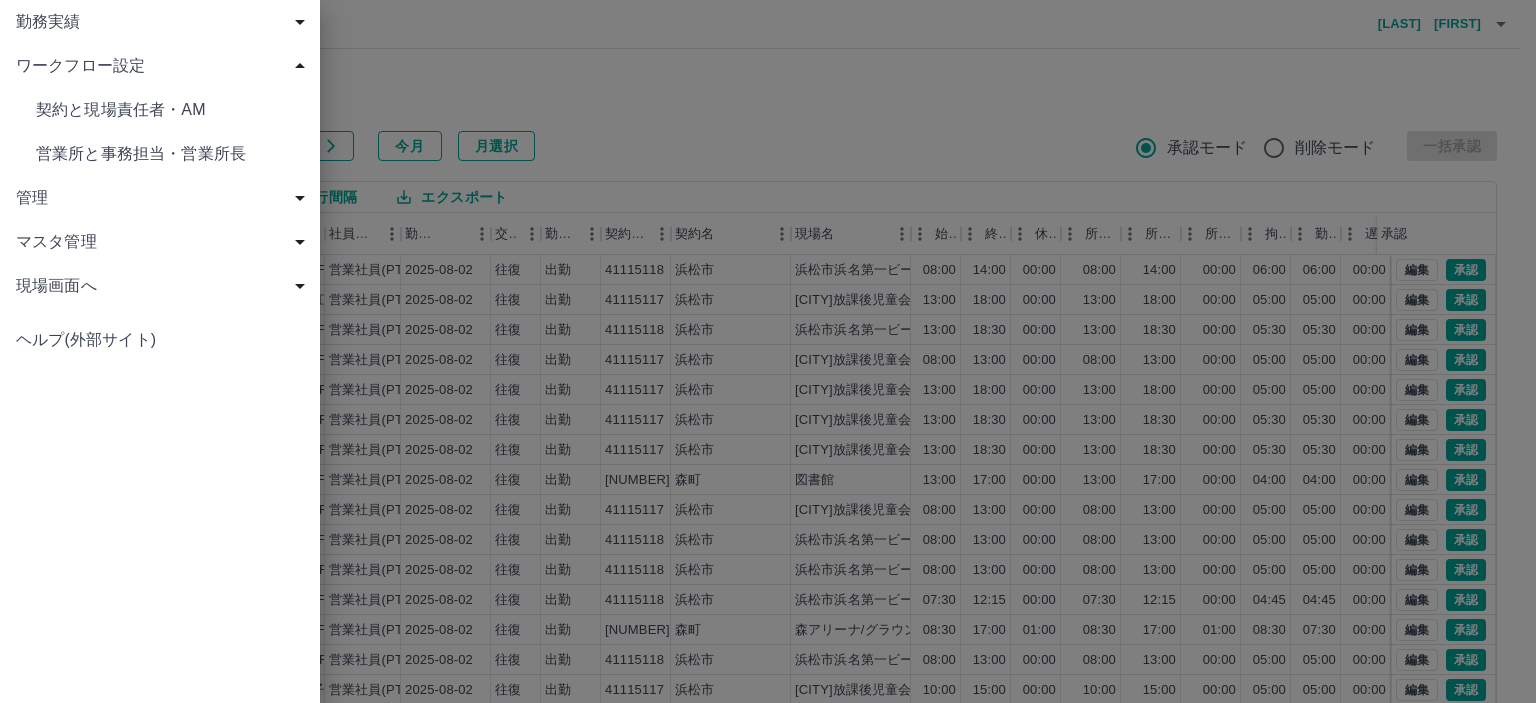 click on "契約と現場責任者・AM" at bounding box center [170, 110] 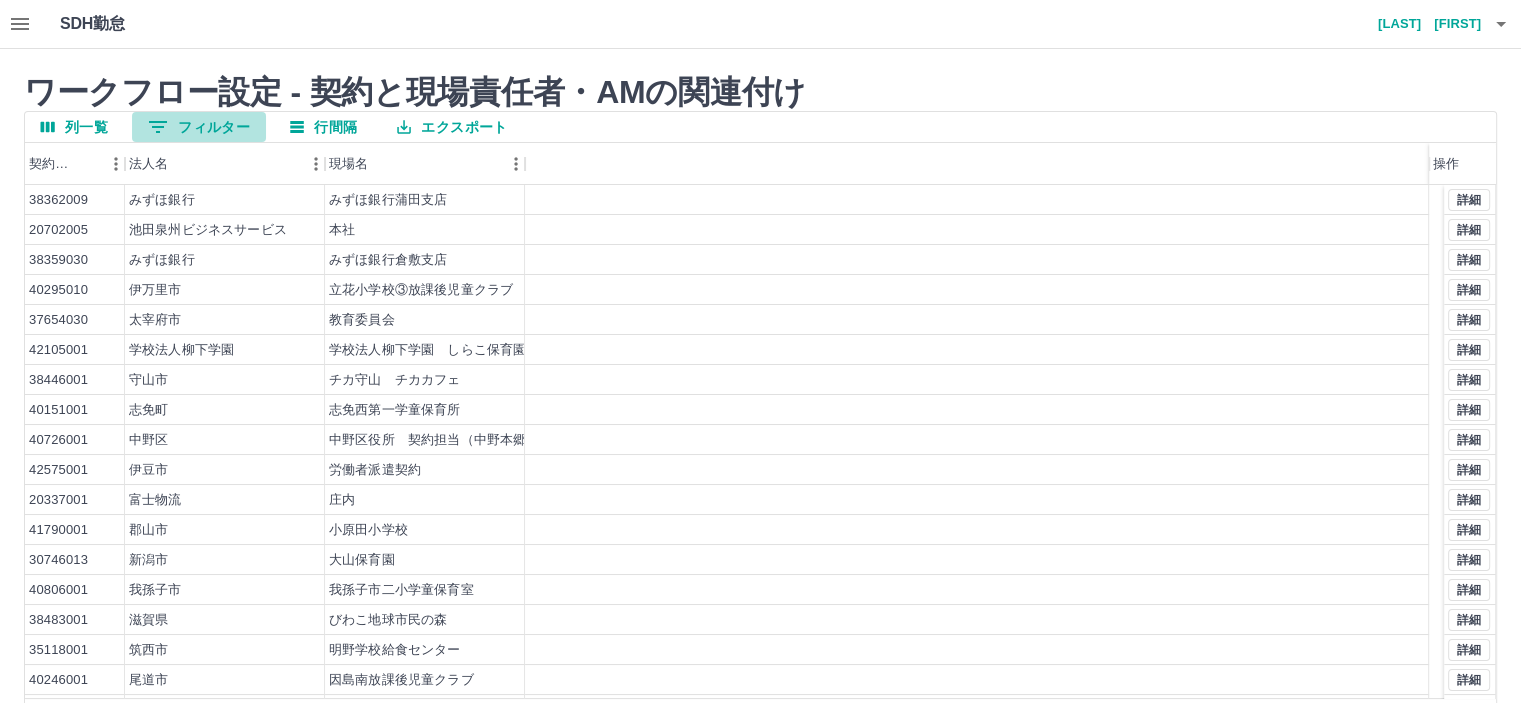 click on "0 フィルター" at bounding box center [199, 127] 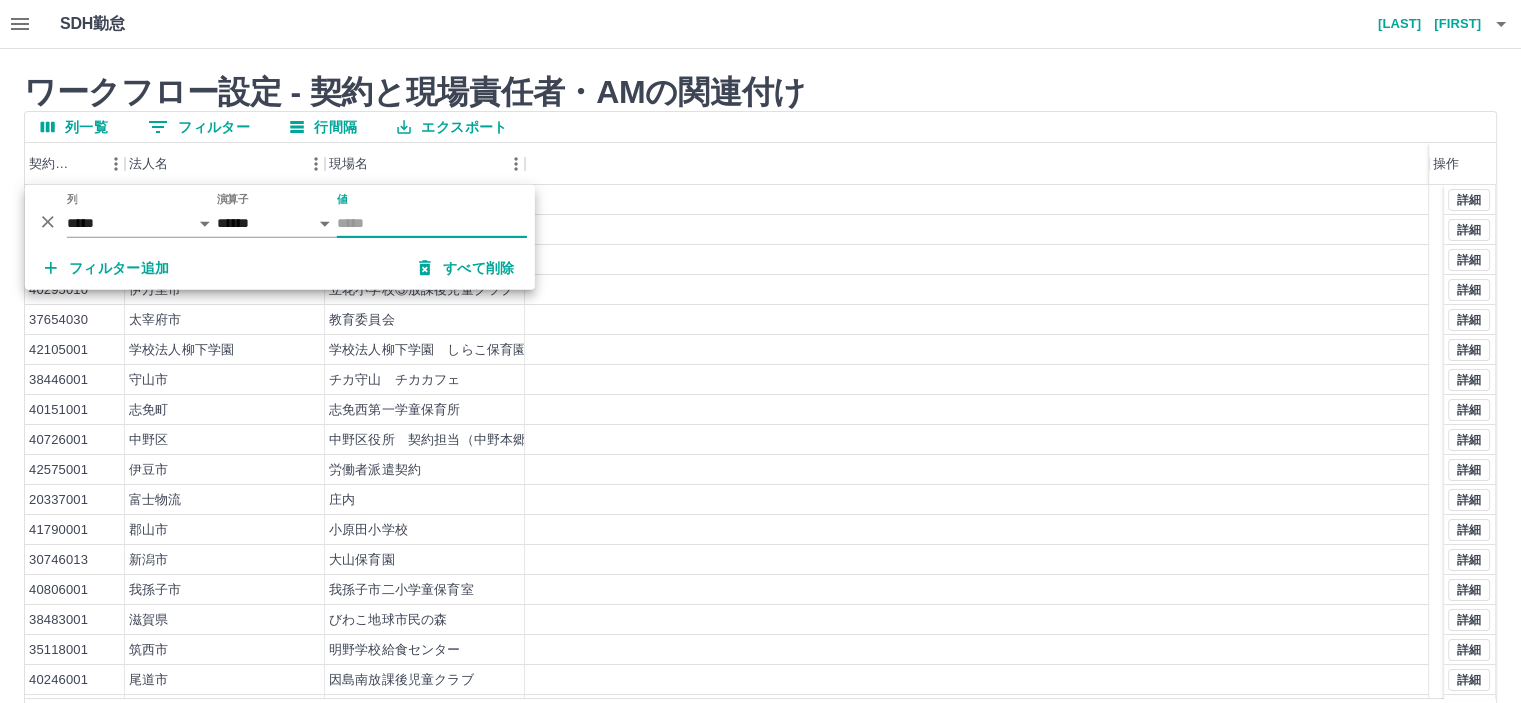 click on "値" at bounding box center (432, 223) 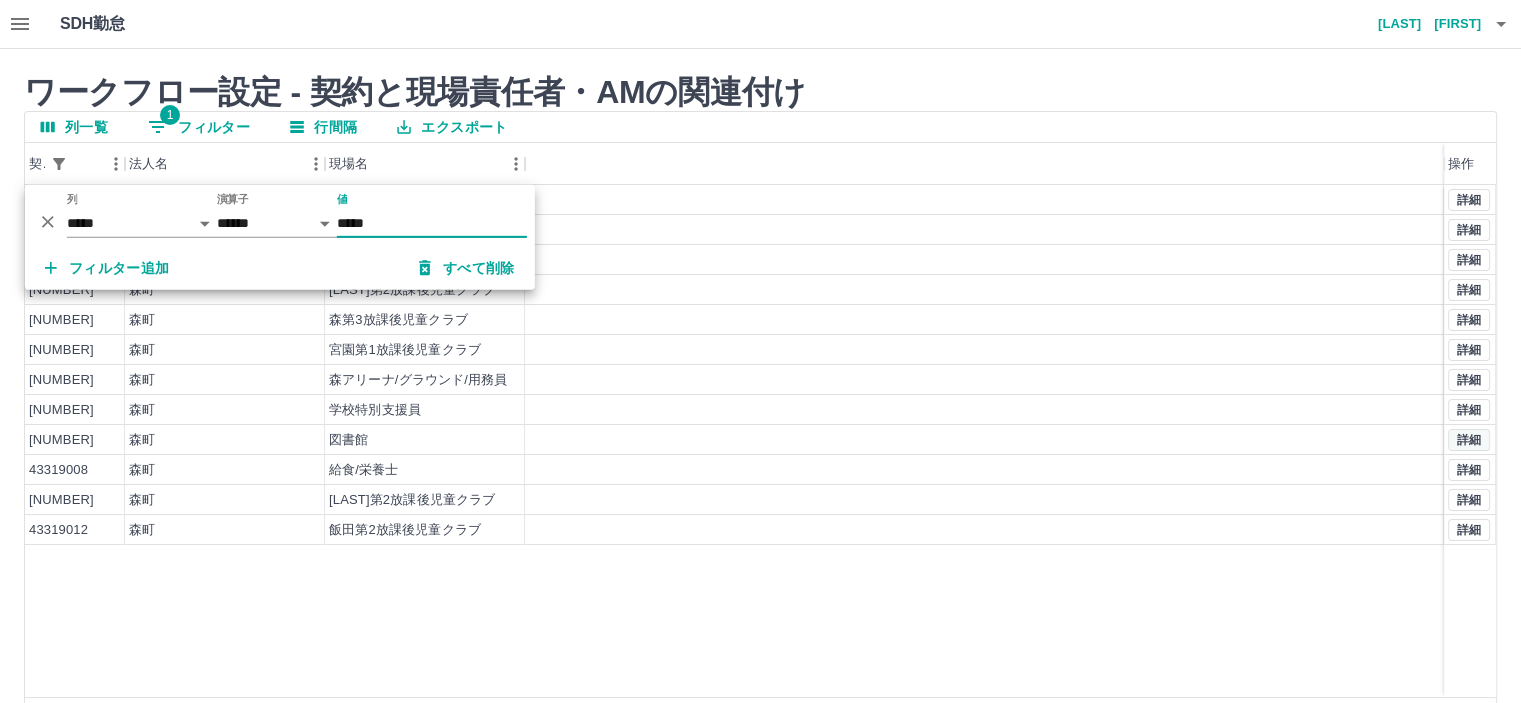 type on "*****" 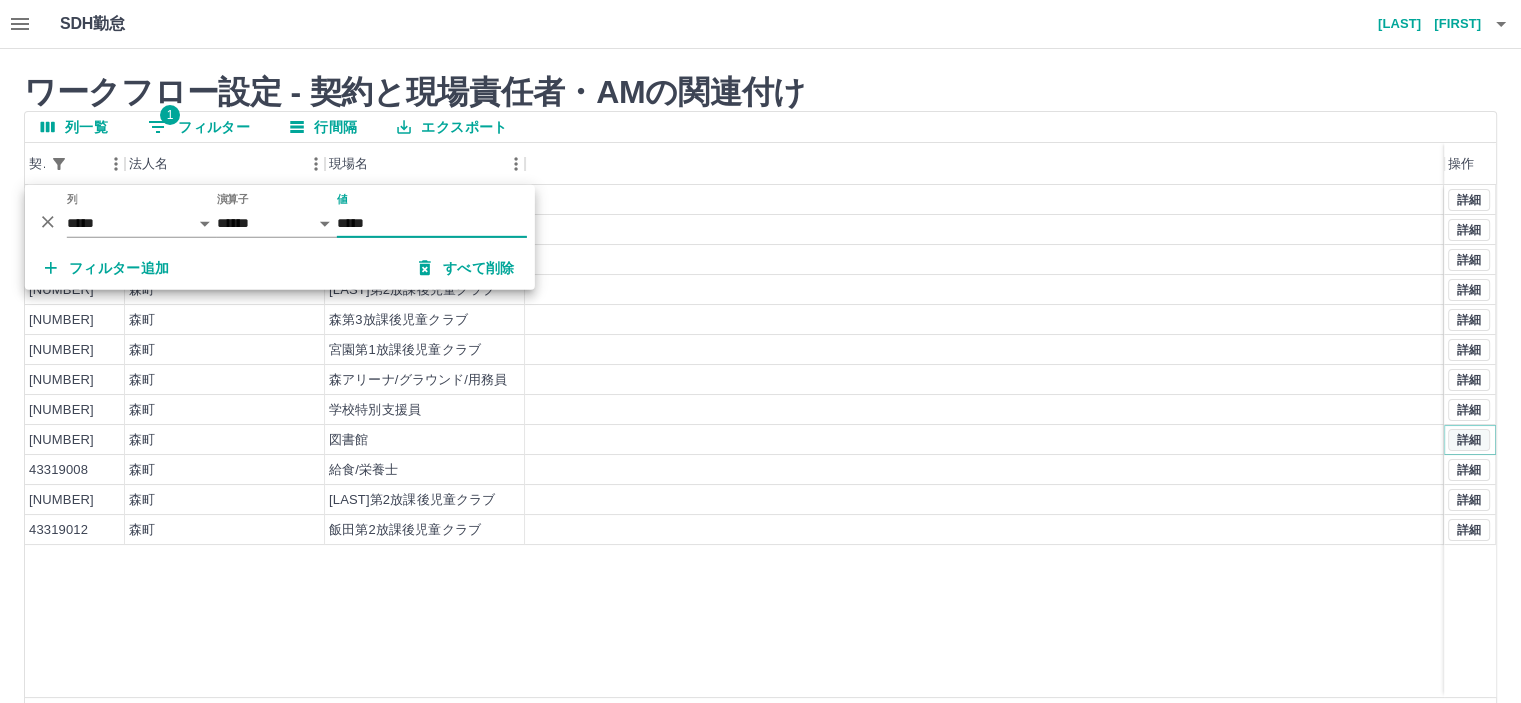 click on "詳細" at bounding box center [1469, 440] 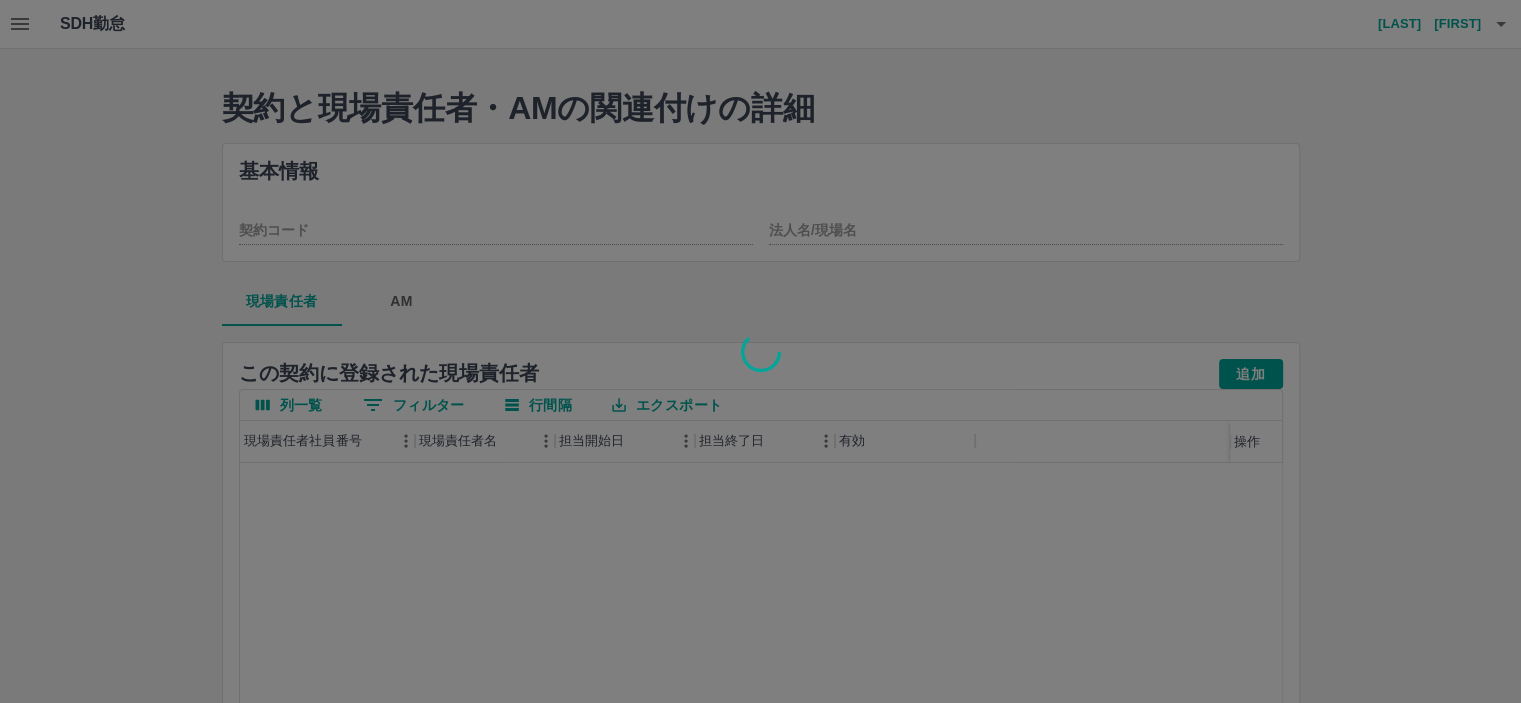 type on "********" 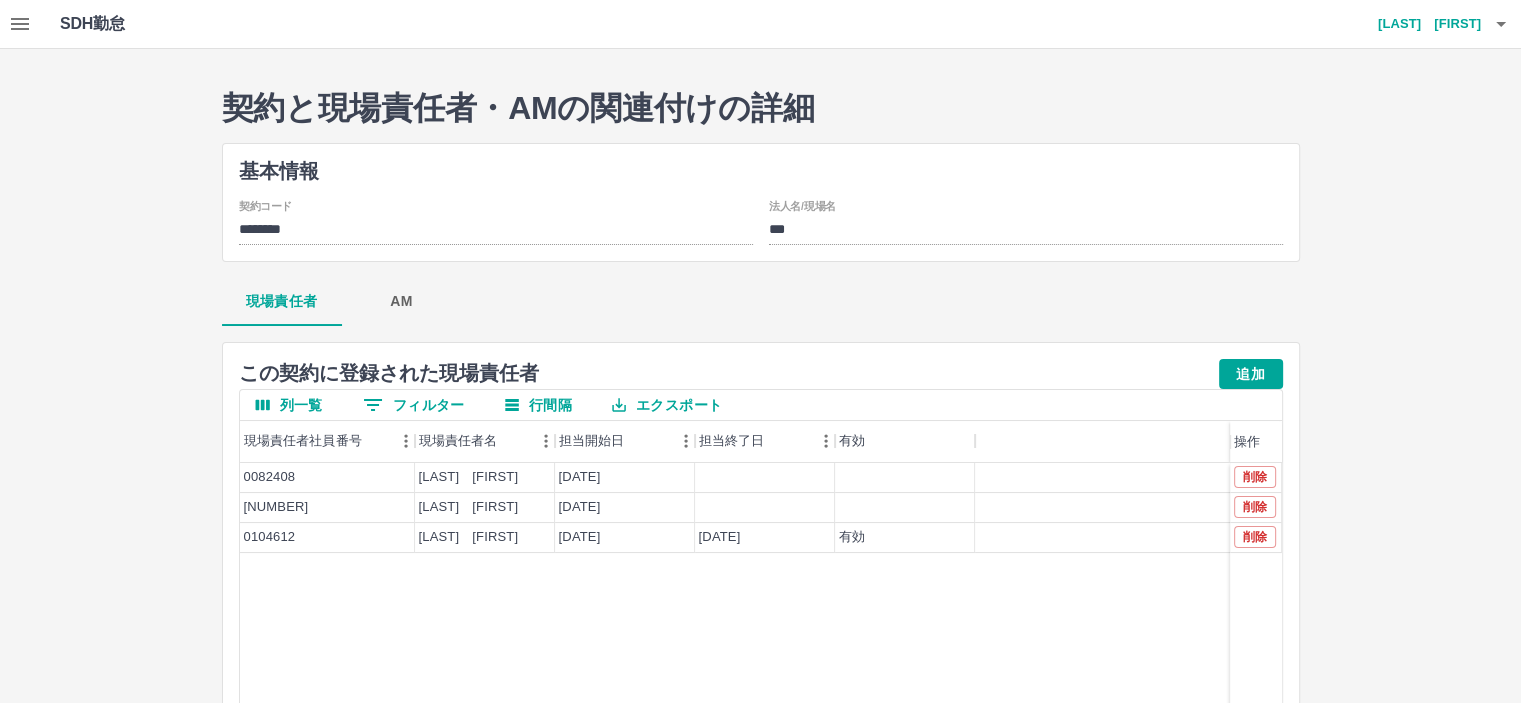 click on "現場責任者 AM" at bounding box center (761, 302) 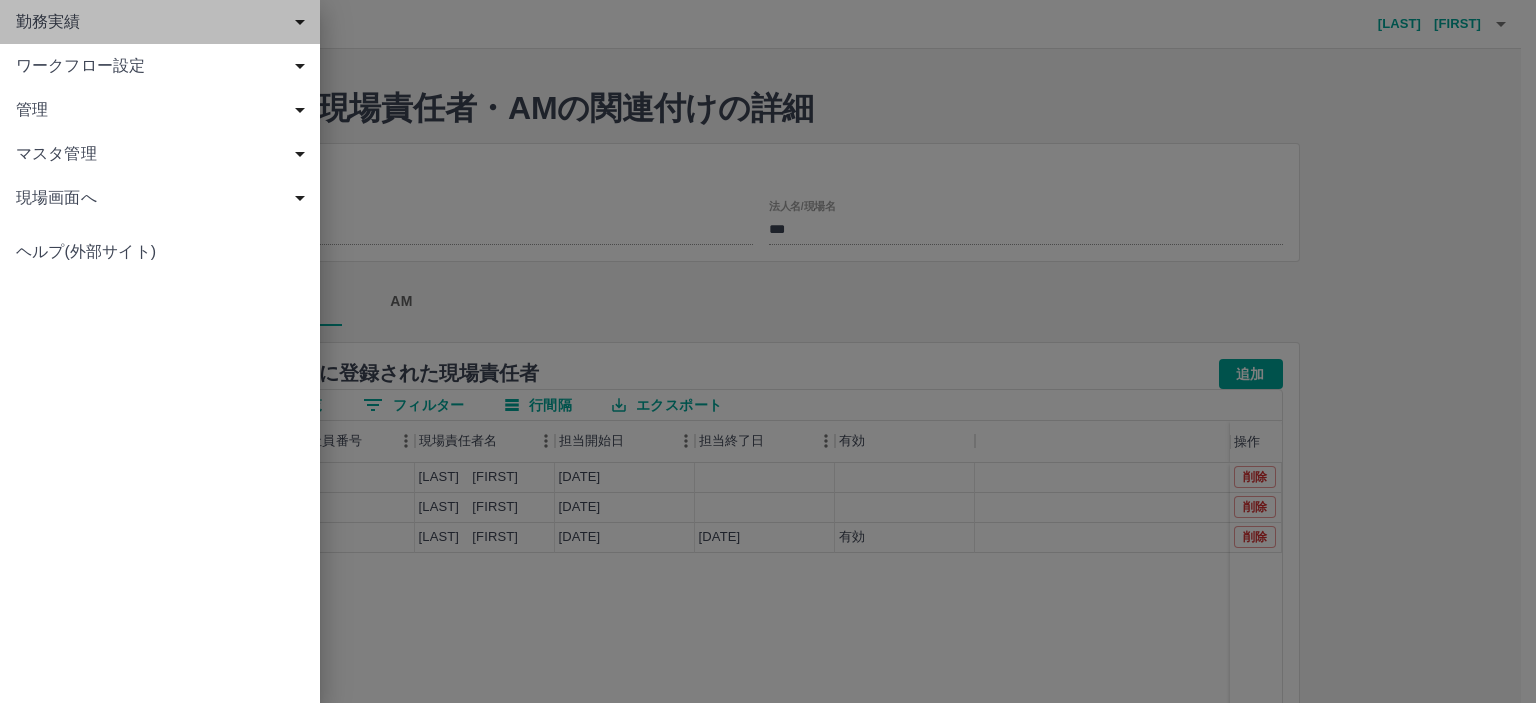 click on "勤務実績" at bounding box center (164, 22) 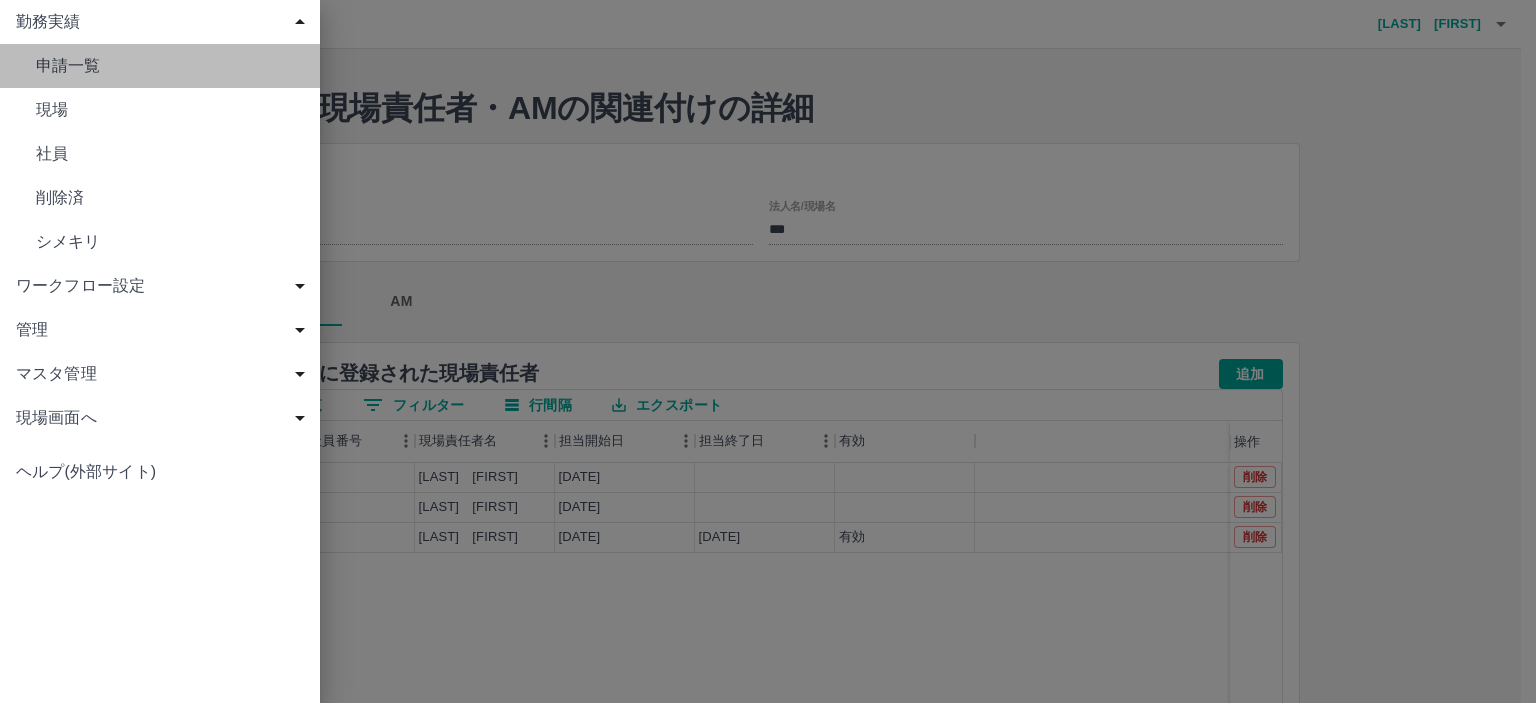 click on "申請一覧" at bounding box center (170, 66) 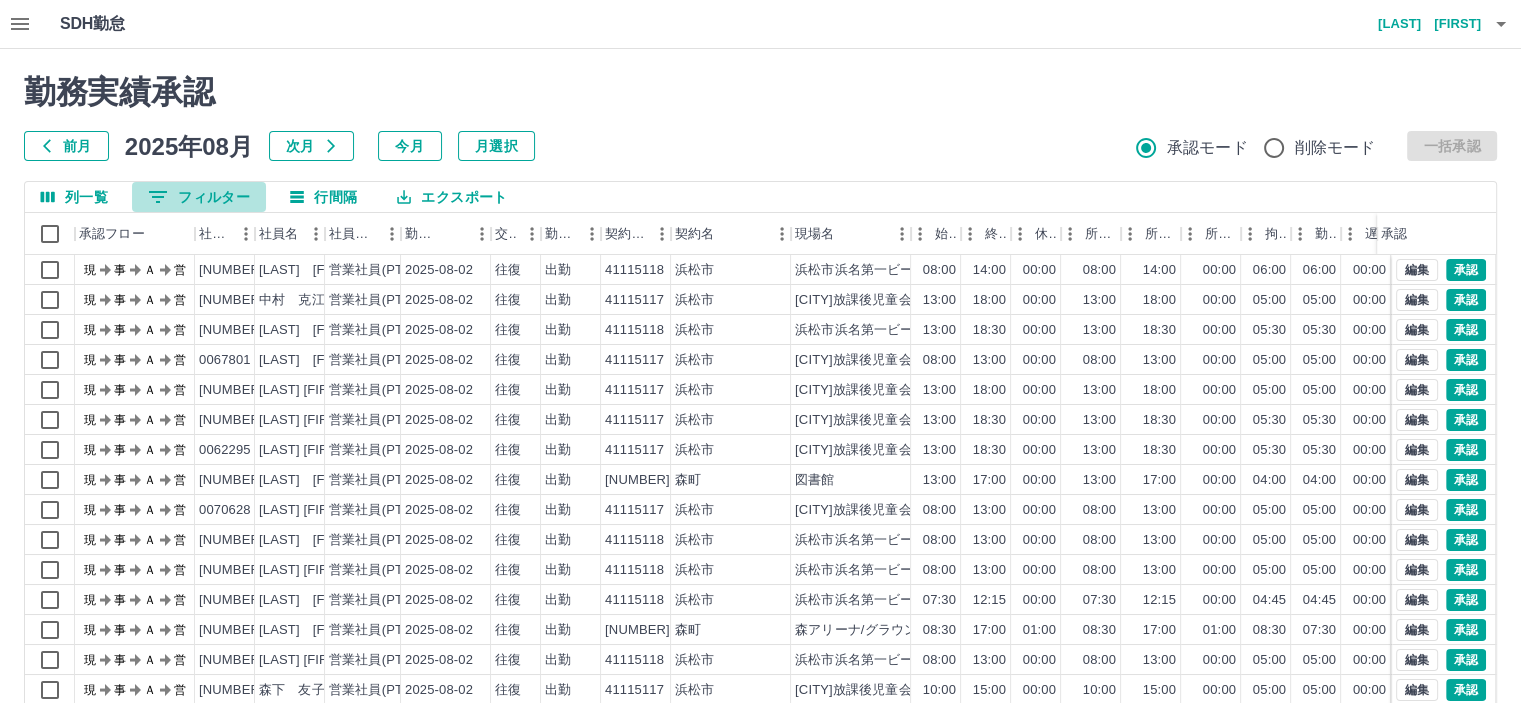 click on "0 フィルター" at bounding box center (199, 197) 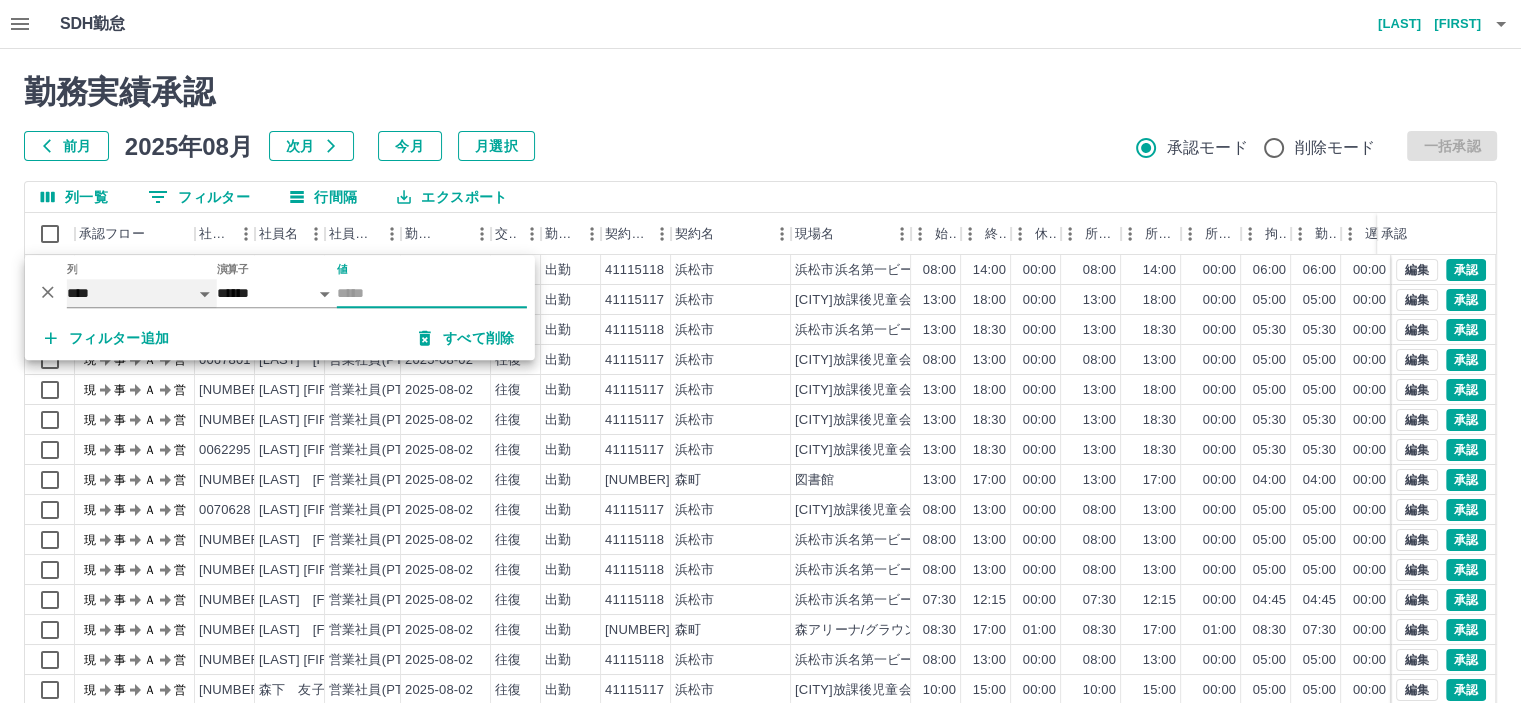 click on "**** *** **** *** *** **** ***** *** *** ** ** ** **** **** **** ** ** *** **** *****" at bounding box center (142, 293) 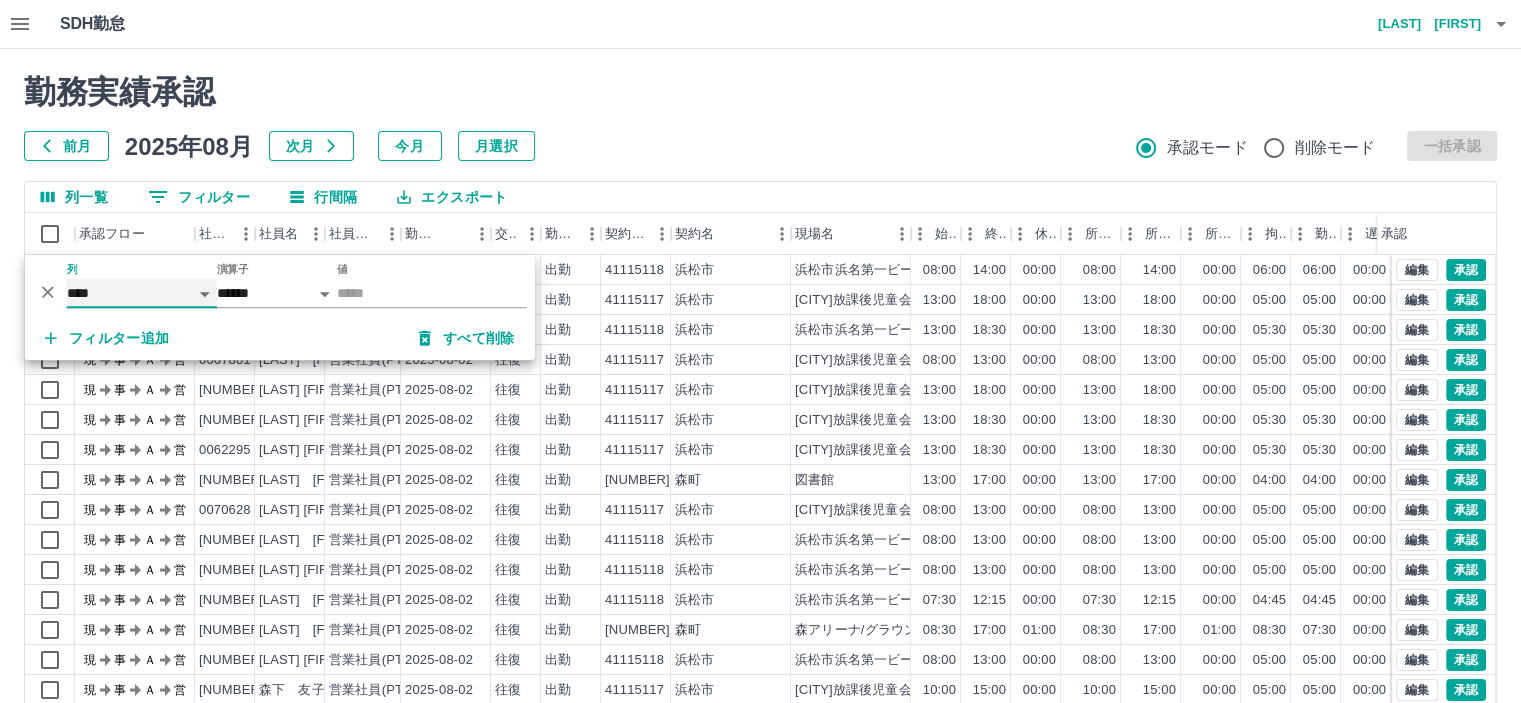 click on "**** *** **** *** *** **** ***** *** *** ** ** ** **** **** **** ** ** *** **** *****" at bounding box center [142, 293] 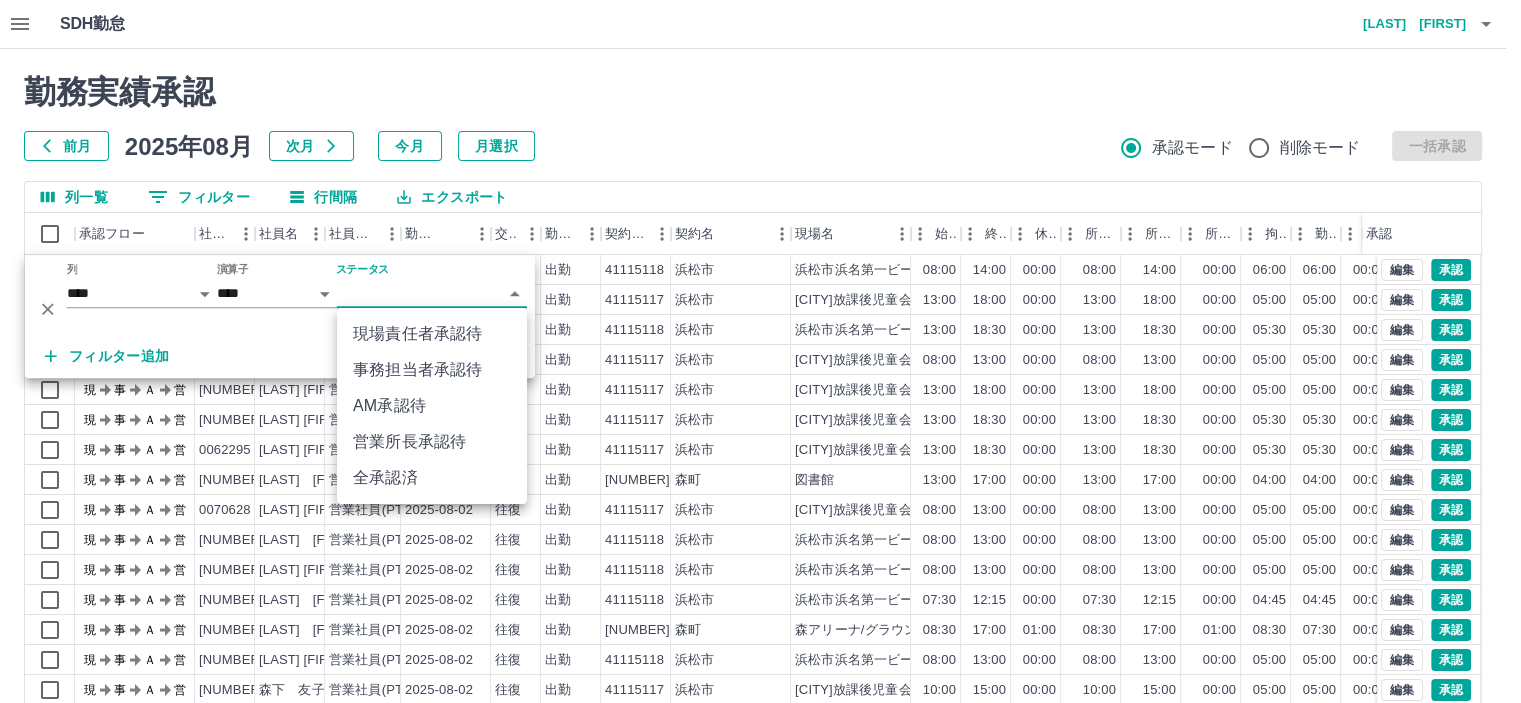 click on "SDH勤怠 青木　裕美 勤務実績承認 前月 2025年08月 次月 今月 月選択 承認モード 削除モード 一括承認 列一覧 0 フィルター 行間隔 エクスポート 承認フロー 社員番号 社員名 社員区分 勤務日 交通費 勤務区分 契約コード 契約名 現場名 始業 終業 休憩 所定開始 所定終業 所定休憩 拘束 勤務 遅刻等 コメント ステータス 承認 現 事 Ａ 営 0063643 大野　淳子 営業社員(PT契約) 2025-08-02 往復 出勤 41115118 浜松市 浜松市浜名第一ビーバークラブ（浜北ブロック25ｸﾗﾌﾞ）土曜日運営業務 08:00 14:00 00:00 08:00 14:00 00:00 06:00 06:00 00:00 現場責任者承認待 現 事 Ａ 営 0061226 中村　克江 営業社員(PT契約) 2025-08-02 往復 出勤 41115117 浜松市 浜松市とみつか放課後児童会（とみつかブロック22児童会）土曜日運営業務 13:00 18:00 00:00 13:00 18:00 00:00 05:00 05:00 00:00 現場責任者承認待 現 事 Ａ 営" at bounding box center (760, 422) 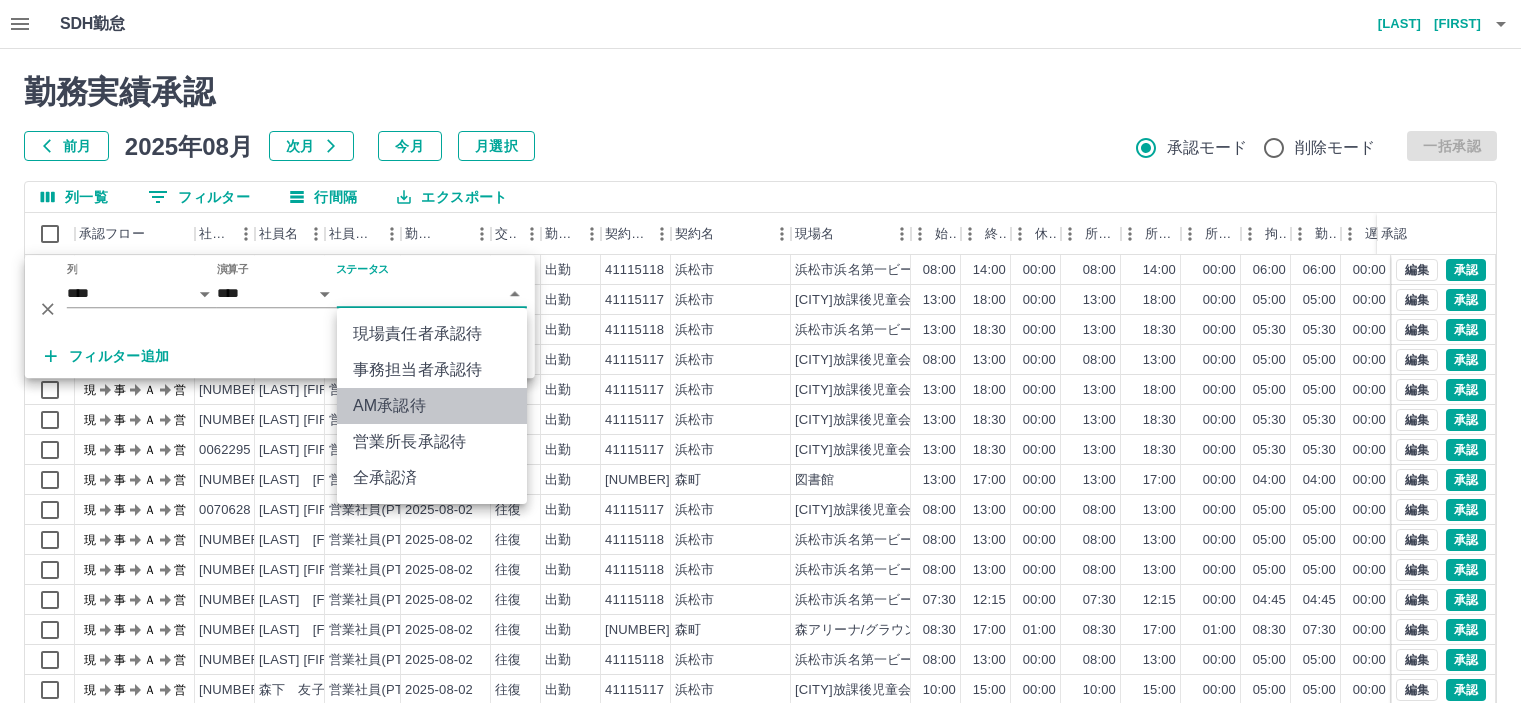 click on "AM承認待" at bounding box center [432, 406] 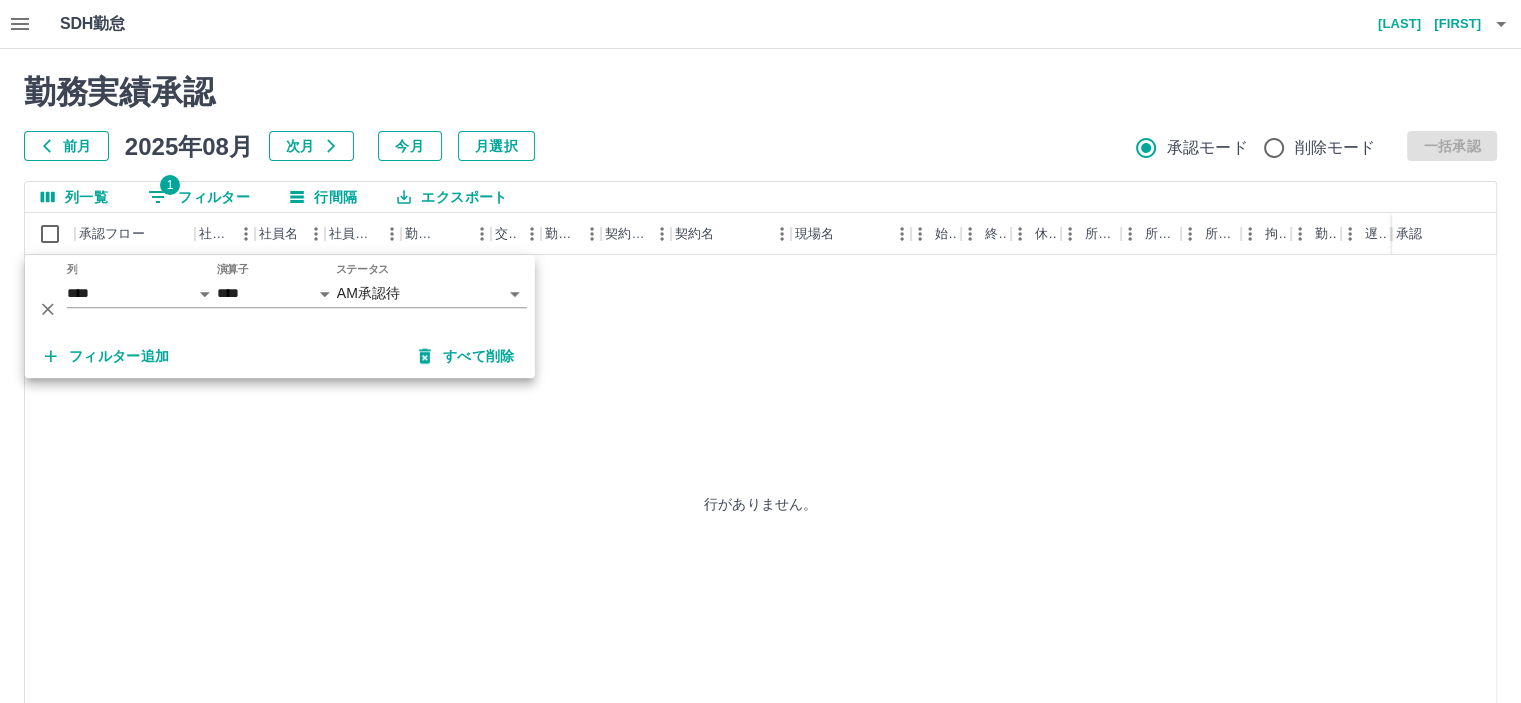 click on "前月 2025年08月 次月 今月 月選択 承認モード 削除モード 一括承認" at bounding box center (760, 146) 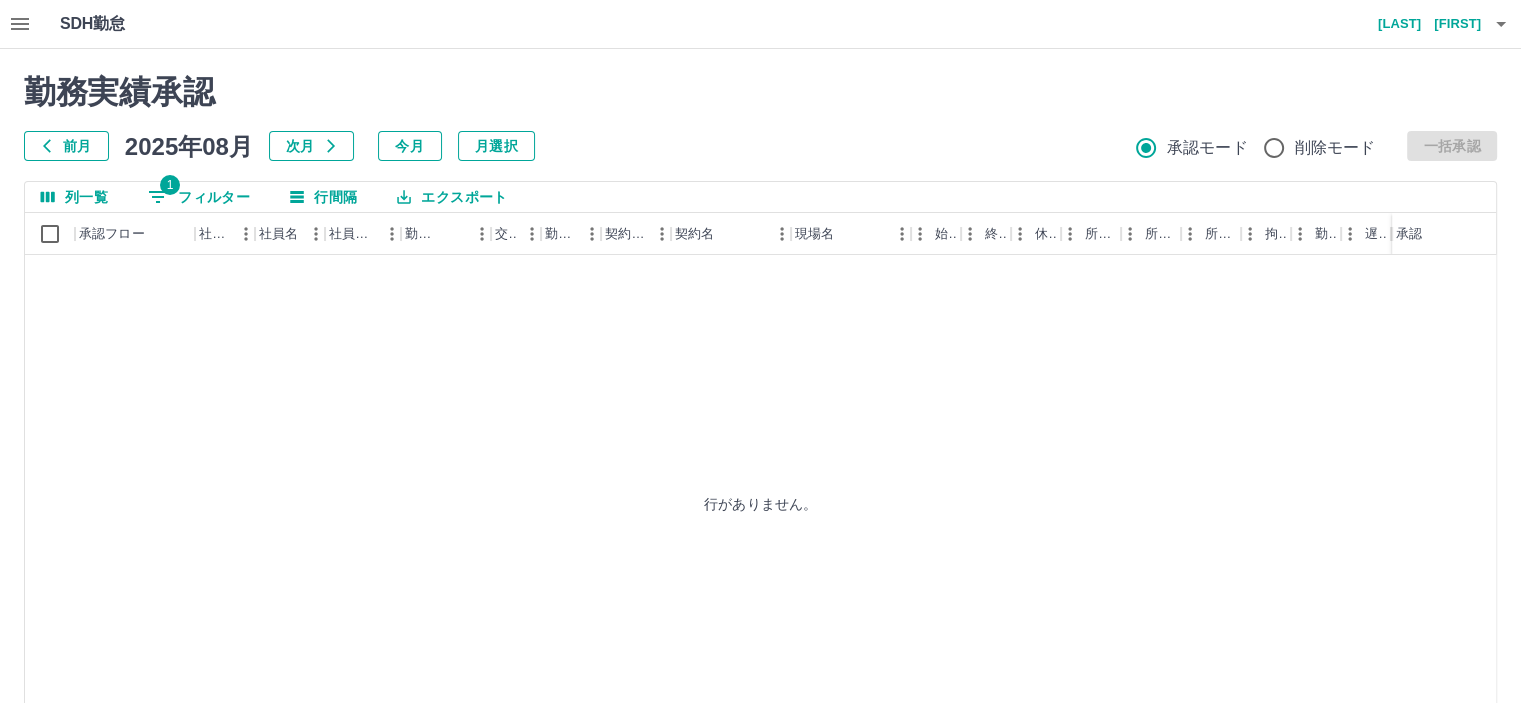 click on "前月" at bounding box center [66, 146] 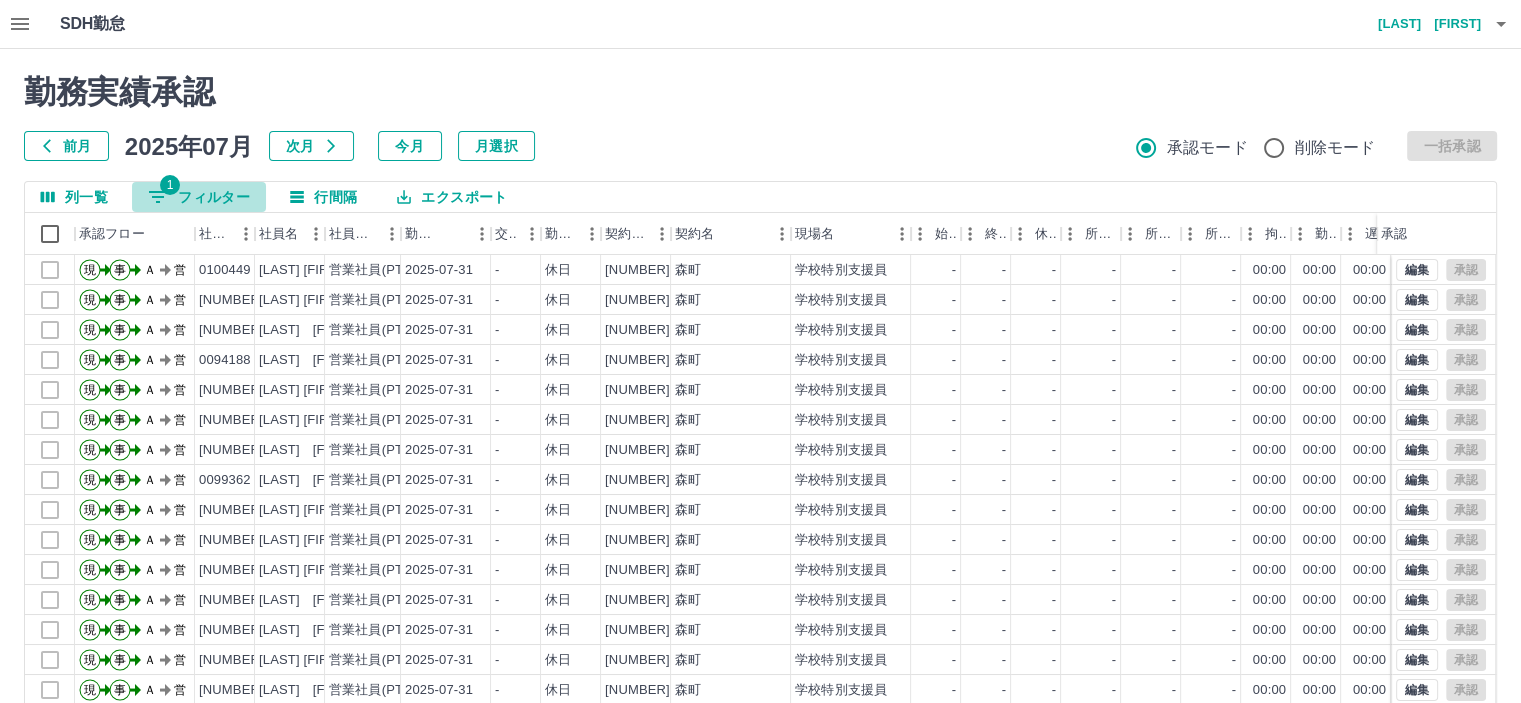 click on "1 フィルター" at bounding box center (199, 197) 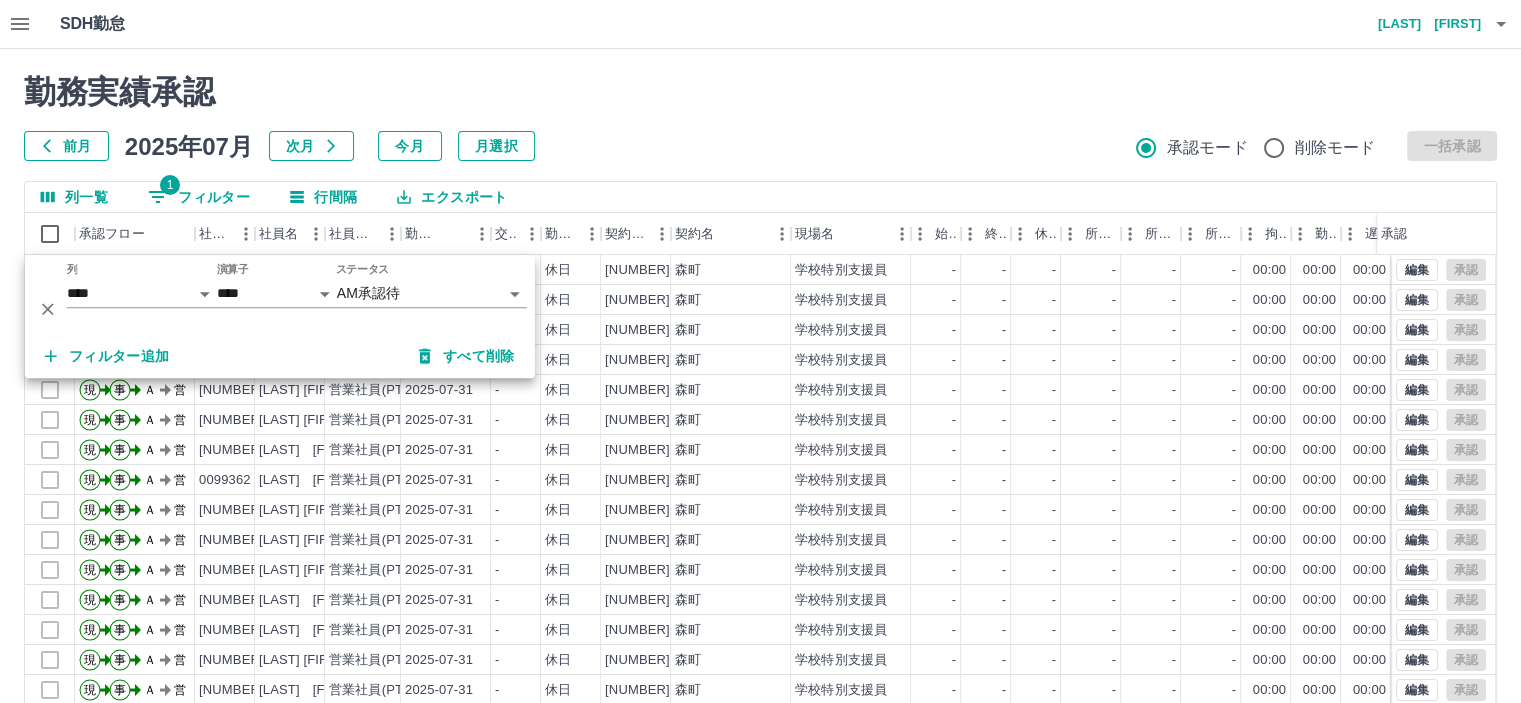 click on "前月 2025年07月 次月 今月 月選択 承認モード 削除モード 一括承認" at bounding box center (760, 146) 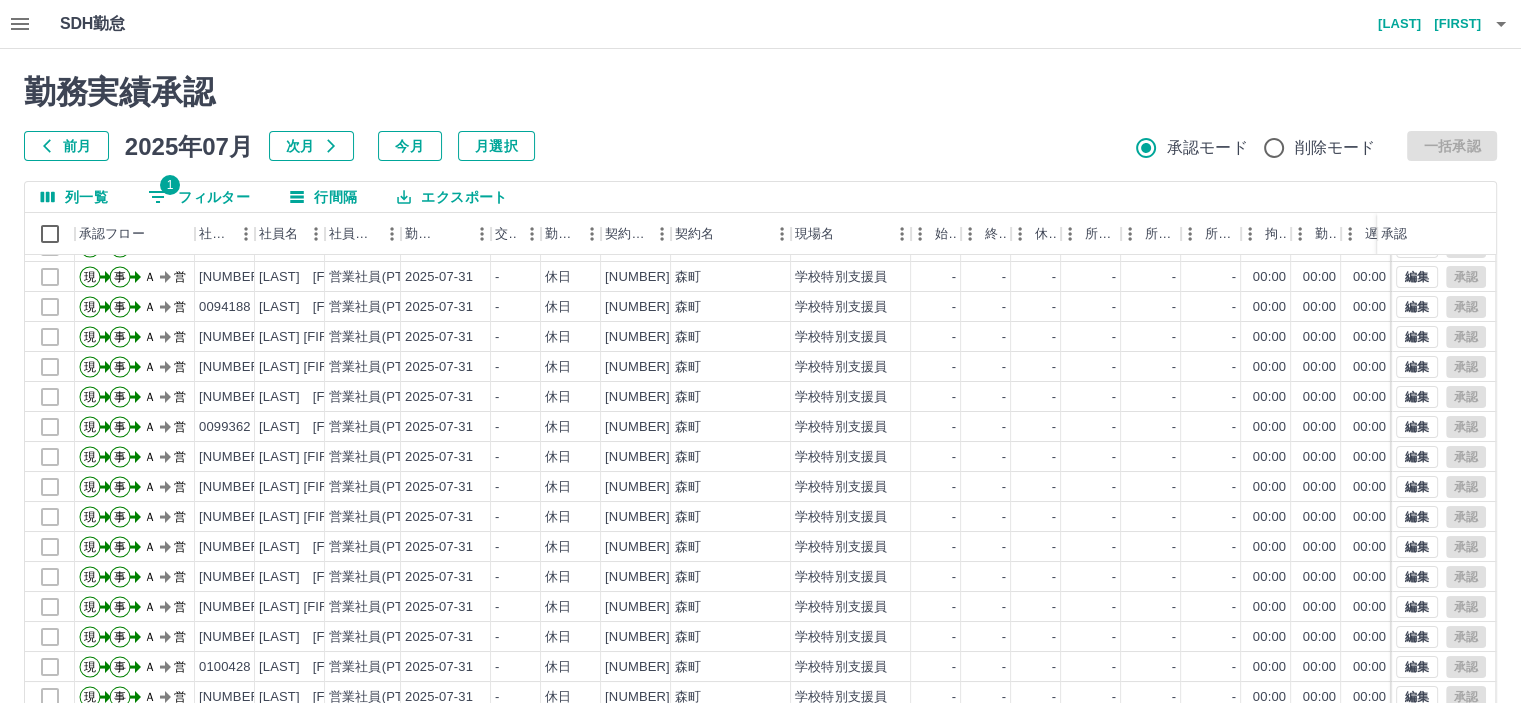scroll, scrollTop: 101, scrollLeft: 0, axis: vertical 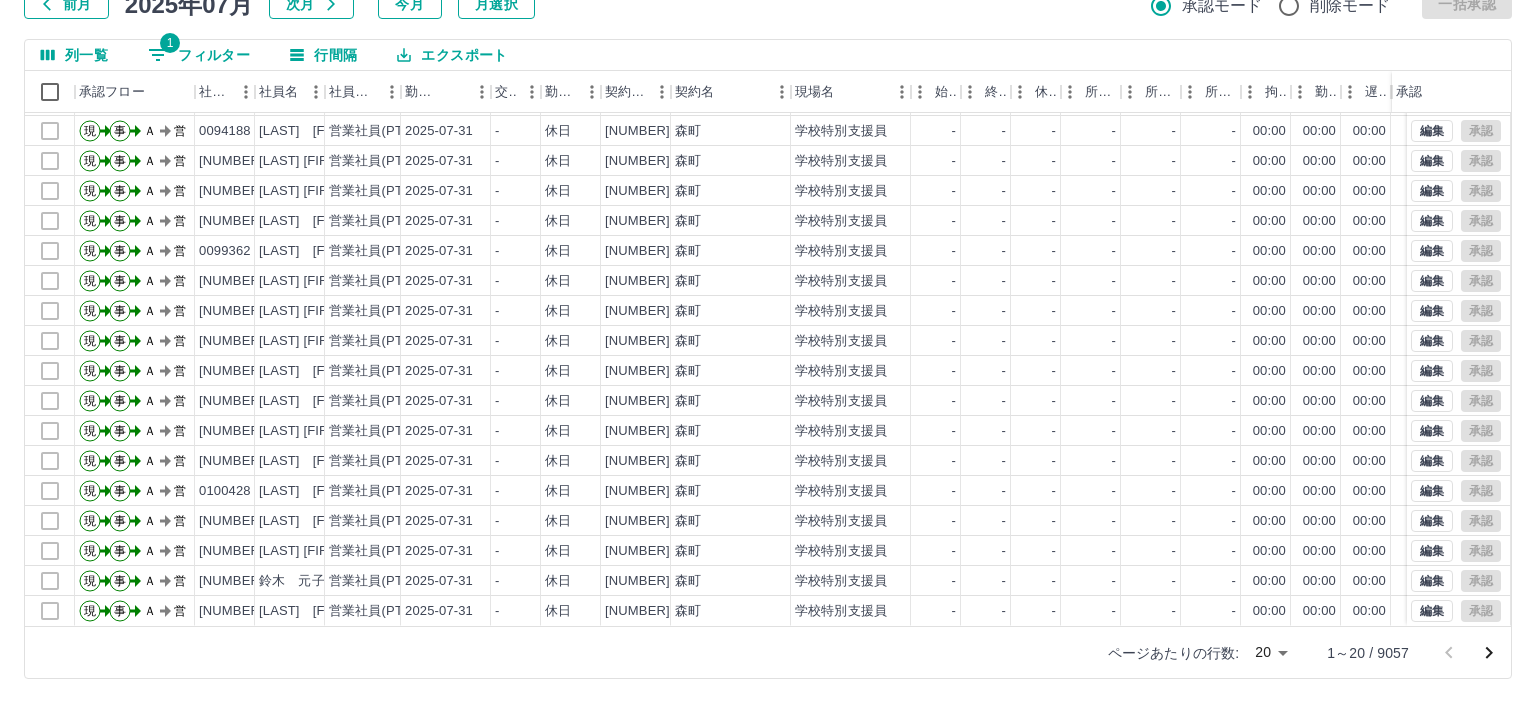 click on "SDH勤怠 青木　裕美 勤務実績承認 前月 2025年07月 次月 今月 月選択 承認モード 削除モード 一括承認 列一覧 1 フィルター 行間隔 エクスポート 承認フロー 社員番号 社員名 社員区分 勤務日 交通費 勤務区分 契約コード 契約名 現場名 始業 終業 休憩 所定開始 所定終業 所定休憩 拘束 勤務 遅刻等 コメント ステータス 承認 現 事 Ａ 営 0094166 太田　久美子 営業社員(PT契約) 2025-07-31  -  休日 43319009 森町 学校特別支援員 - - - - - - 00:00 00:00 00:00 AM承認待 現 事 Ａ 営 0094187 山田　優子 営業社員(PT契約) 2025-07-31  -  休日 43319009 森町 学校特別支援員 - - - - - - 00:00 00:00 00:00 AM承認待 現 事 Ａ 営 0094188 川合　幸江 営業社員(PT契約) 2025-07-31  -  休日 43319009 森町 学校特別支援員 - - - - - - 00:00 00:00 00:00 AM承認待 現 事 Ａ 営 0094174 齋藤　安代 営業社員(PT契約) 2025-07-31  -  休日 43319009" at bounding box center (768, 280) 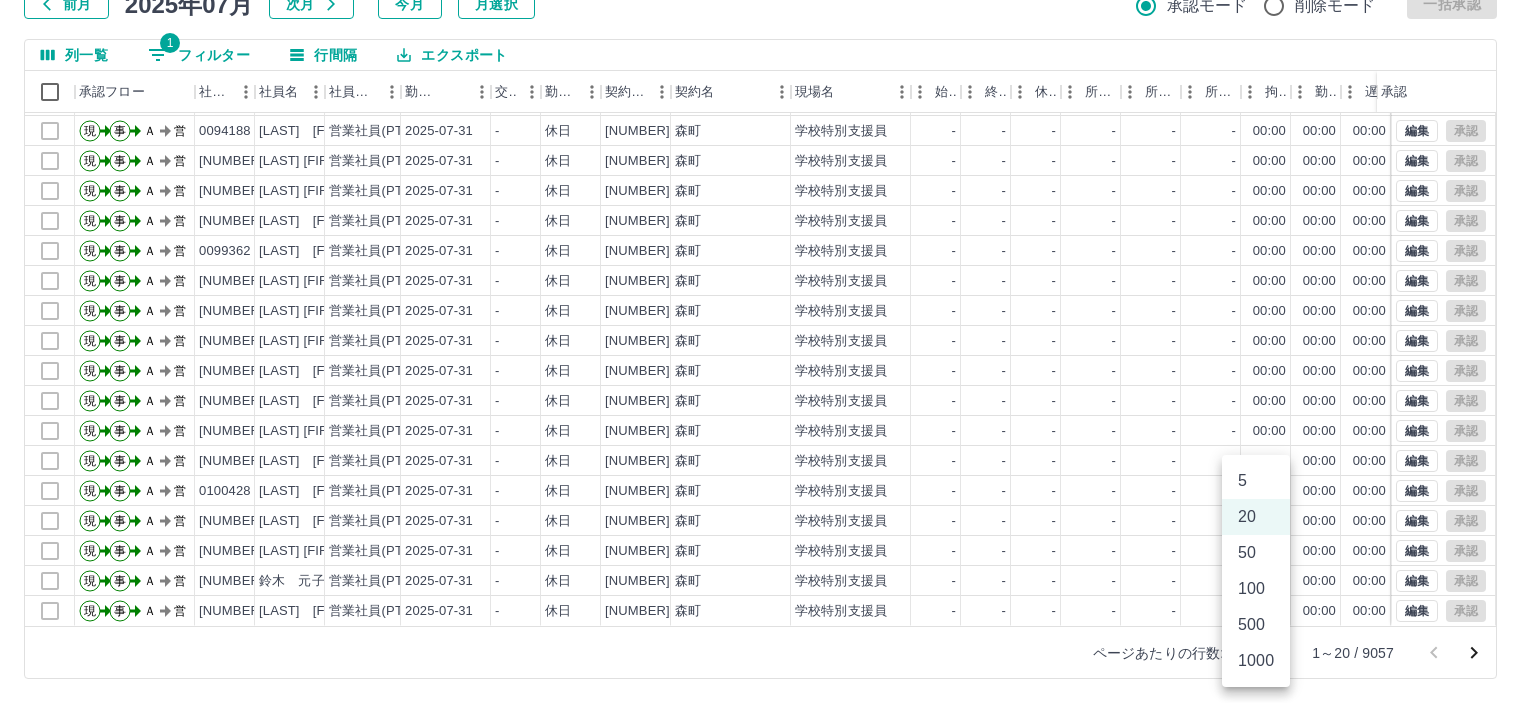 click on "1000" at bounding box center [1256, 661] 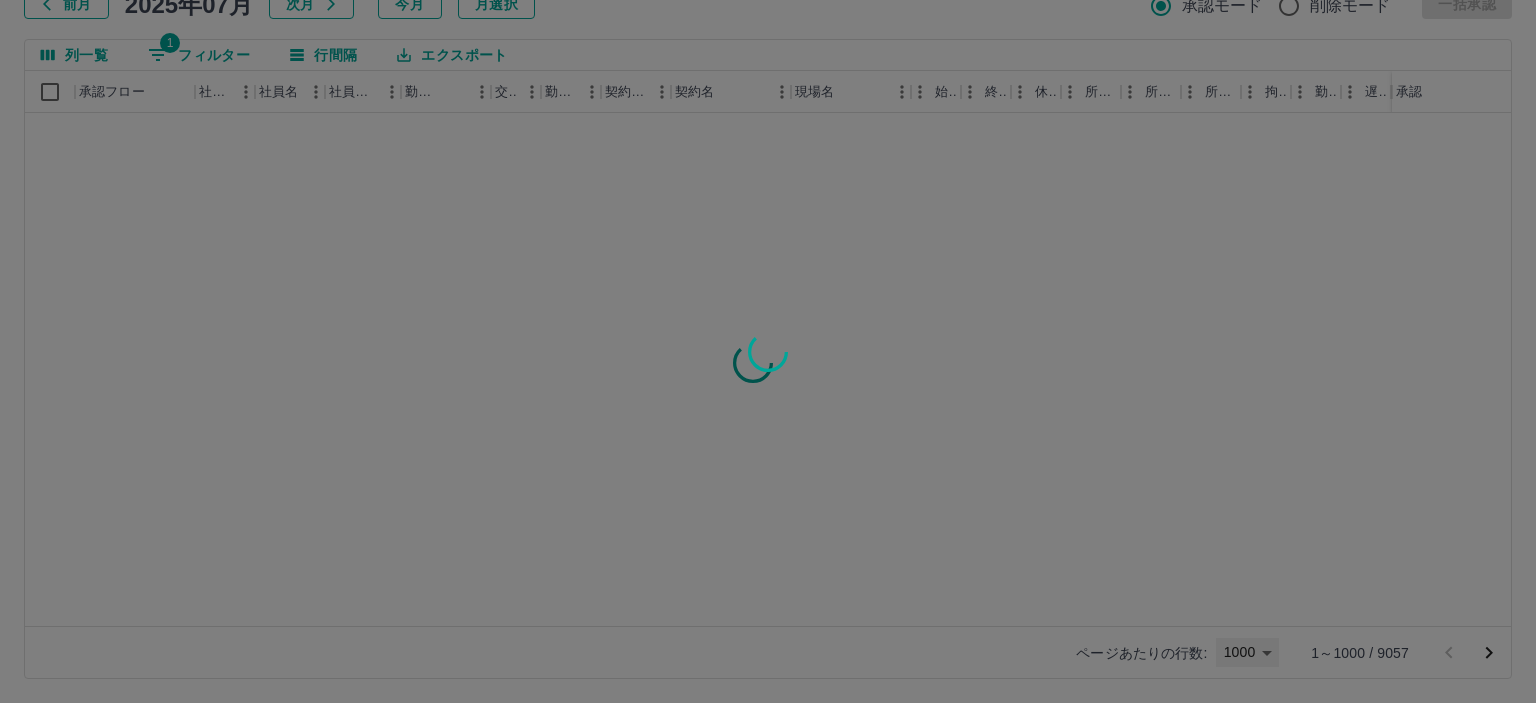 type on "****" 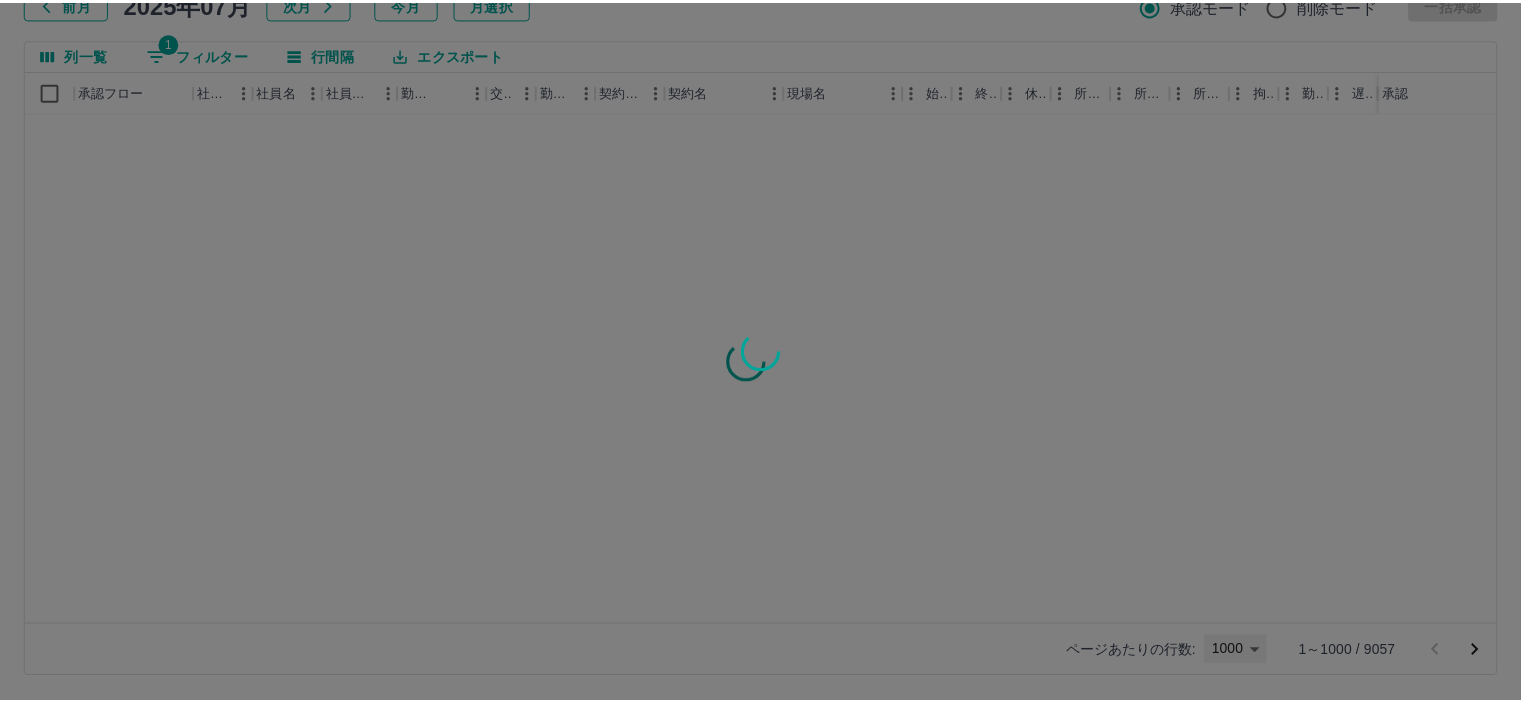 scroll, scrollTop: 0, scrollLeft: 0, axis: both 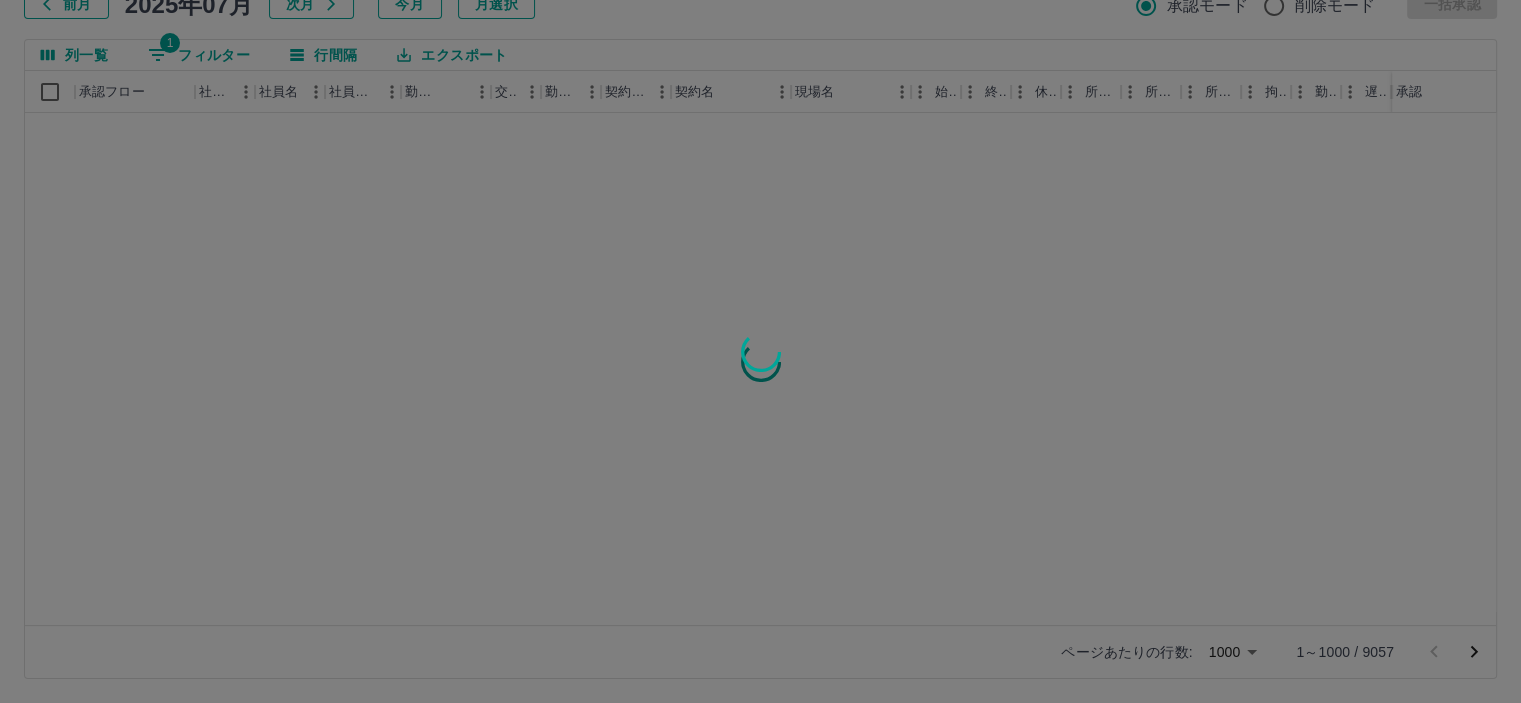 drag, startPoint x: 1263, startPoint y: 664, endPoint x: 1088, endPoint y: 697, distance: 178.08424 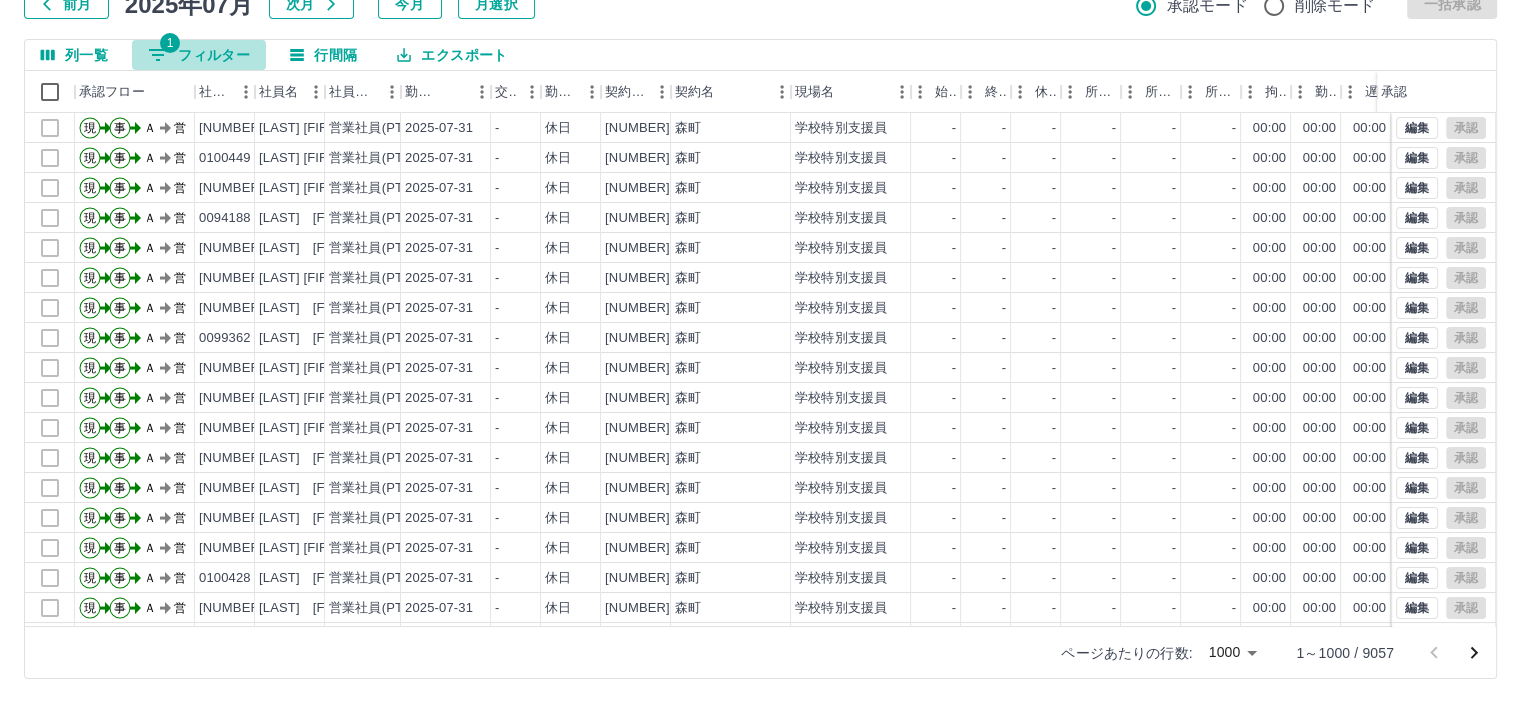 click on "1 フィルター" at bounding box center [199, 55] 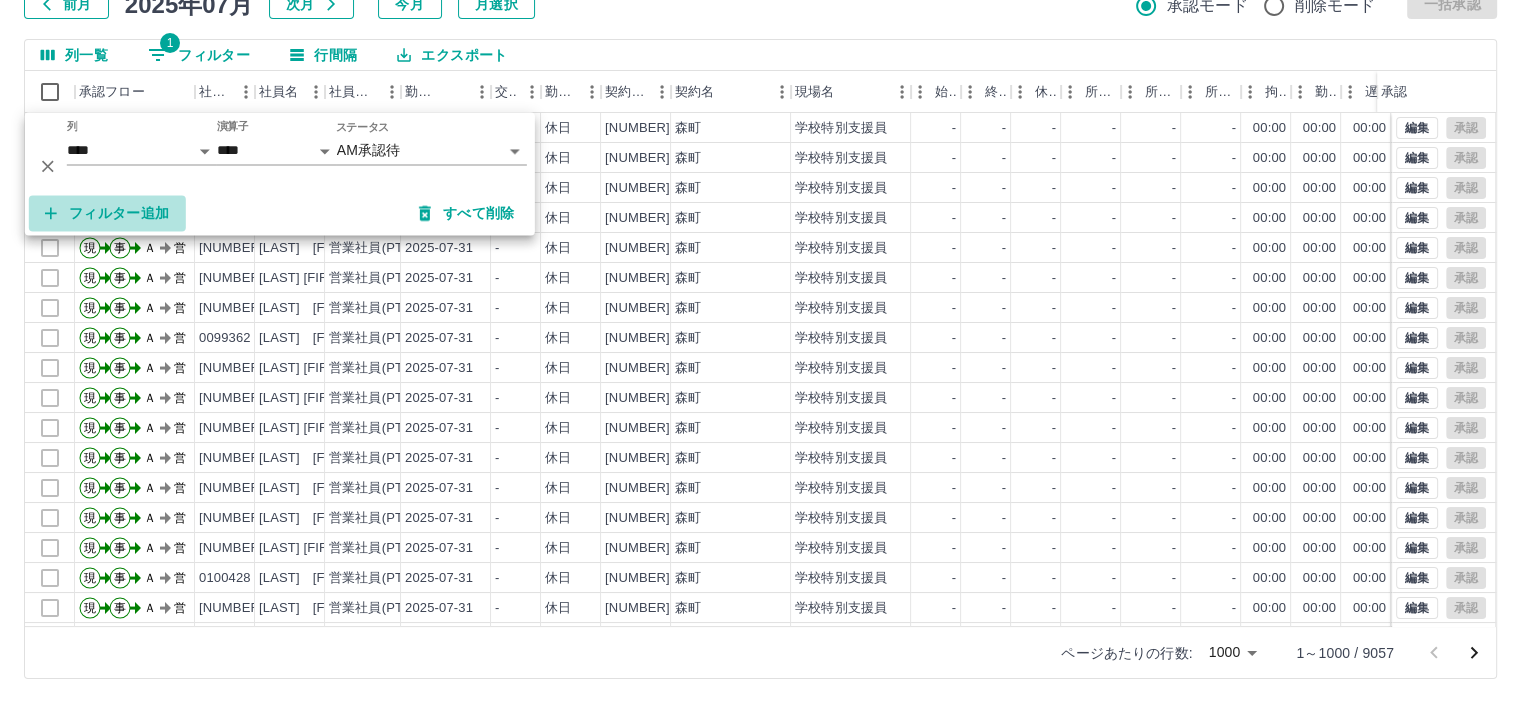 click on "フィルター追加" at bounding box center (107, 213) 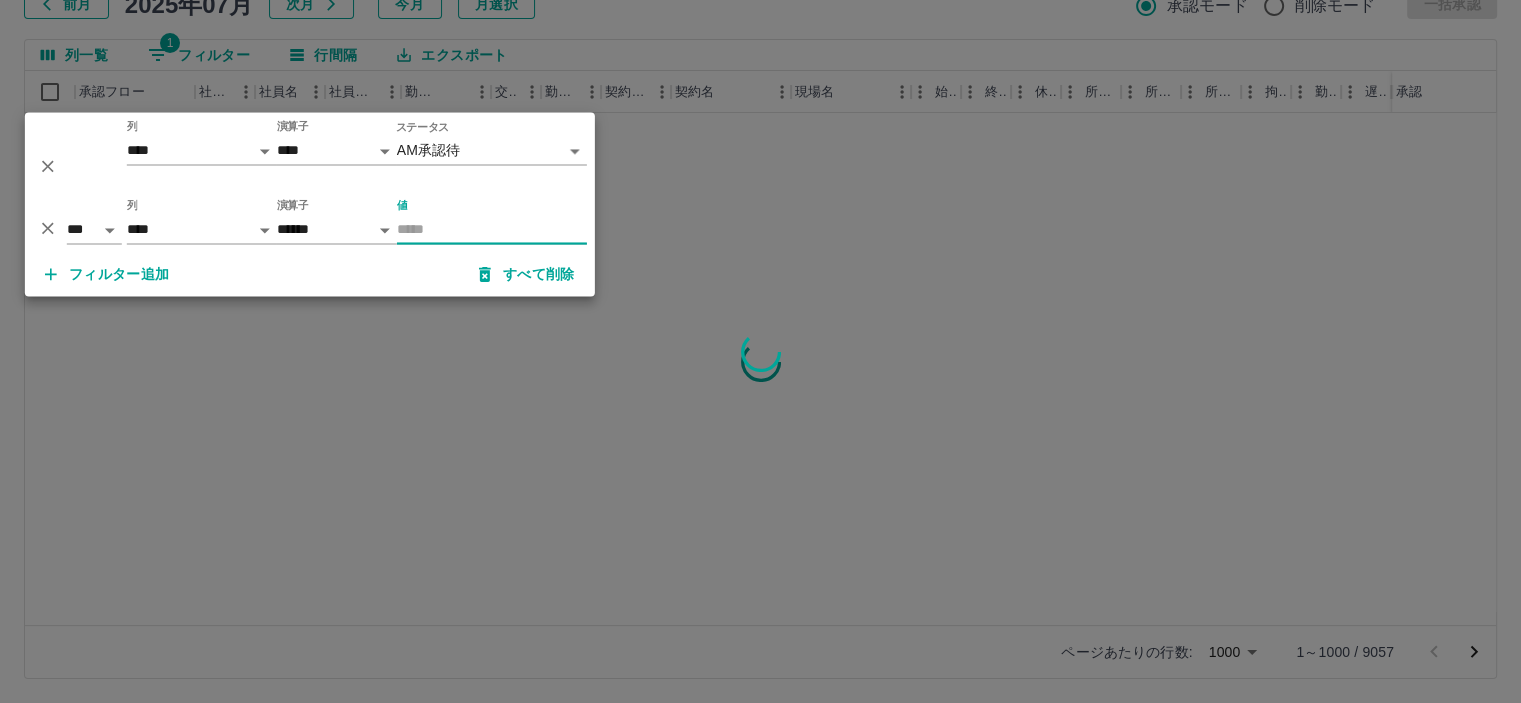 click on "値" at bounding box center [492, 229] 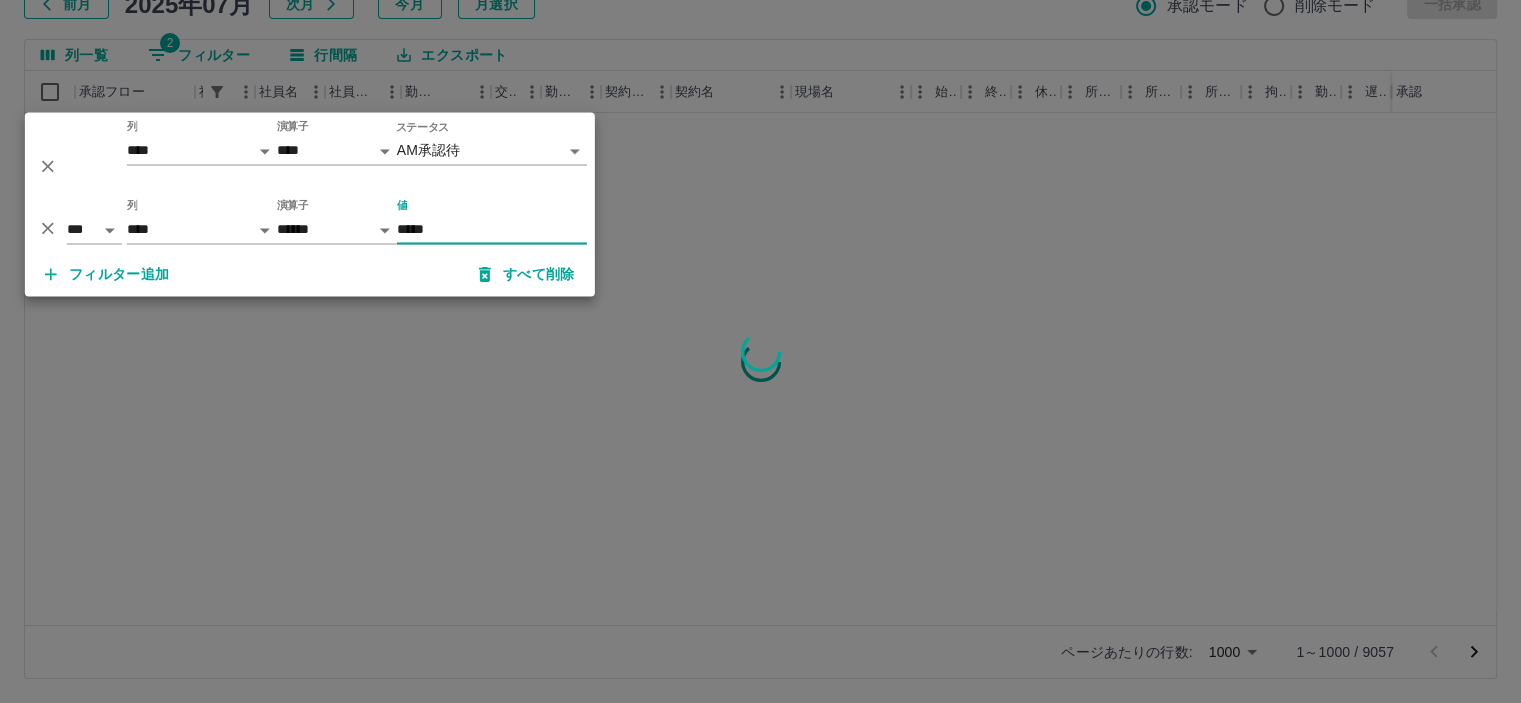 type on "*****" 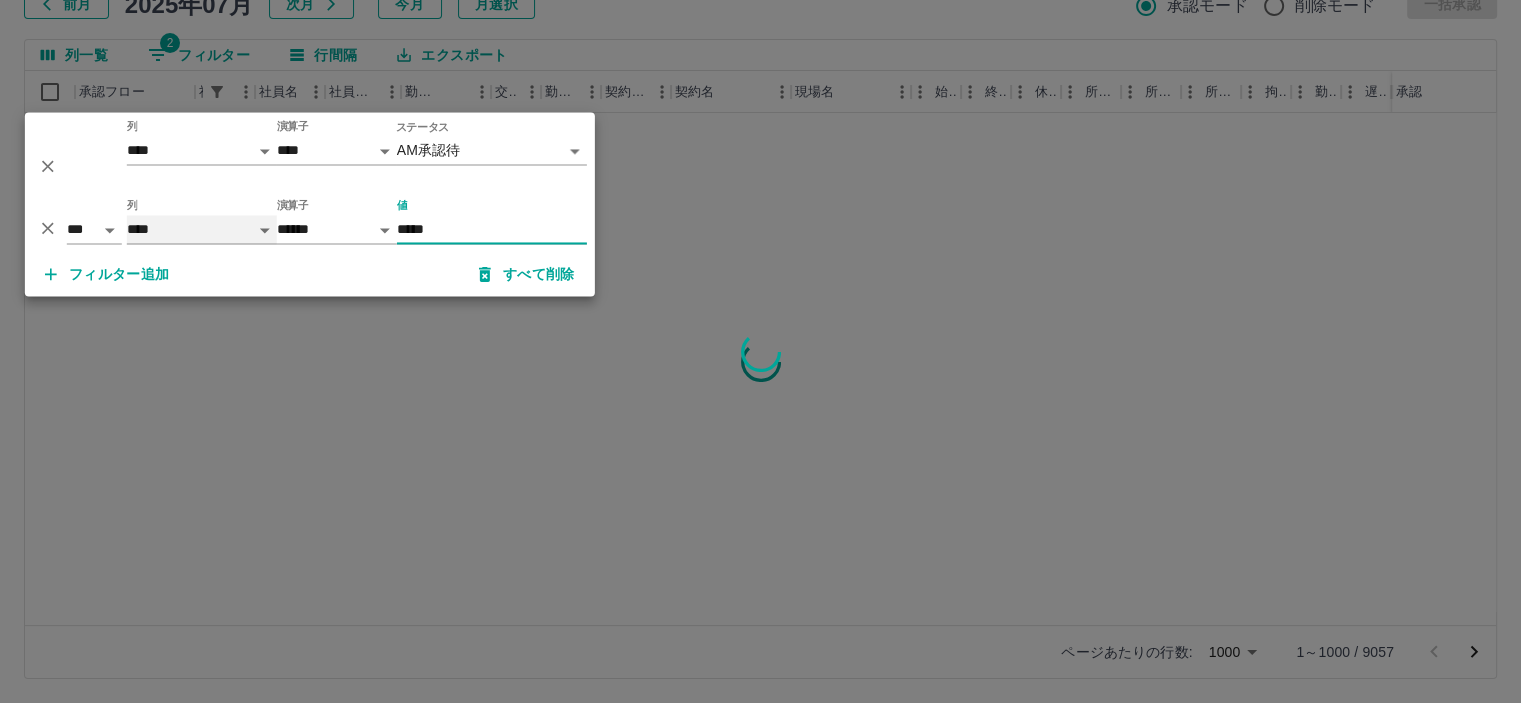click on "**** *** **** *** *** **** ***** *** *** ** ** ** **** **** **** ** ** *** **** *****" at bounding box center (202, 229) 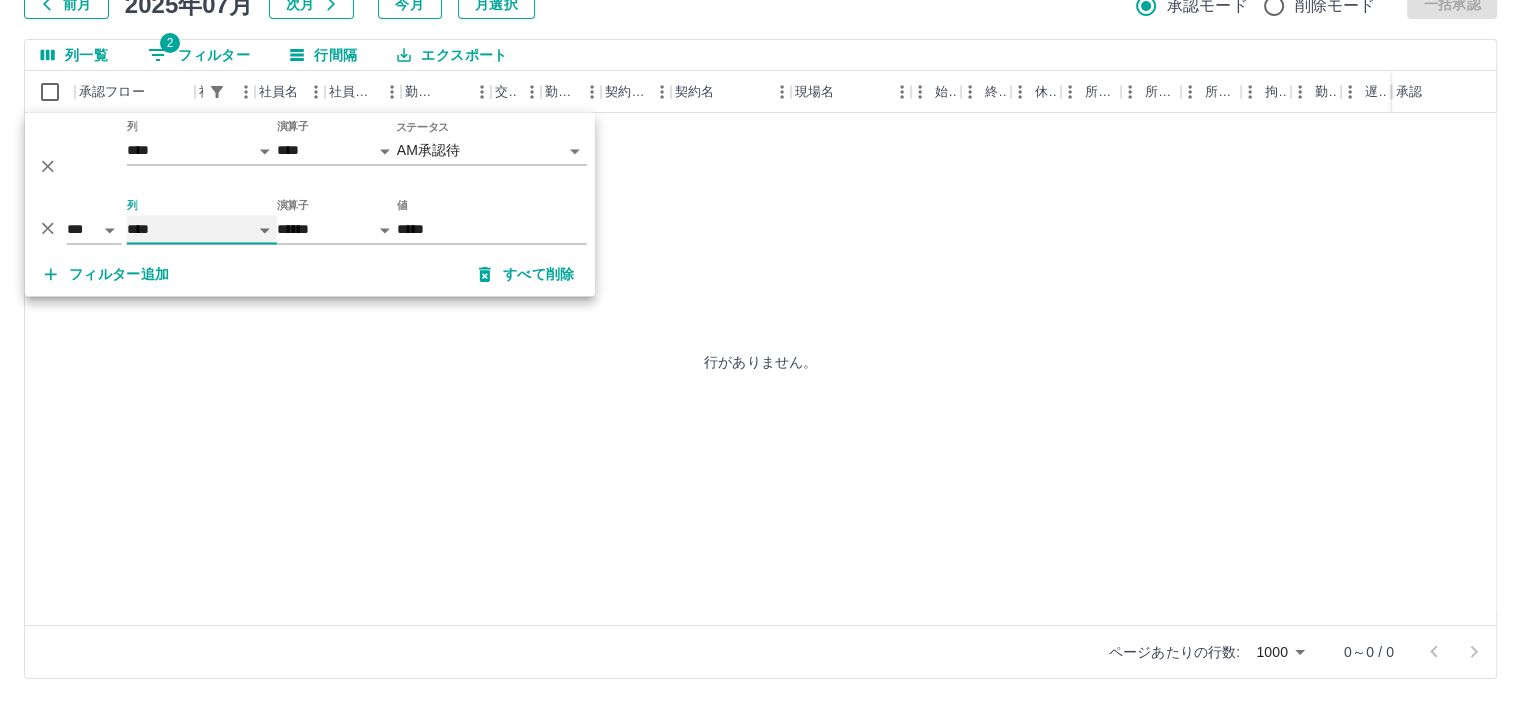click on "**** *** **** *** *** **** ***** *** *** ** ** ** **** **** **** ** ** *** **** *****" at bounding box center [202, 229] 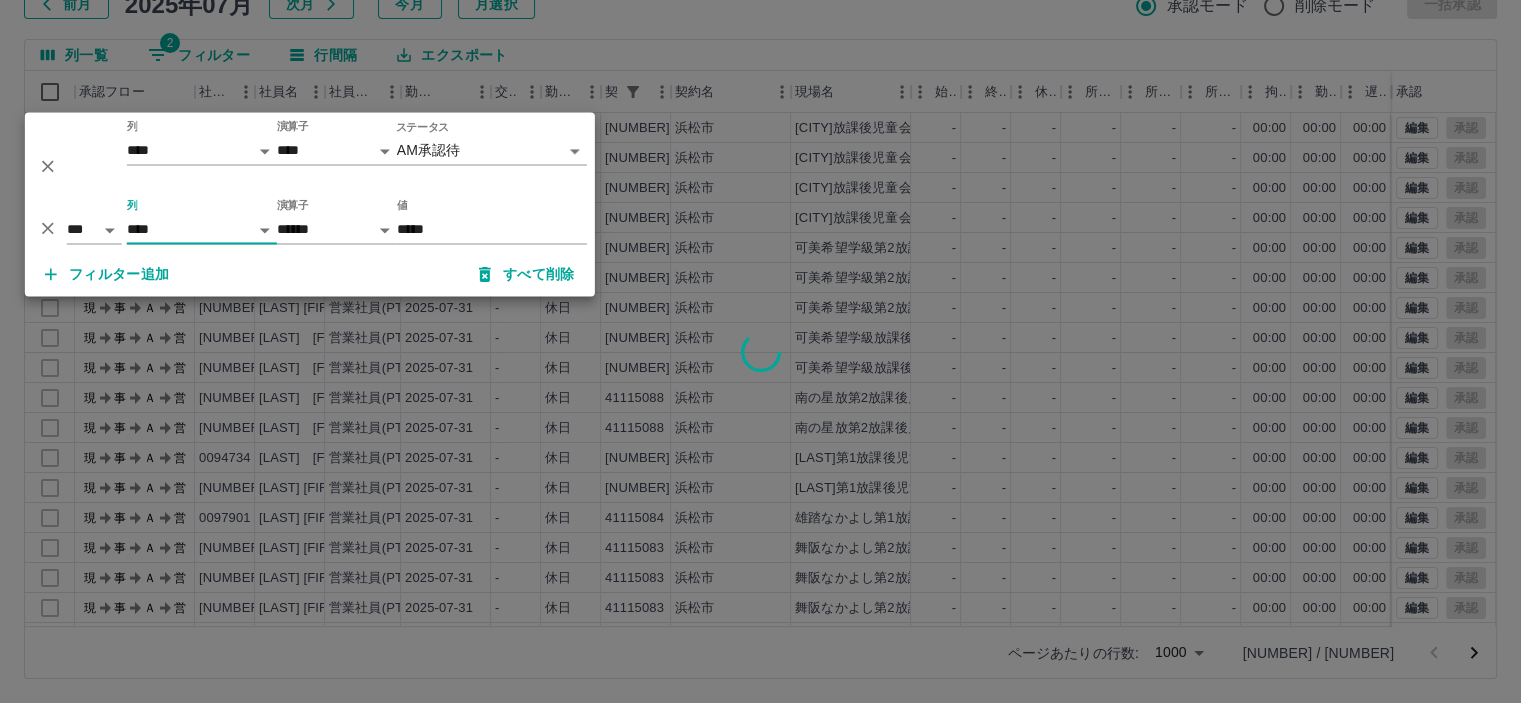 click at bounding box center [760, 351] 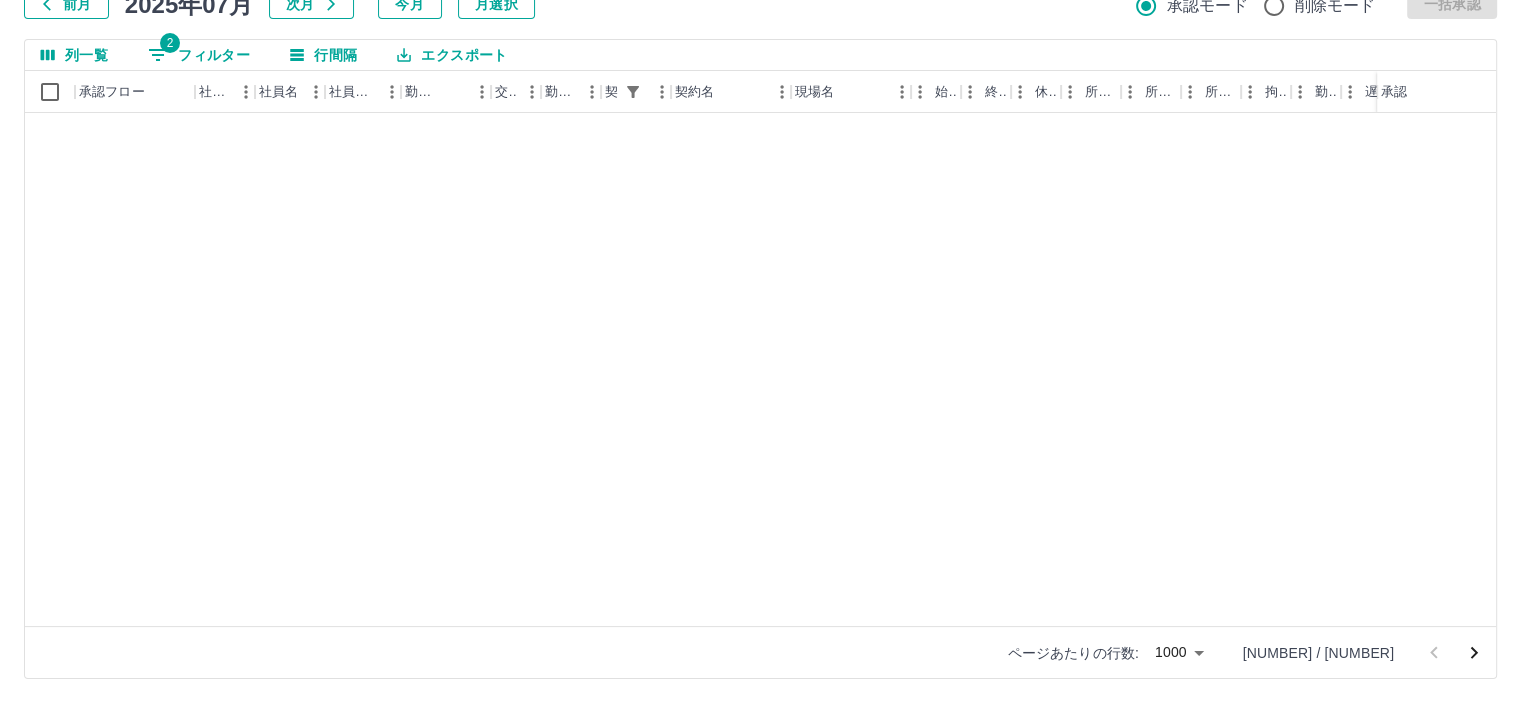 scroll, scrollTop: 19600, scrollLeft: 0, axis: vertical 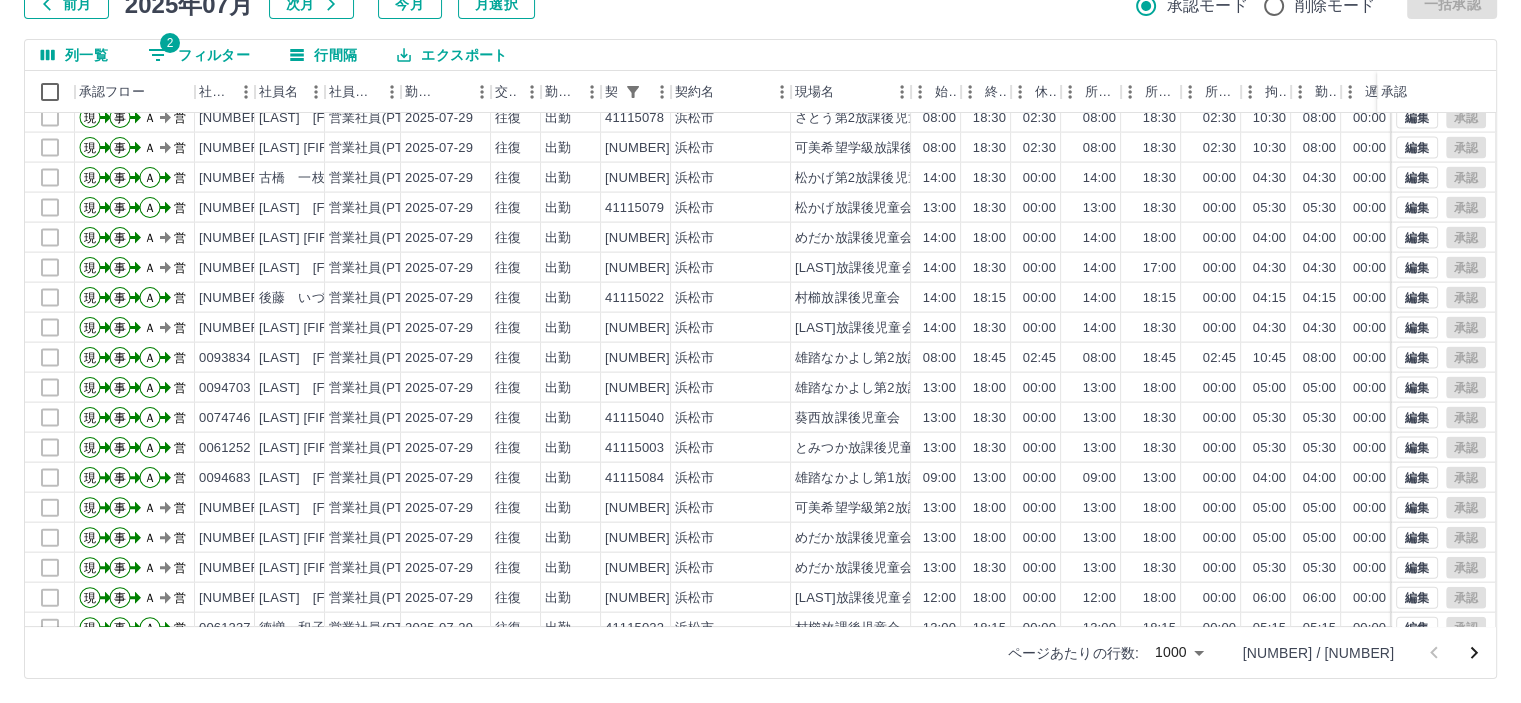 drag, startPoint x: 1105, startPoint y: 395, endPoint x: 982, endPoint y: 63, distance: 354.05225 